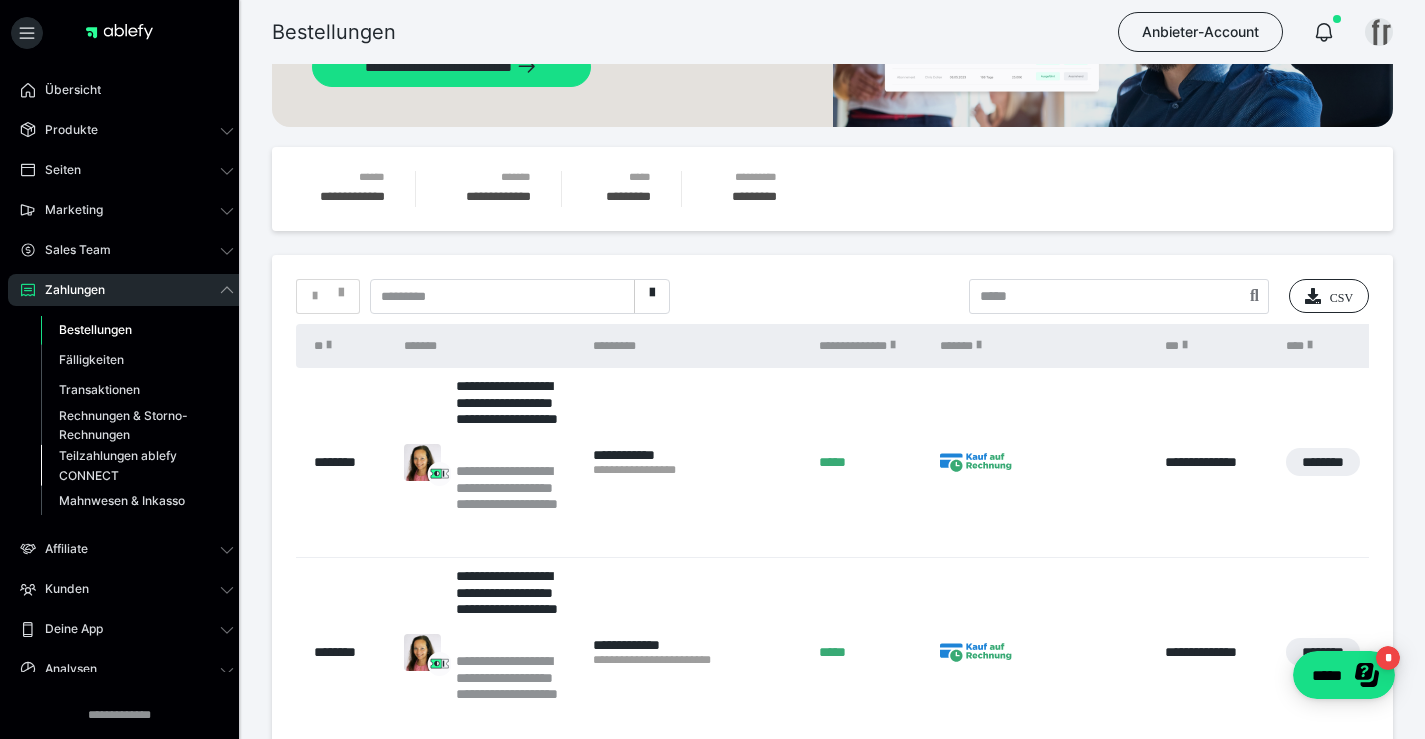 scroll, scrollTop: 0, scrollLeft: 0, axis: both 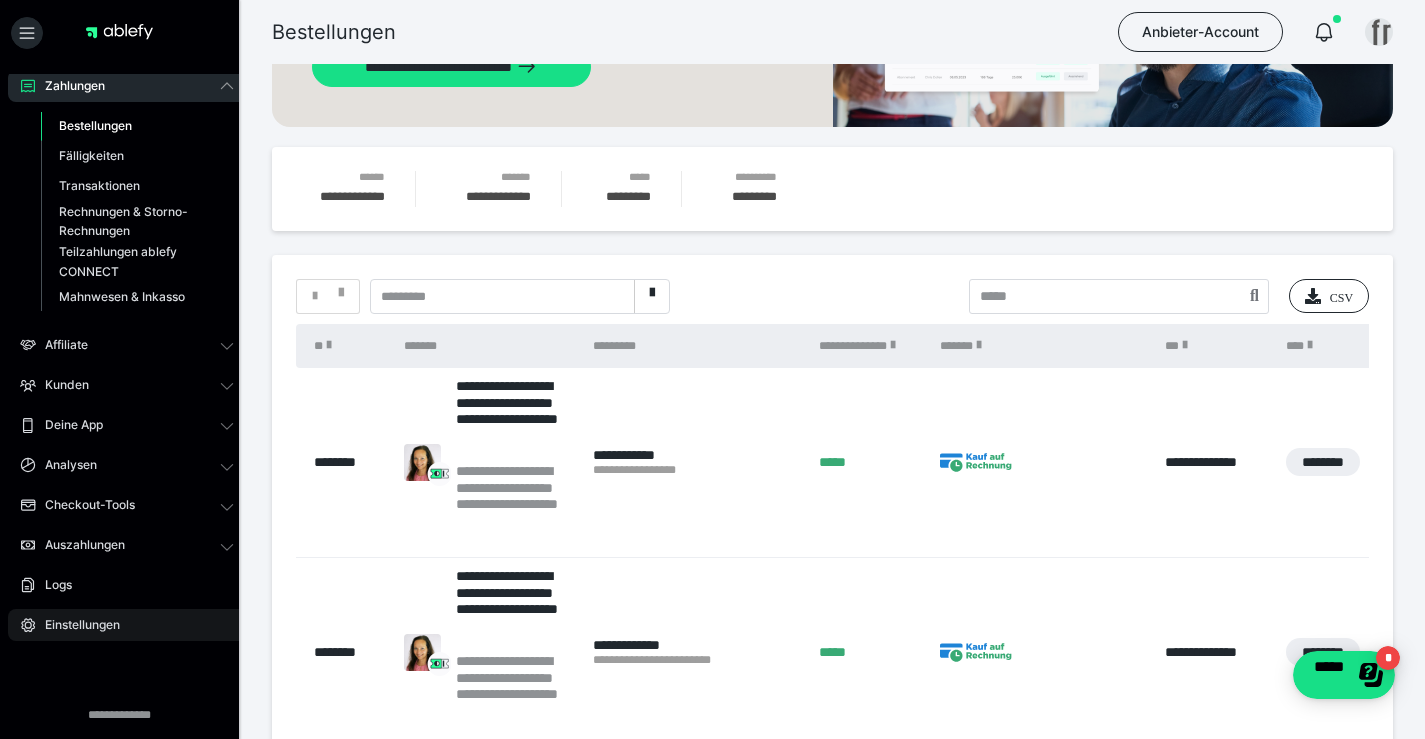 click on "Einstellungen" at bounding box center [75, 625] 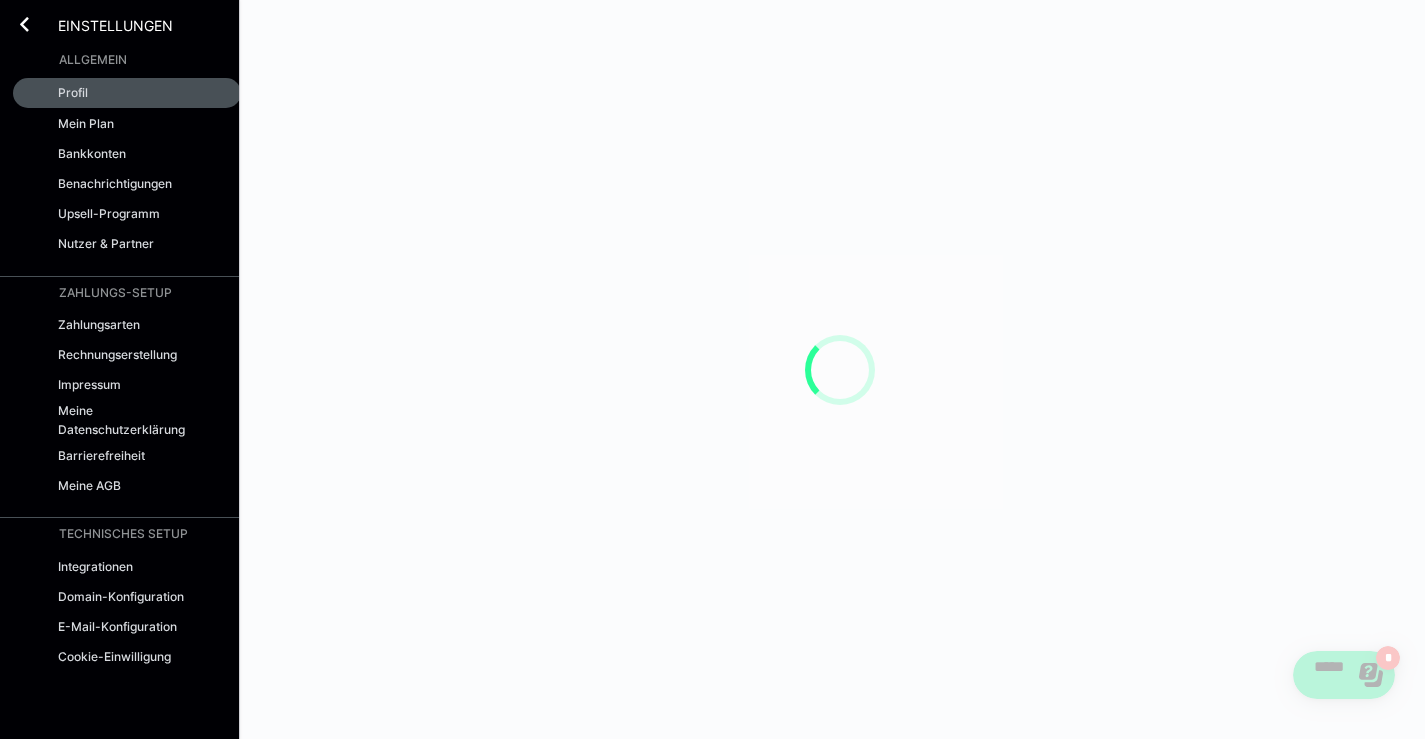 scroll, scrollTop: 0, scrollLeft: 0, axis: both 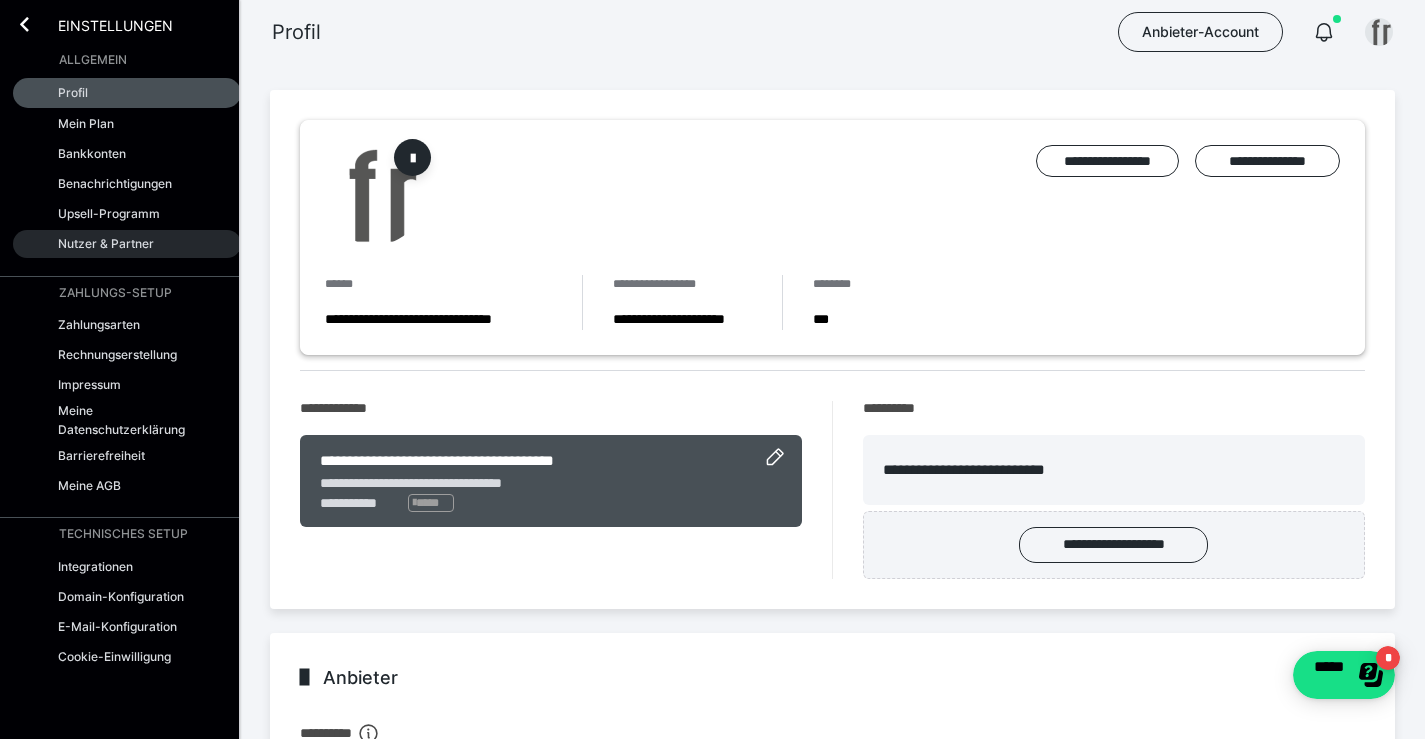 click on "Nutzer & Partner" at bounding box center [106, 243] 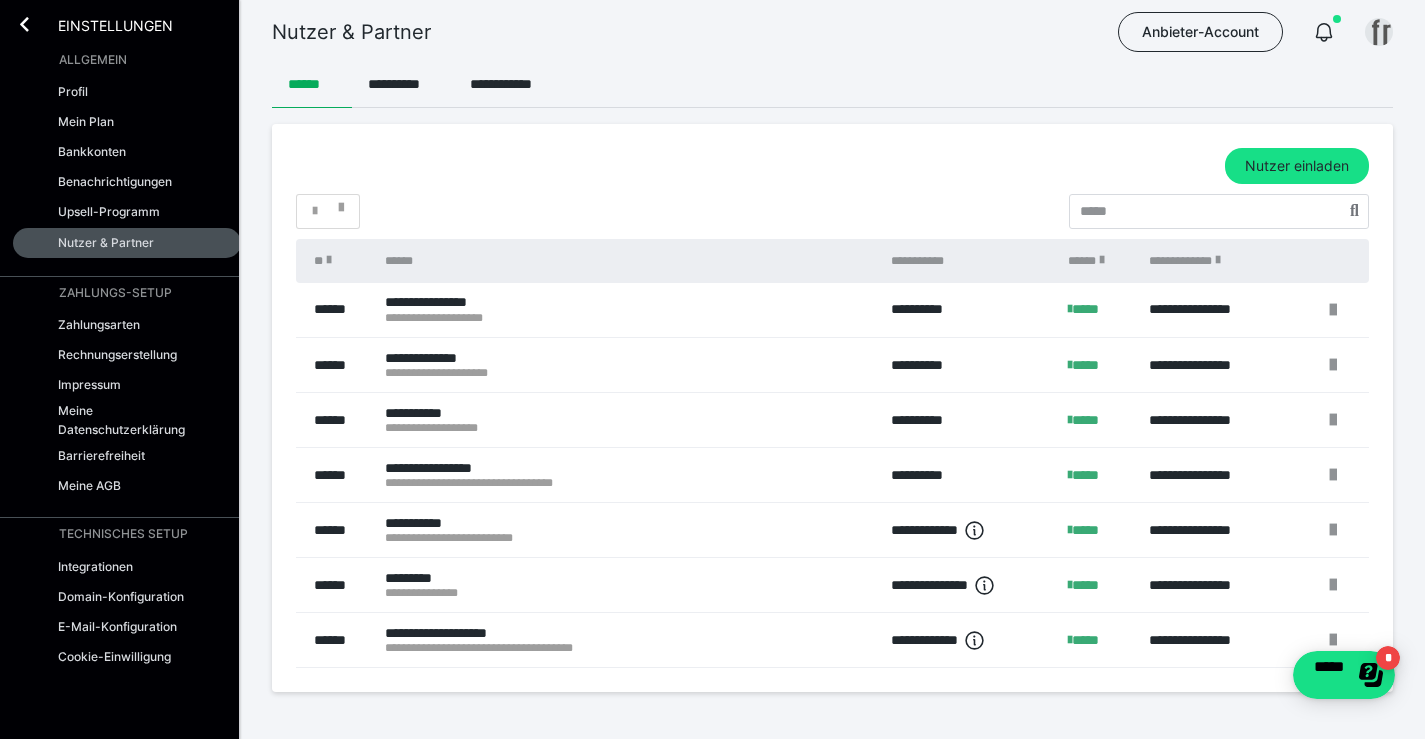 click on "Einstellungen" at bounding box center [127, 22] 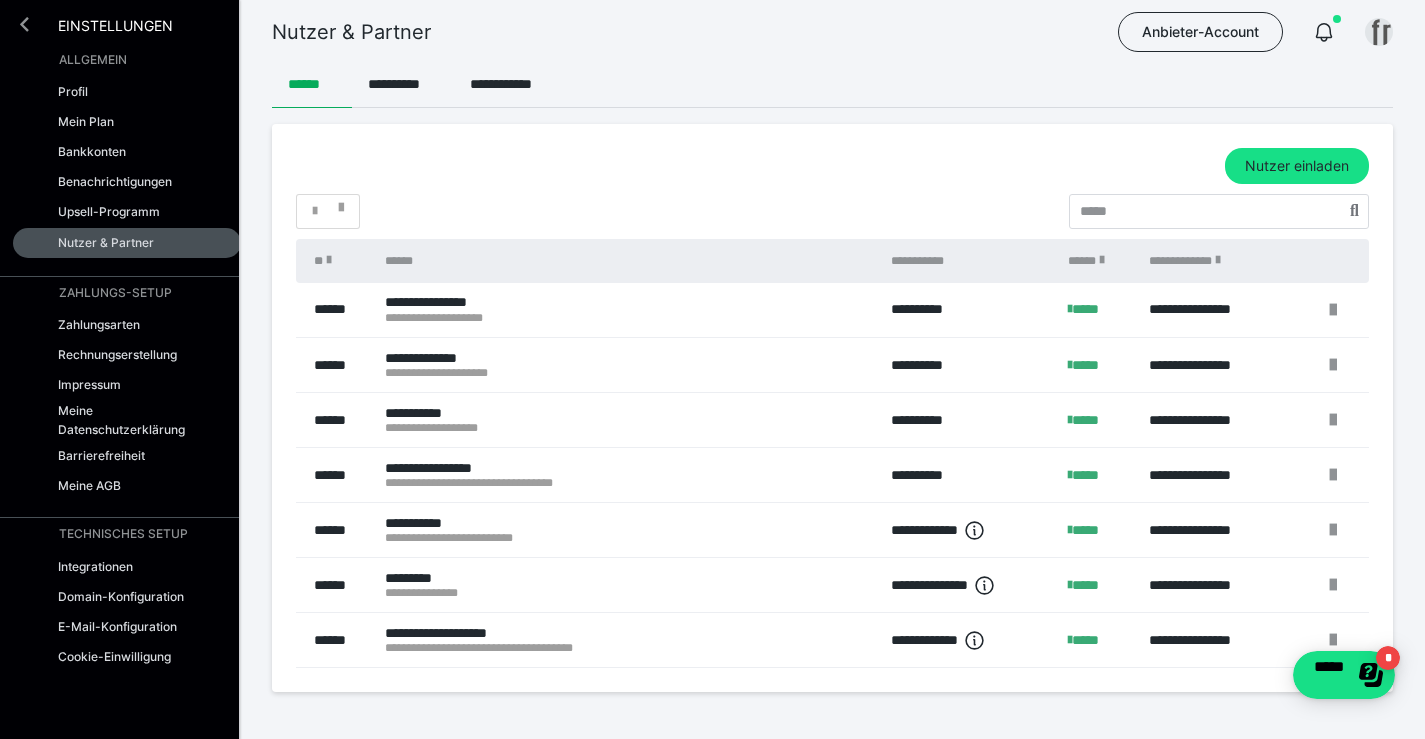 click at bounding box center (24, 24) 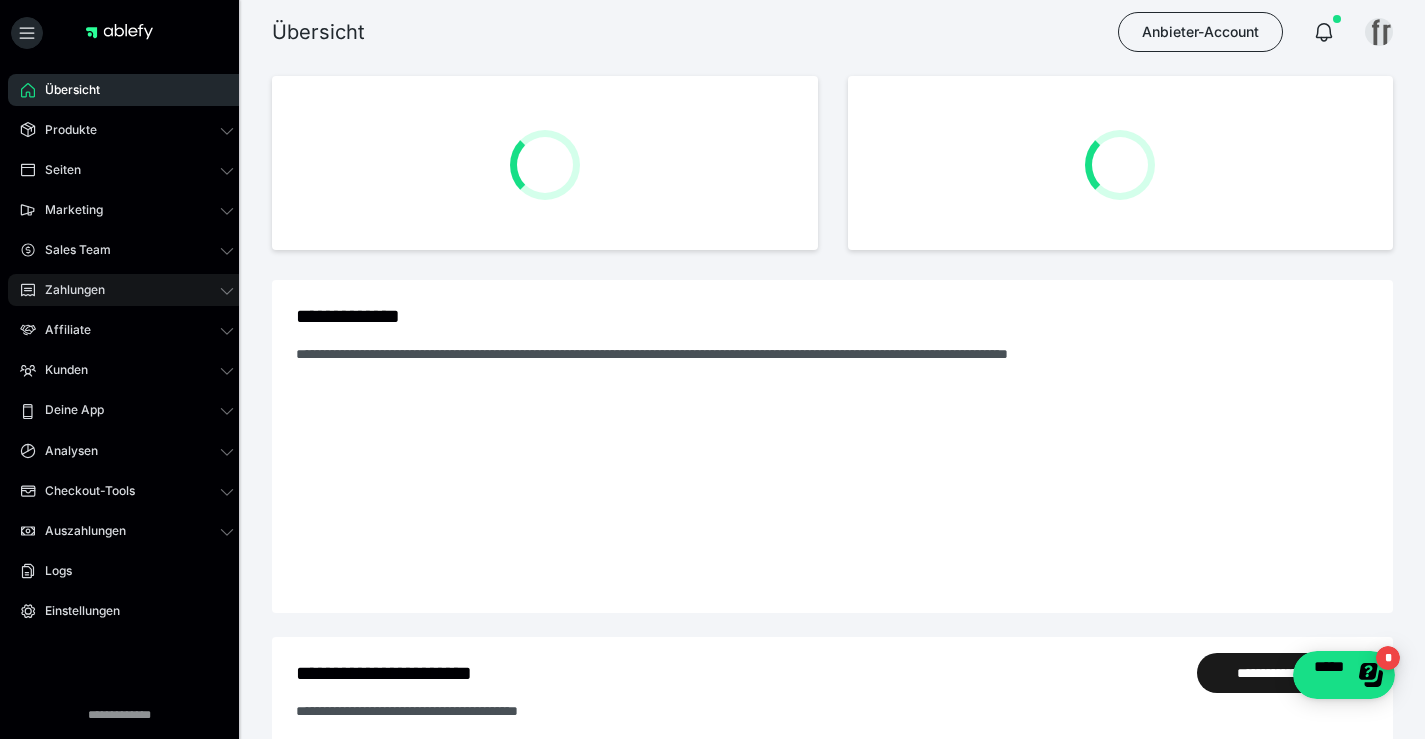 click on "Zahlungen" at bounding box center (127, 290) 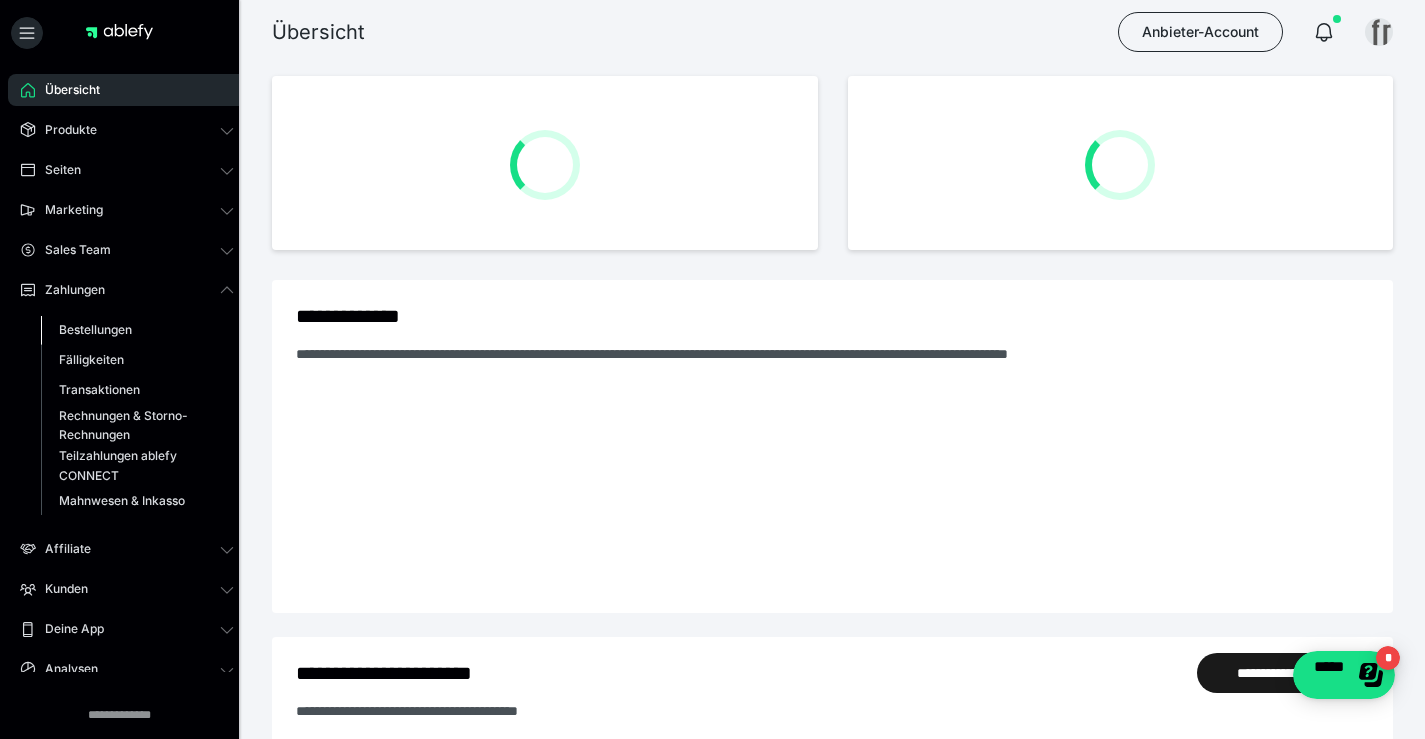 click on "Bestellungen" at bounding box center (95, 329) 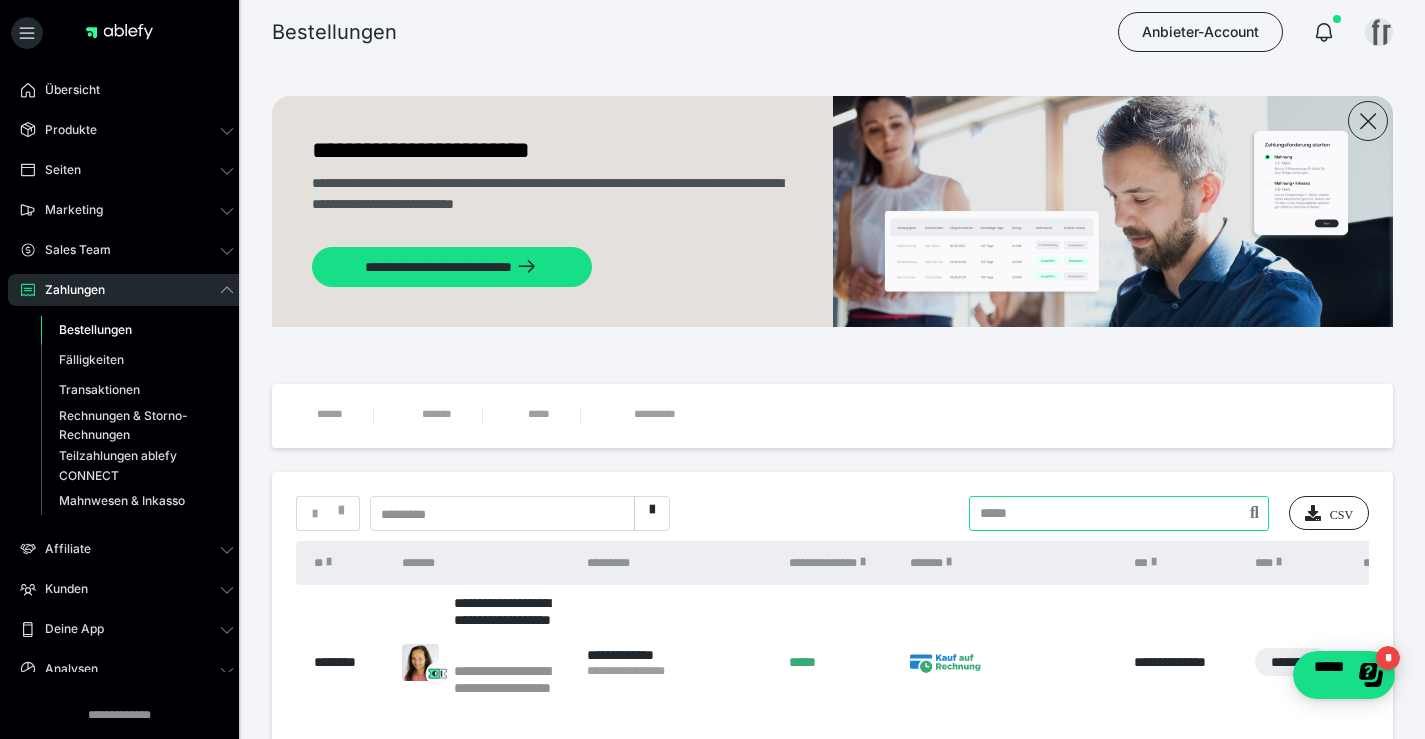 click at bounding box center [1119, 513] 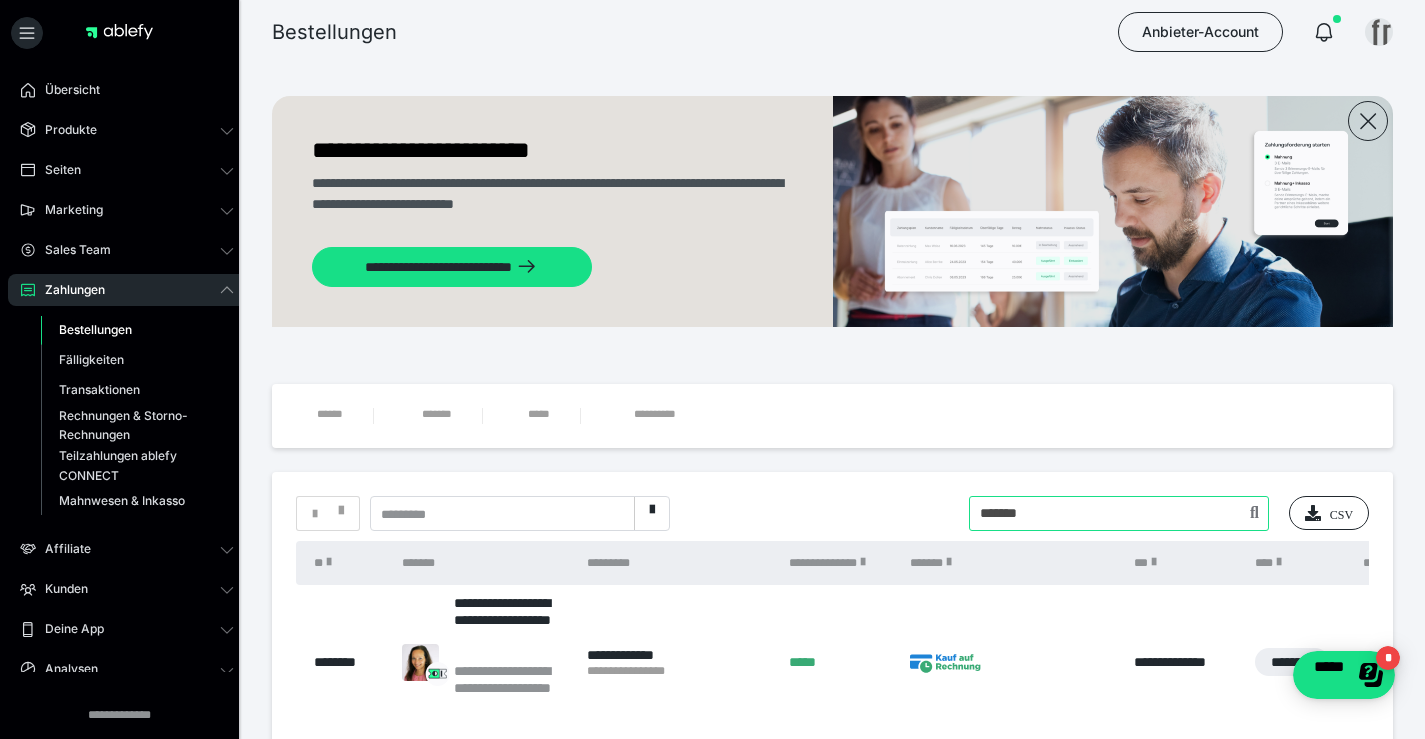 type on "*******" 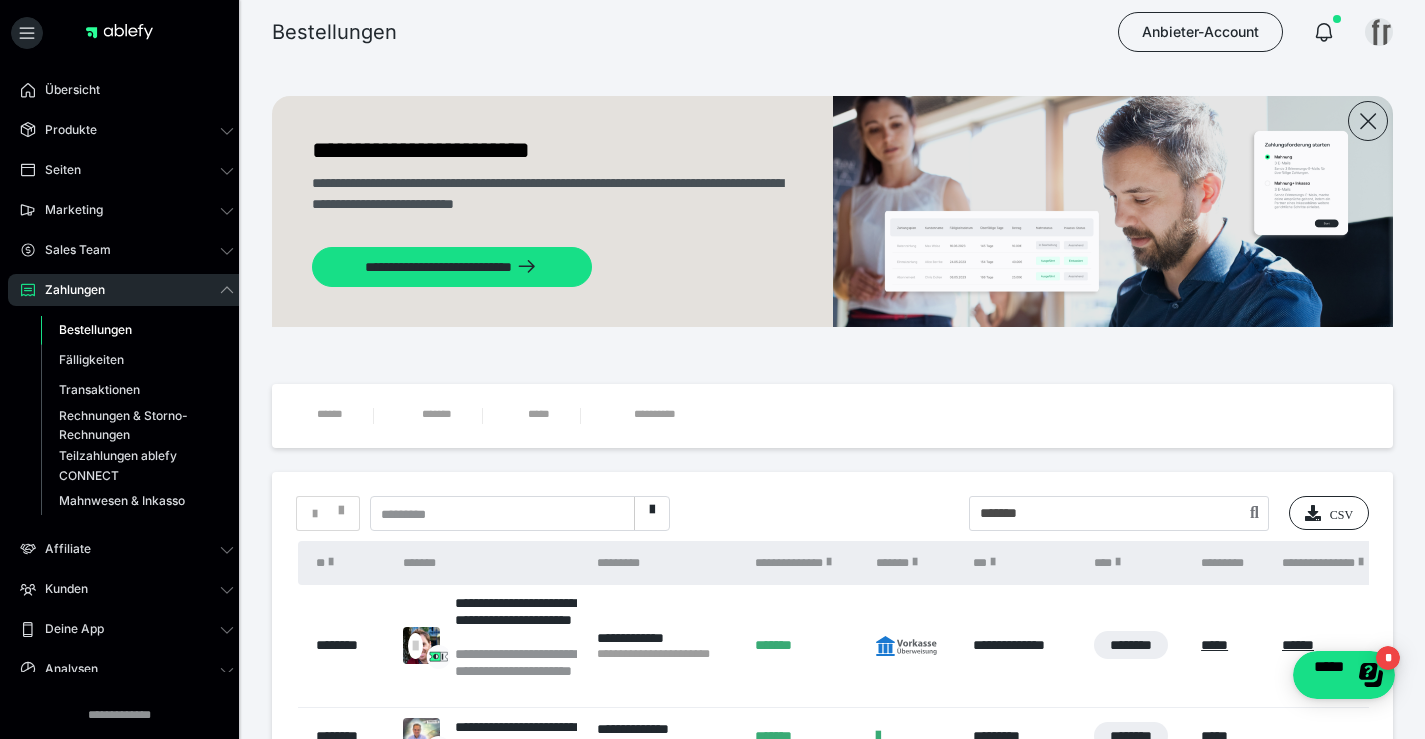 drag, startPoint x: 1345, startPoint y: 350, endPoint x: 1273, endPoint y: 407, distance: 91.83137 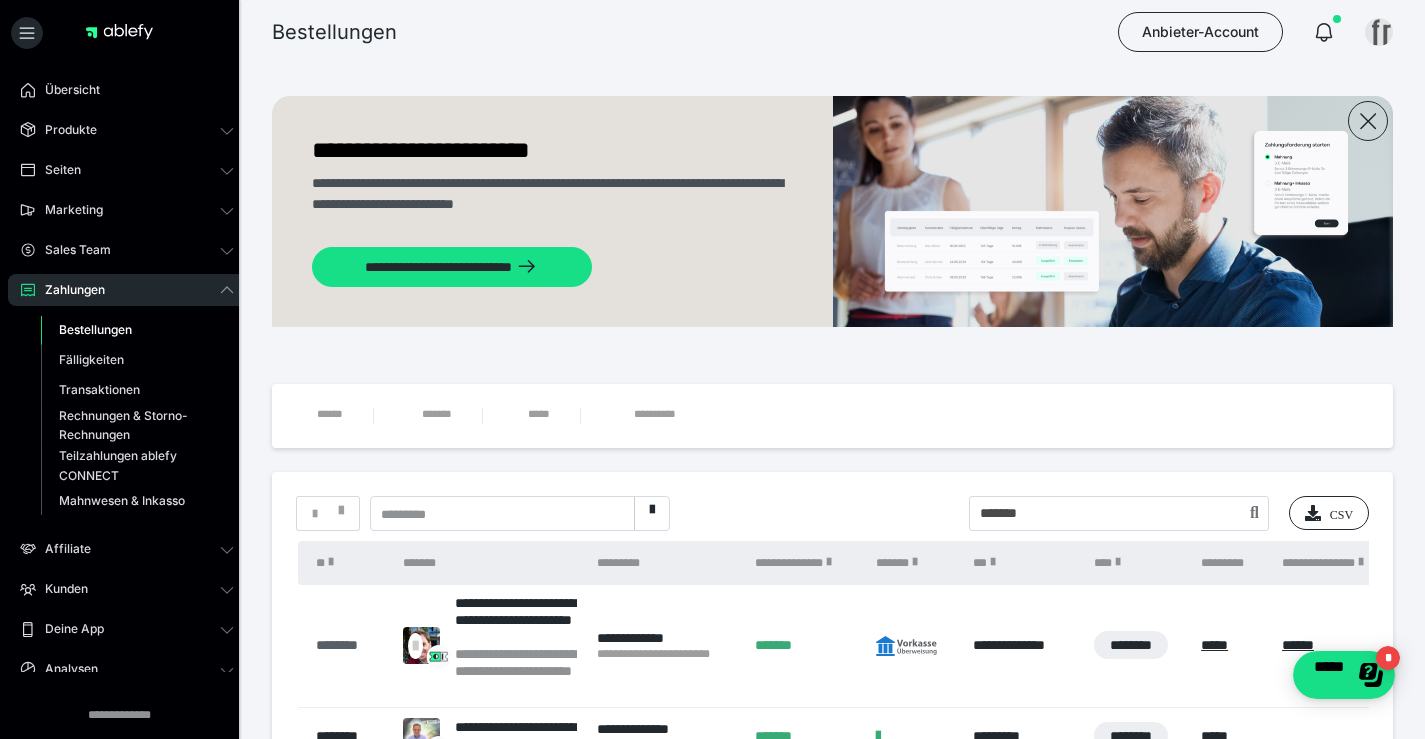 click on "********" at bounding box center [349, 645] 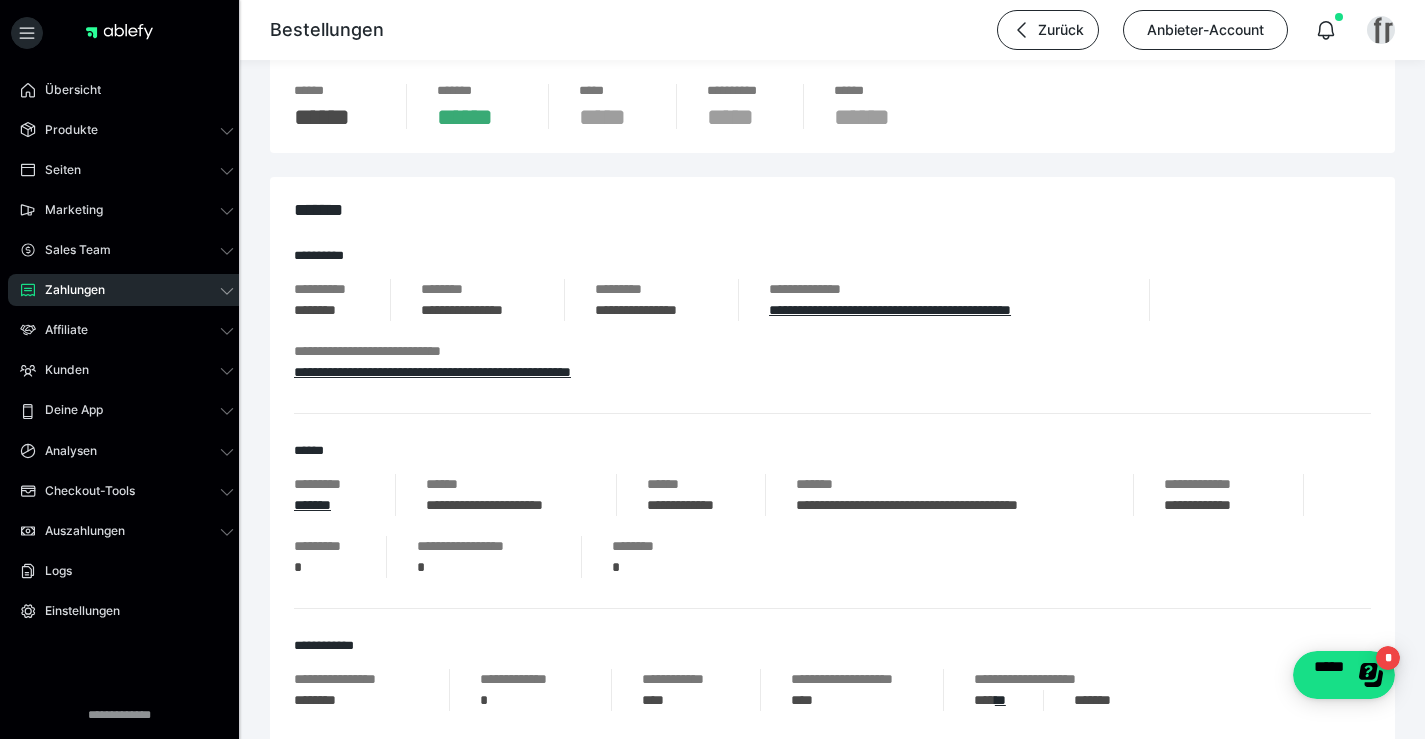 scroll, scrollTop: 0, scrollLeft: 0, axis: both 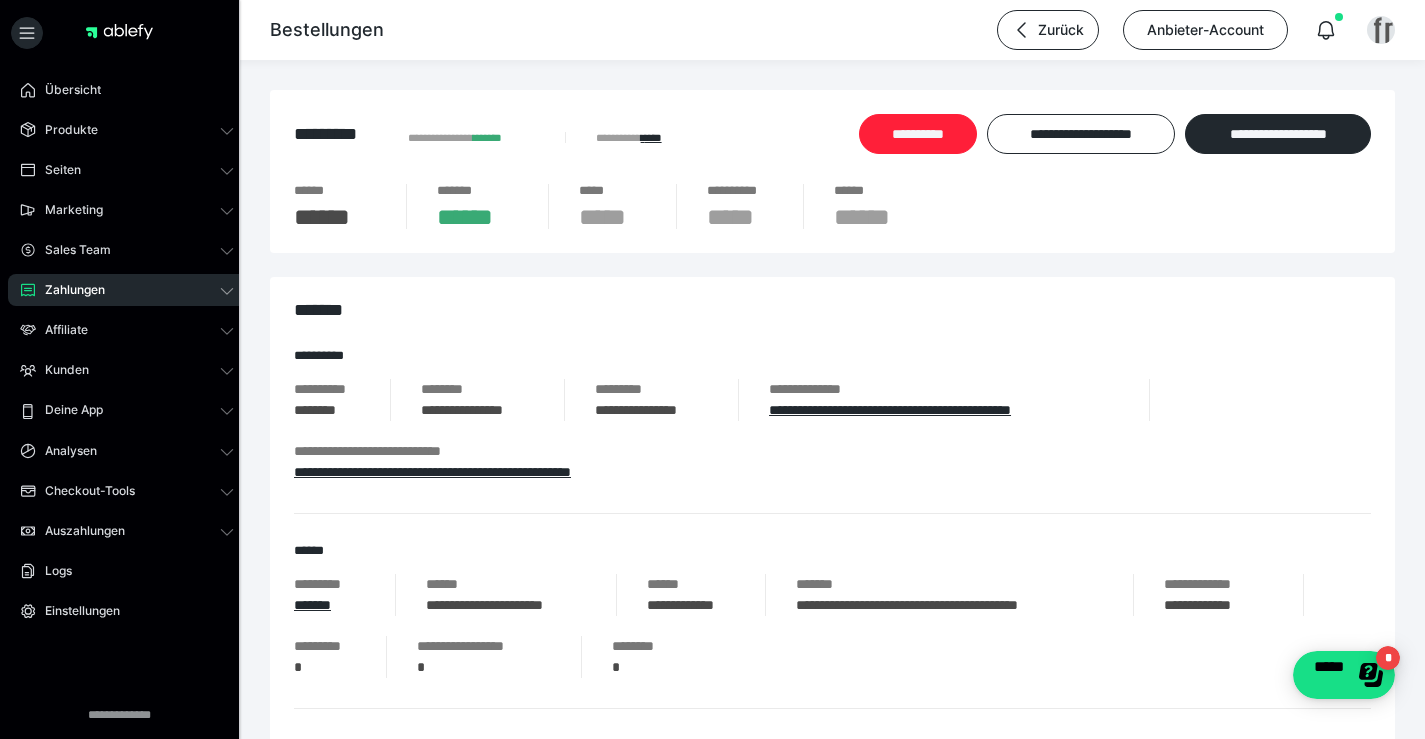 click on "**********" at bounding box center [918, 134] 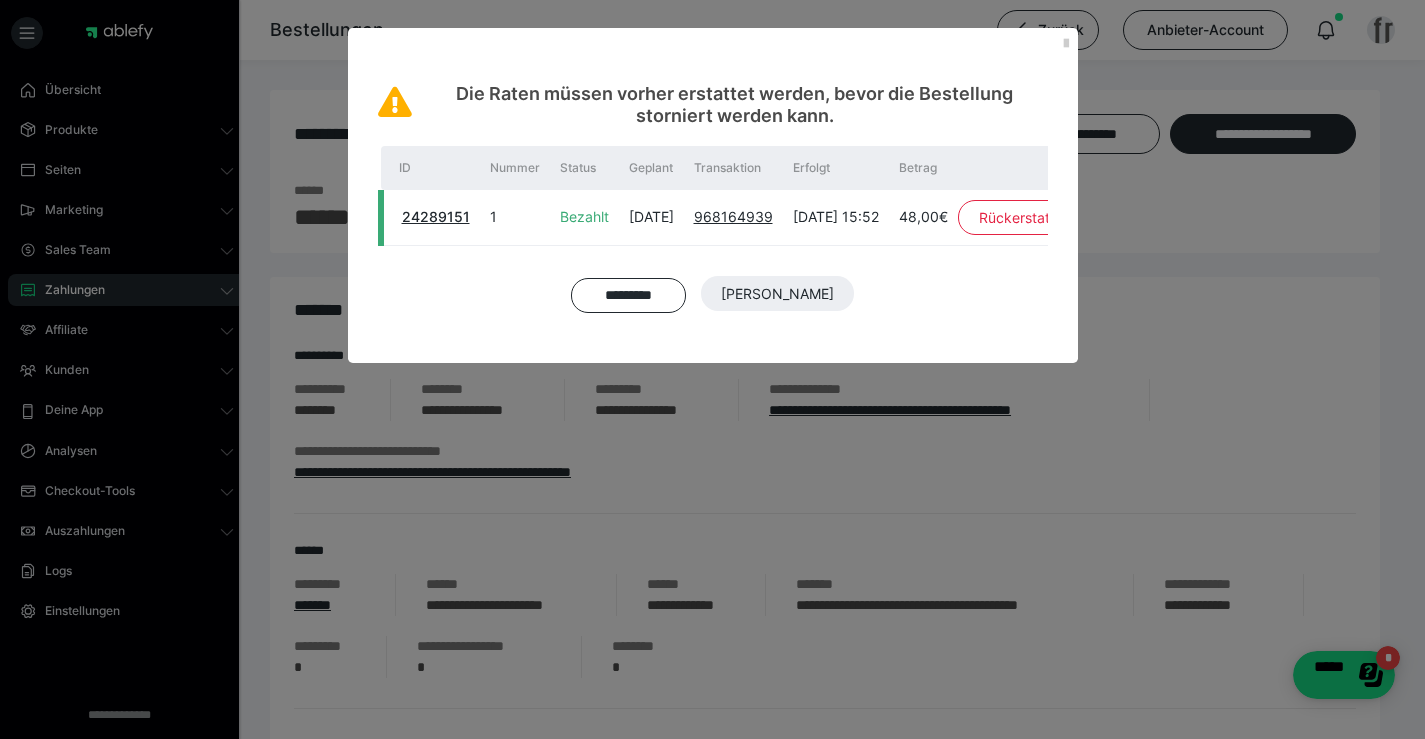 click on "ID Nummer Status Geplant Transaktion Erfolgt Betrag 24289151 1 Bezahlt 28.05.2025 968164939 13.06.2025 15:52 48,00€ Rückerstattung ********* Ja" at bounding box center [713, 244] 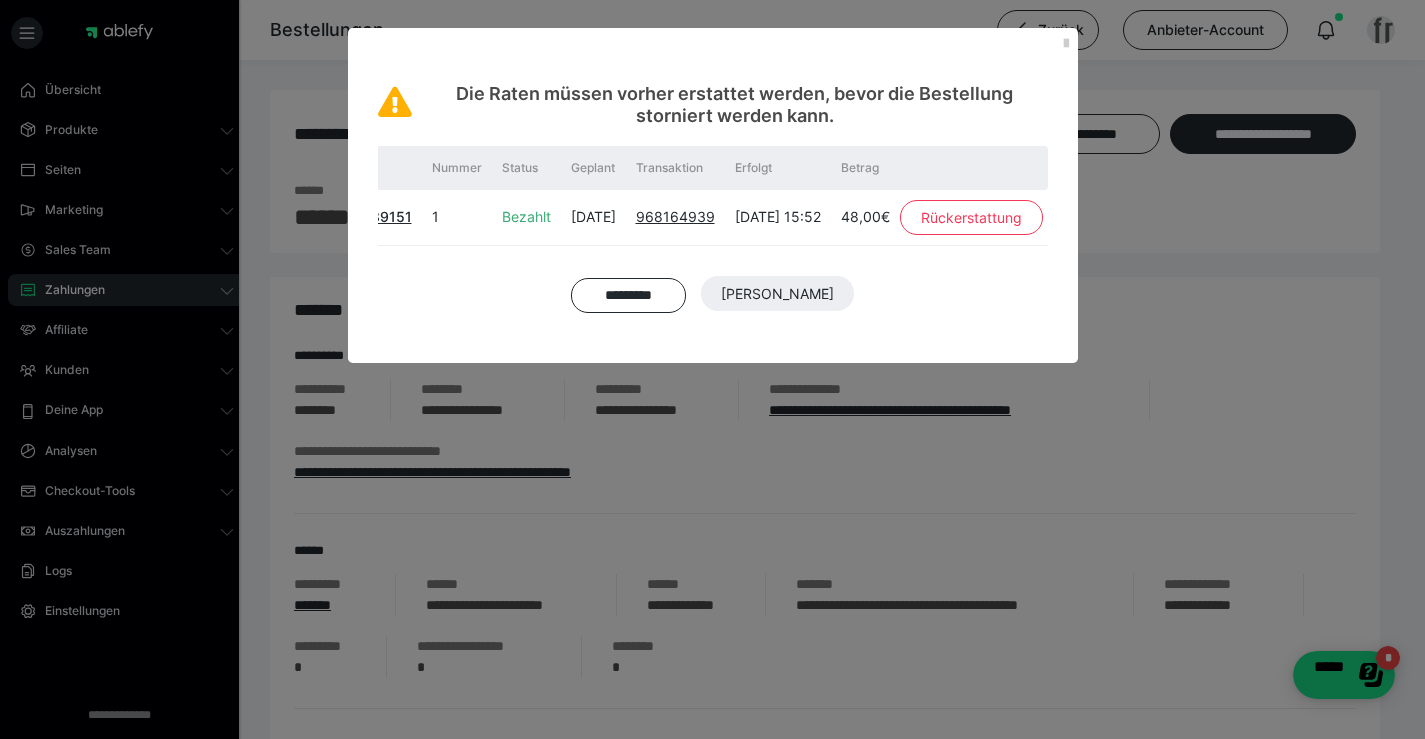 click on "Rückerstattung" at bounding box center [971, 218] 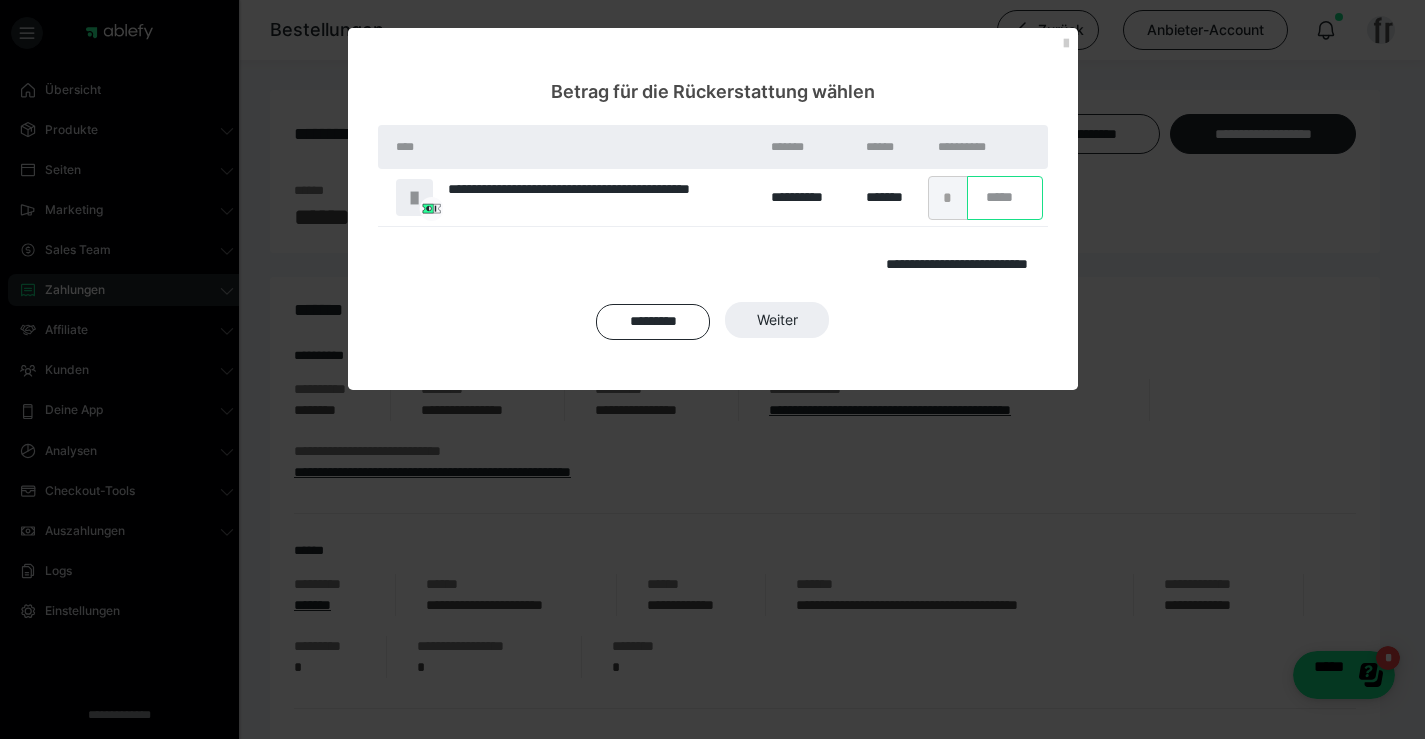 drag, startPoint x: 991, startPoint y: 192, endPoint x: 960, endPoint y: 201, distance: 32.280025 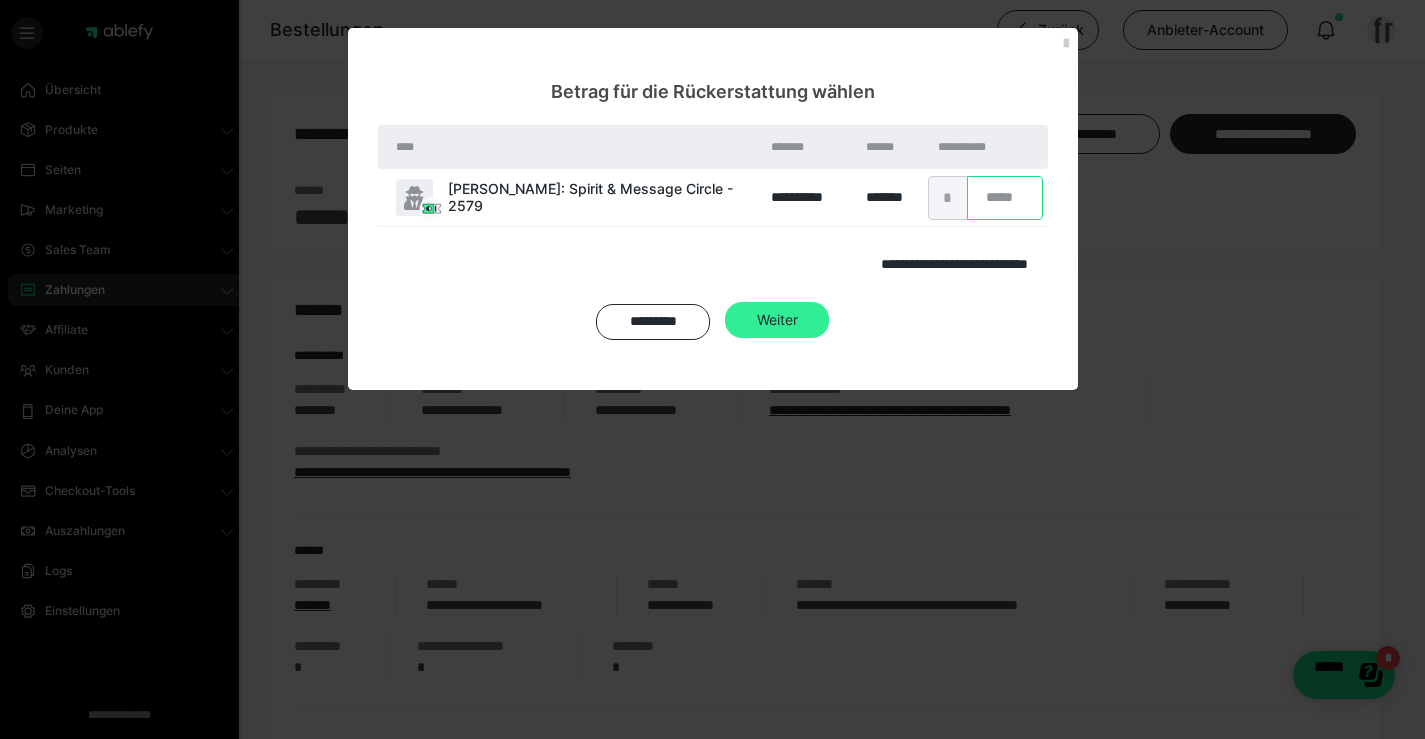 type on "**" 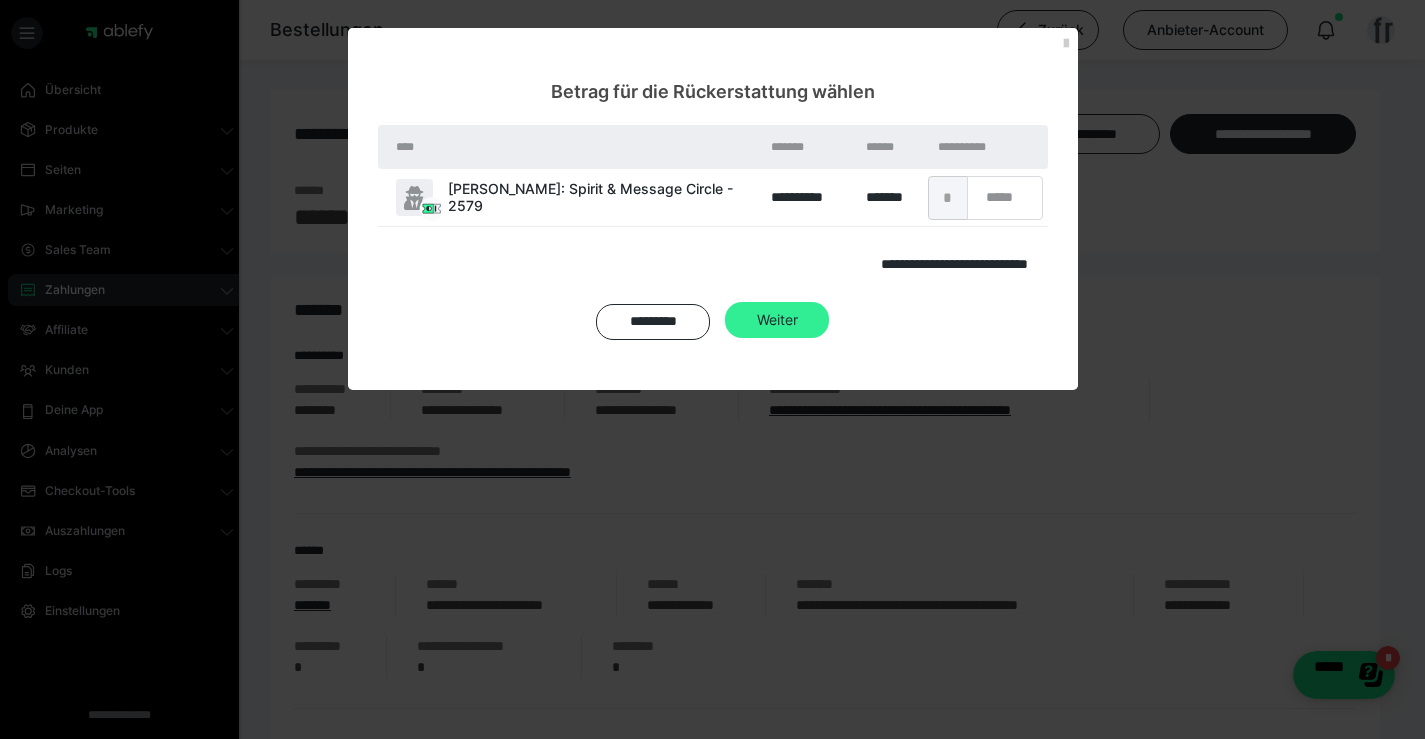 click on "Weiter" at bounding box center [777, 294] 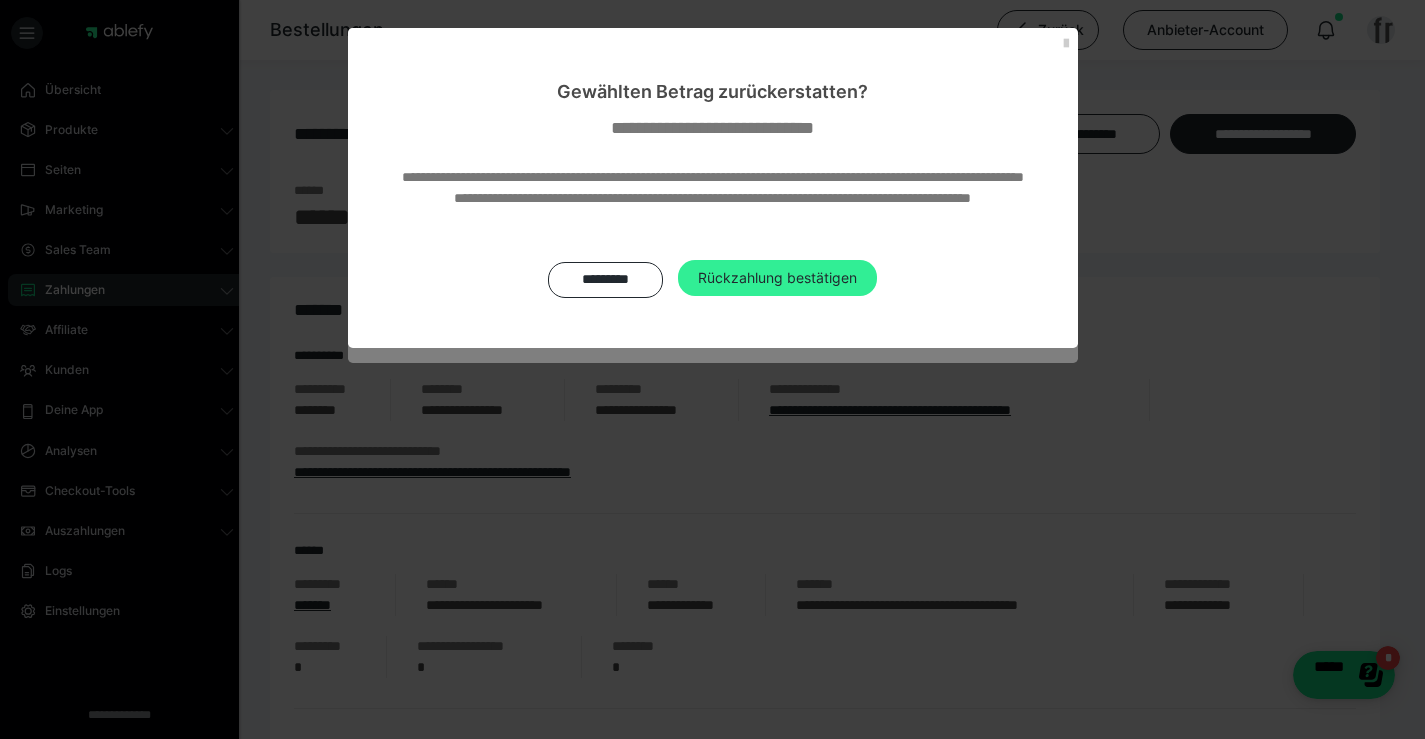 click on "Rückzahlung bestätigen" at bounding box center (777, 278) 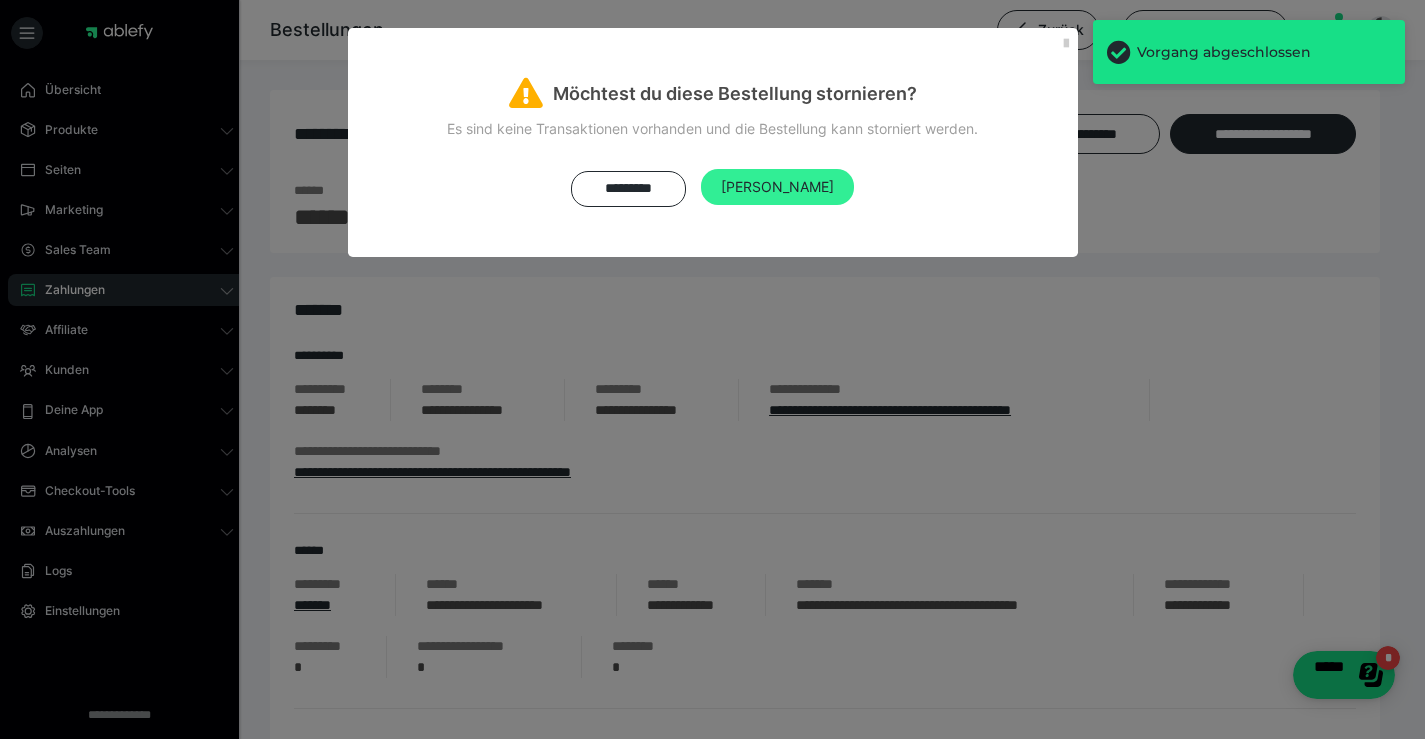 click on "Ja" at bounding box center (777, 187) 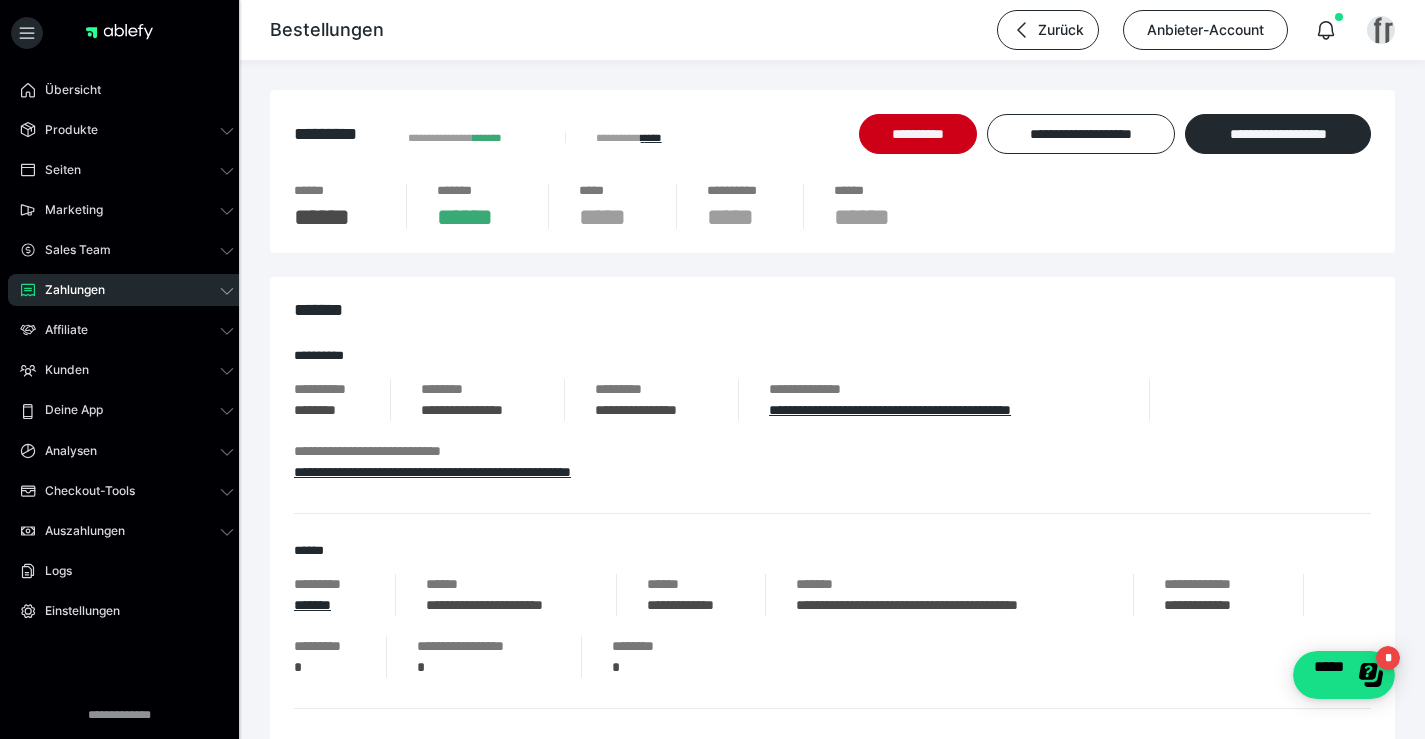 click on "**********" at bounding box center [832, 171] 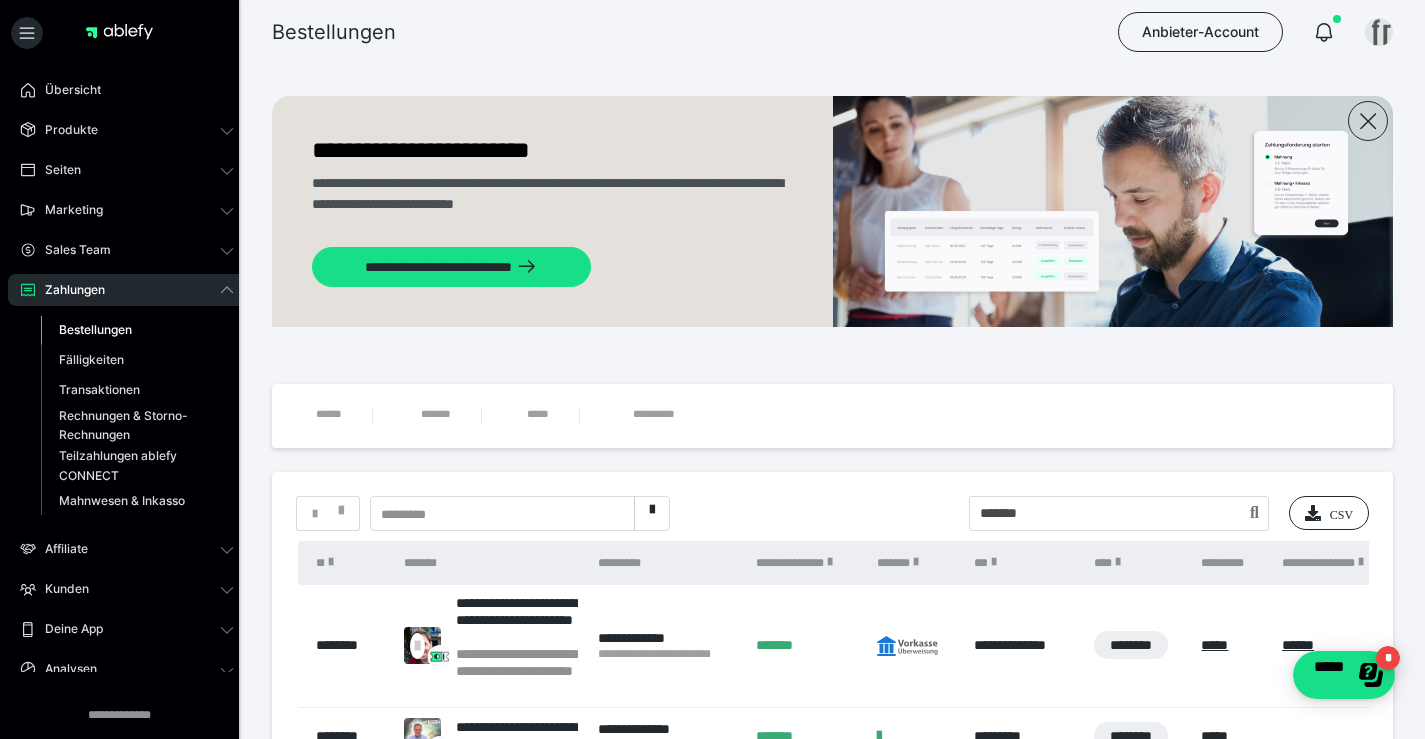 scroll, scrollTop: 200, scrollLeft: 0, axis: vertical 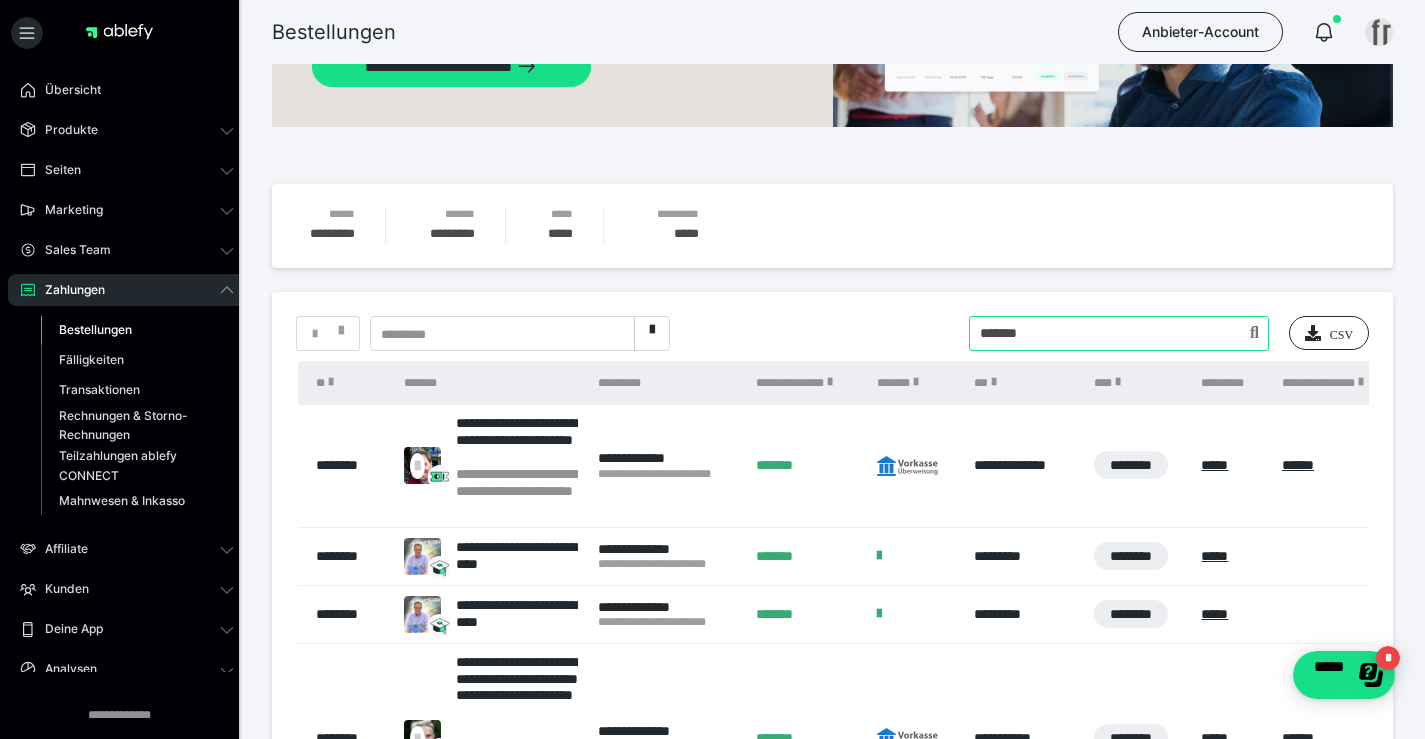 drag, startPoint x: 1067, startPoint y: 334, endPoint x: 746, endPoint y: 335, distance: 321.00156 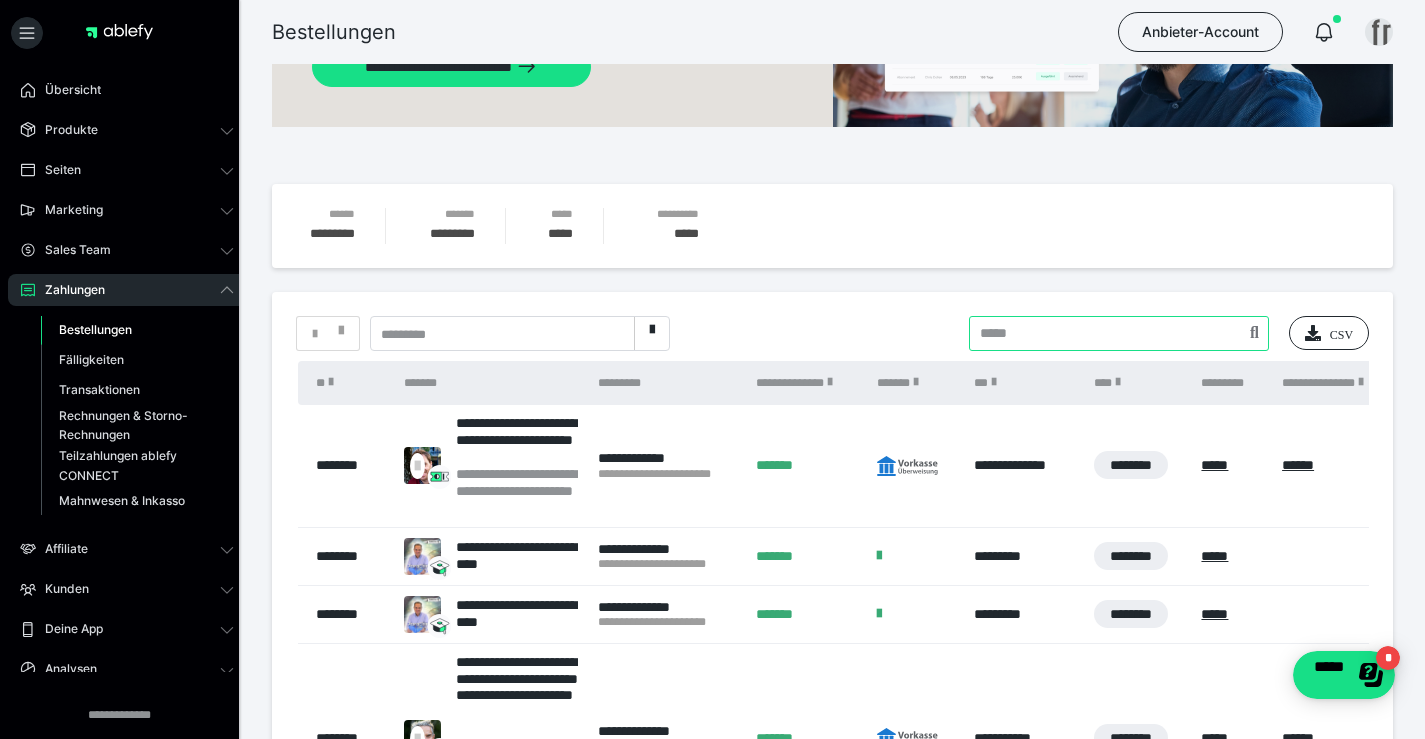 type 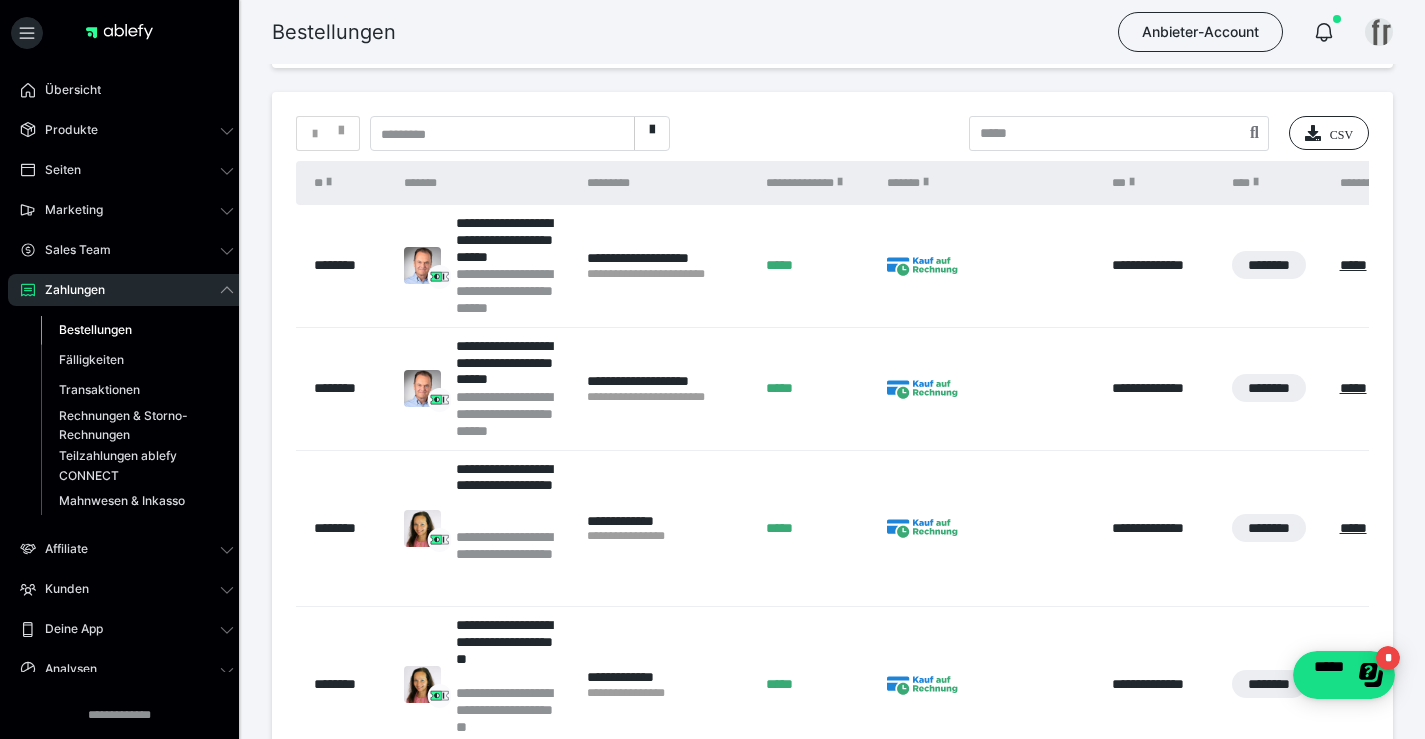 scroll, scrollTop: 500, scrollLeft: 0, axis: vertical 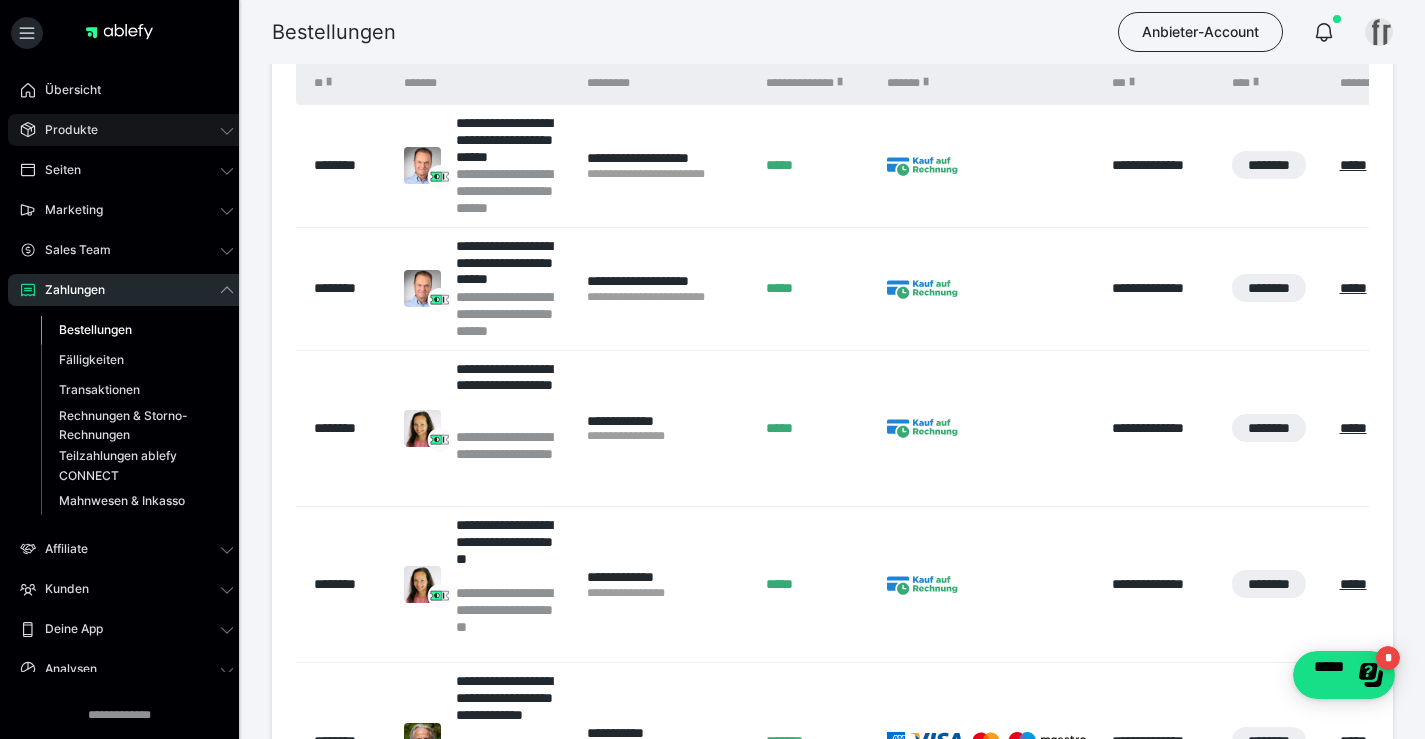 click on "Produkte" at bounding box center (127, 130) 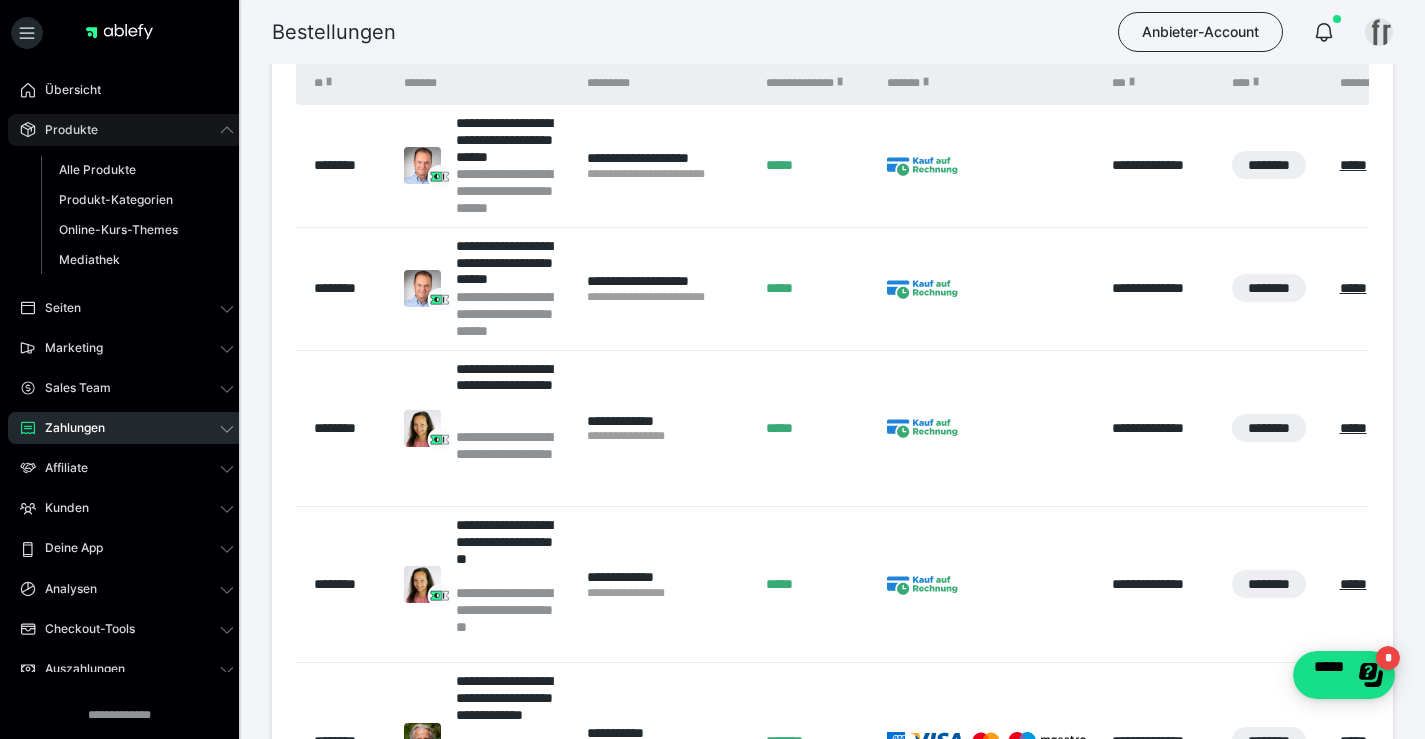 click on "Produkte" at bounding box center (127, 130) 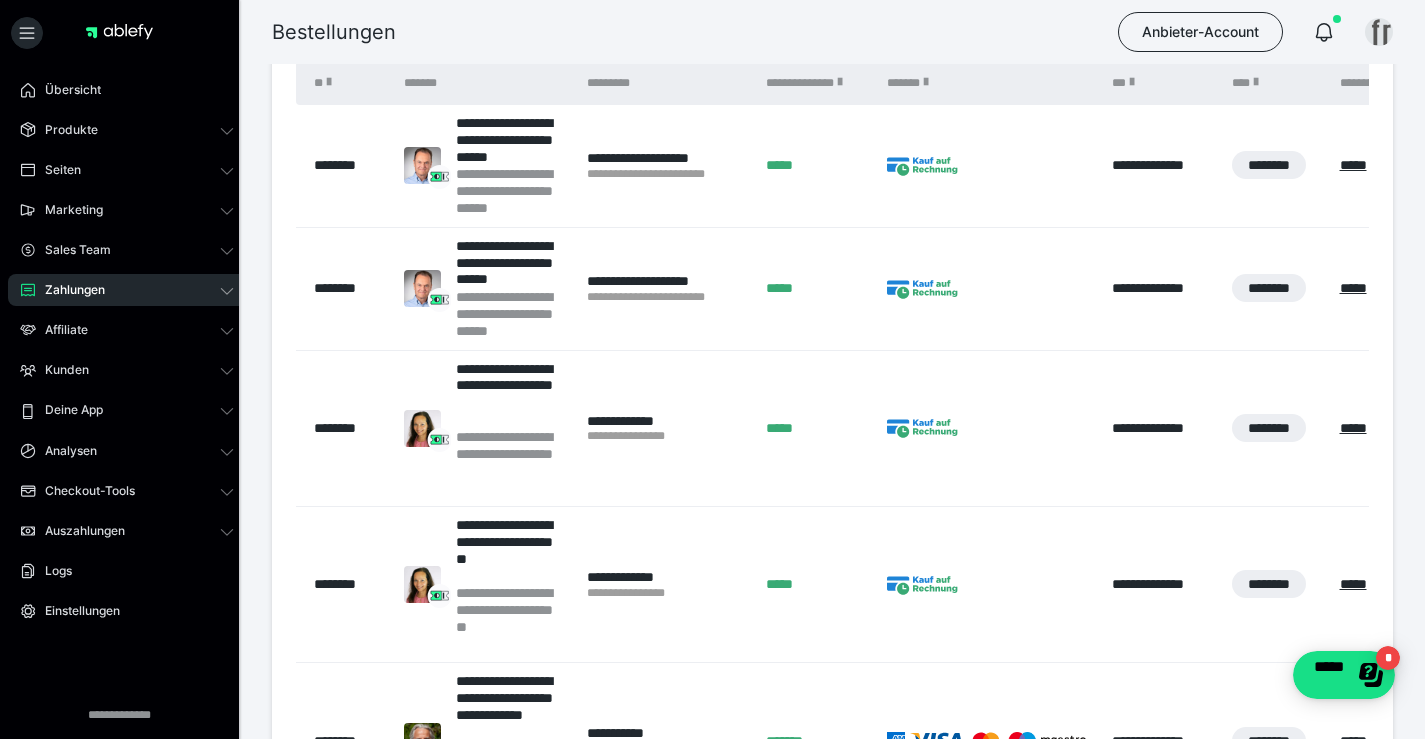 scroll, scrollTop: 300, scrollLeft: 0, axis: vertical 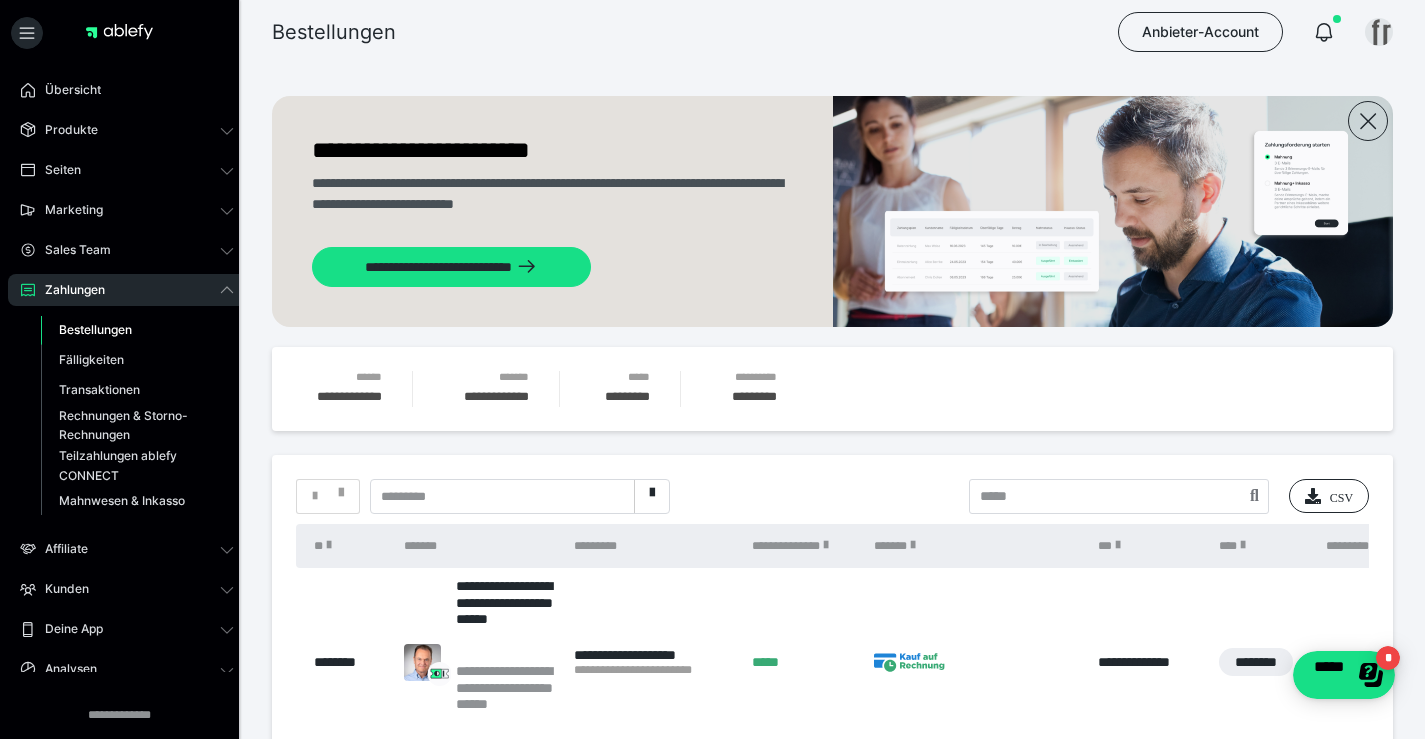 click on "*" at bounding box center (328, 496) 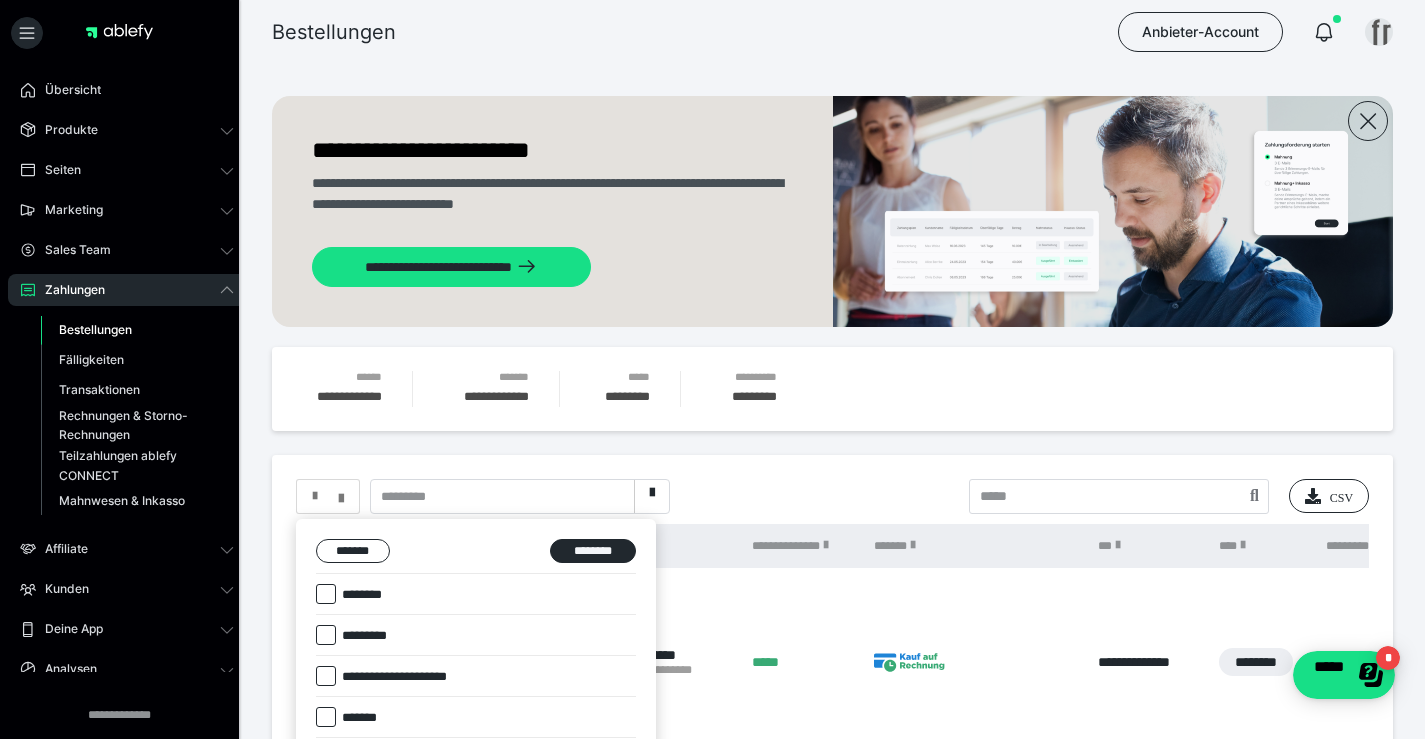 scroll, scrollTop: 300, scrollLeft: 0, axis: vertical 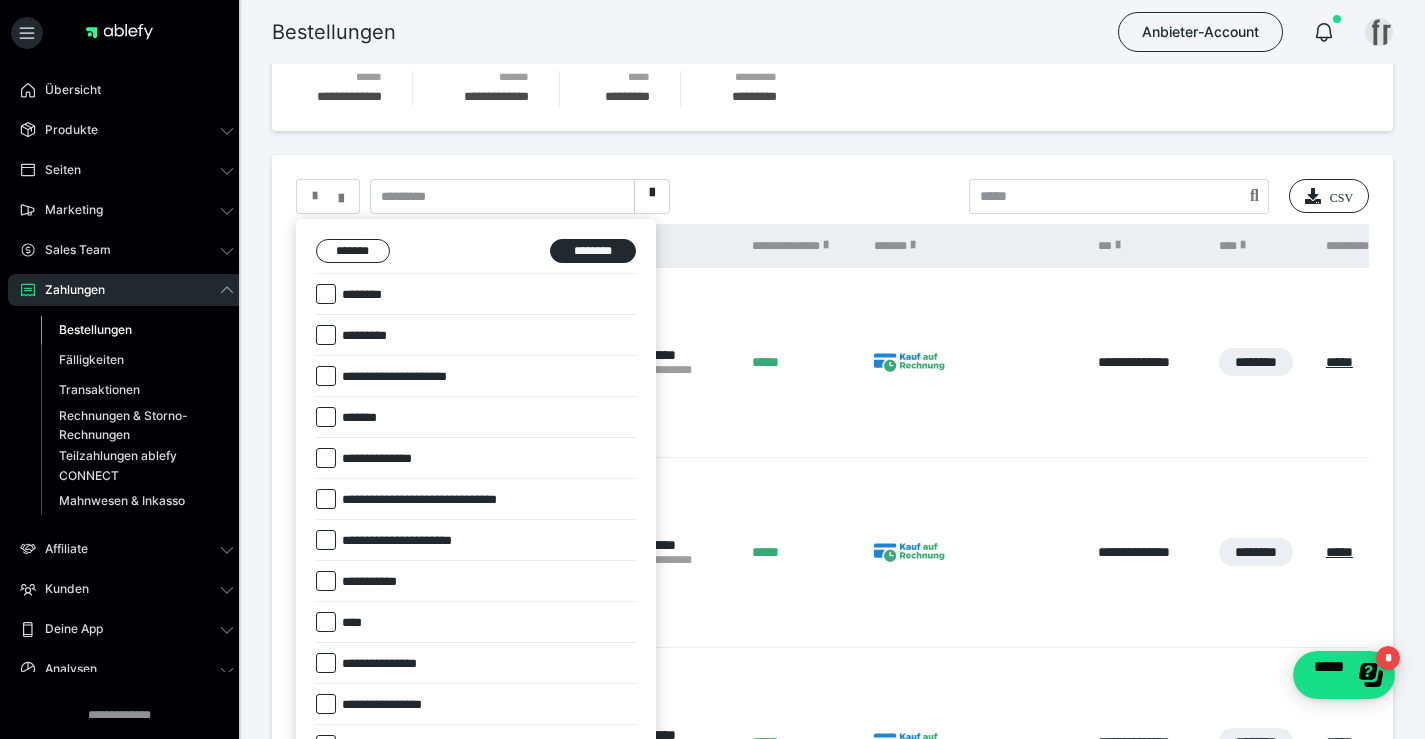 click on "********" at bounding box center [364, 295] 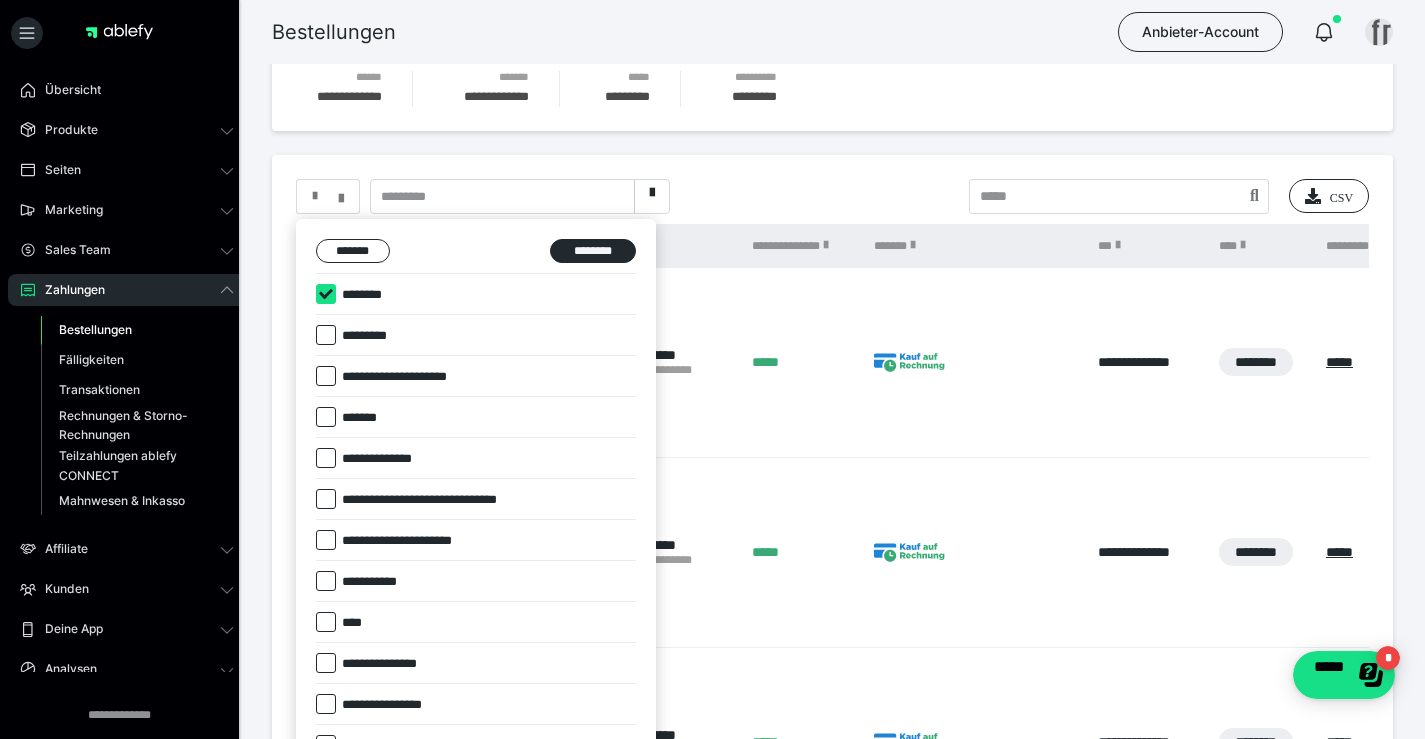 checkbox on "****" 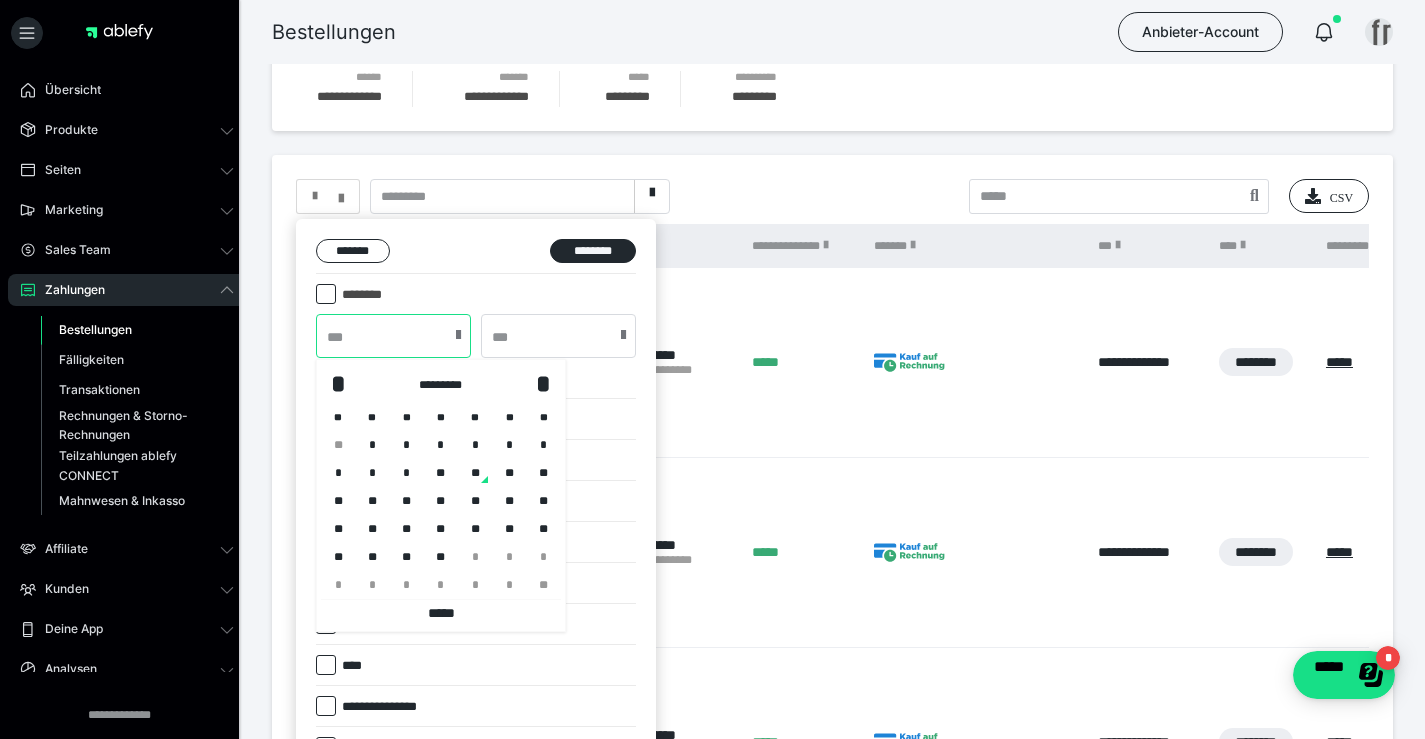 click at bounding box center (393, 336) 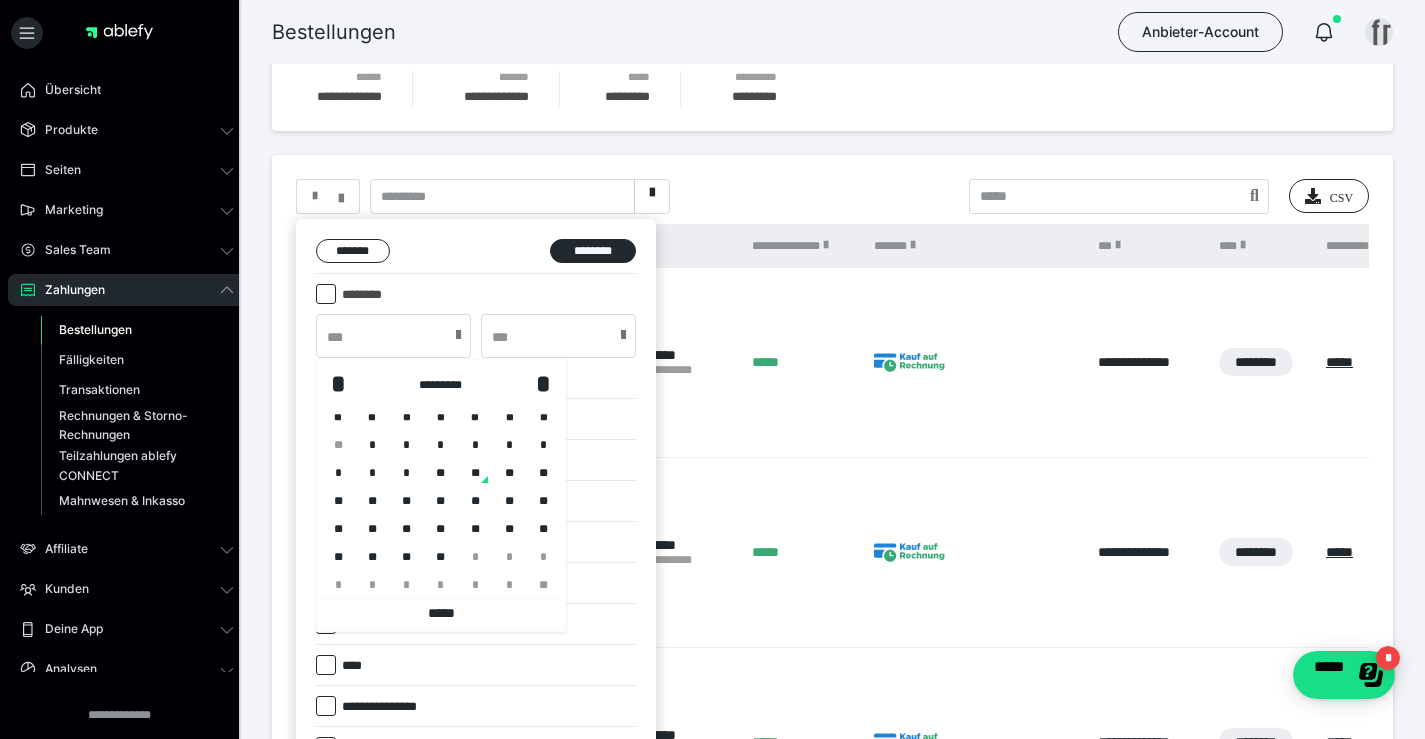click on "**" at bounding box center (441, 473) 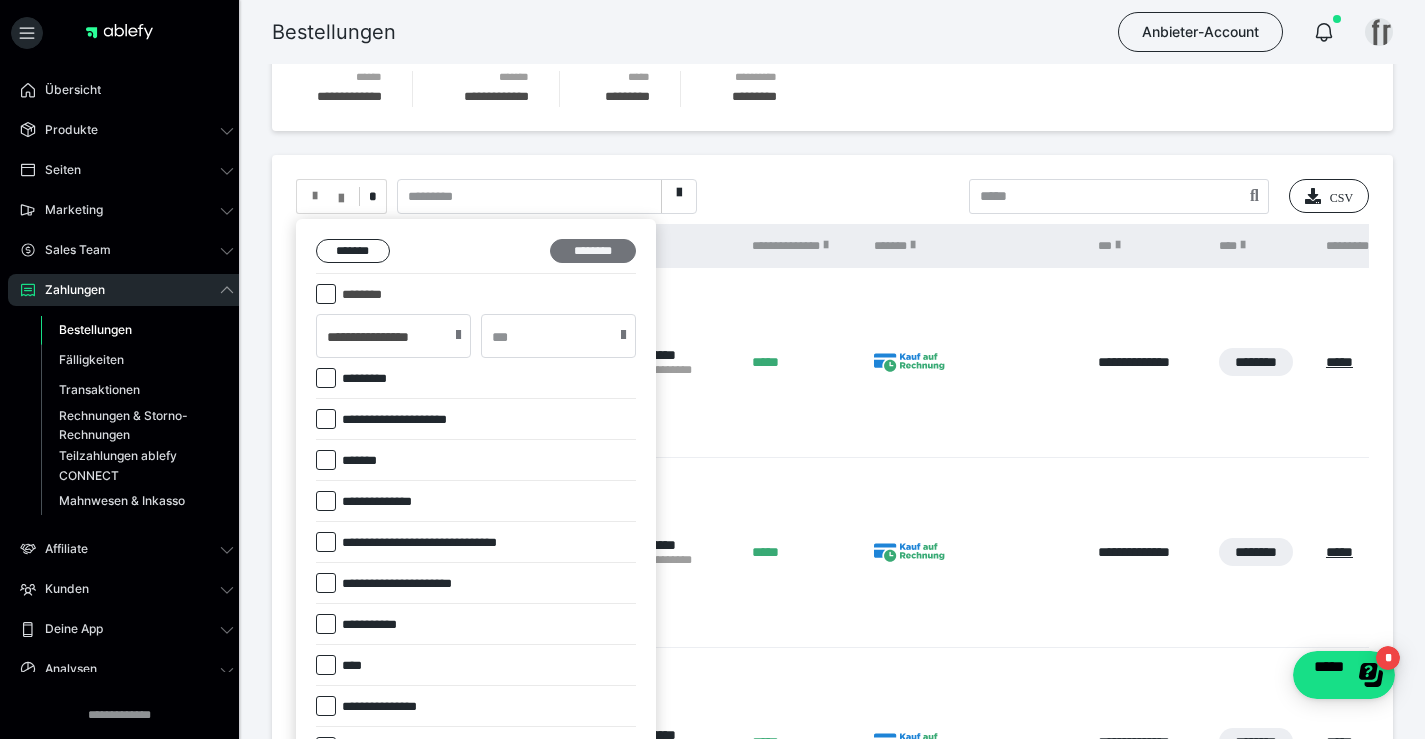 click on "********" at bounding box center [593, 251] 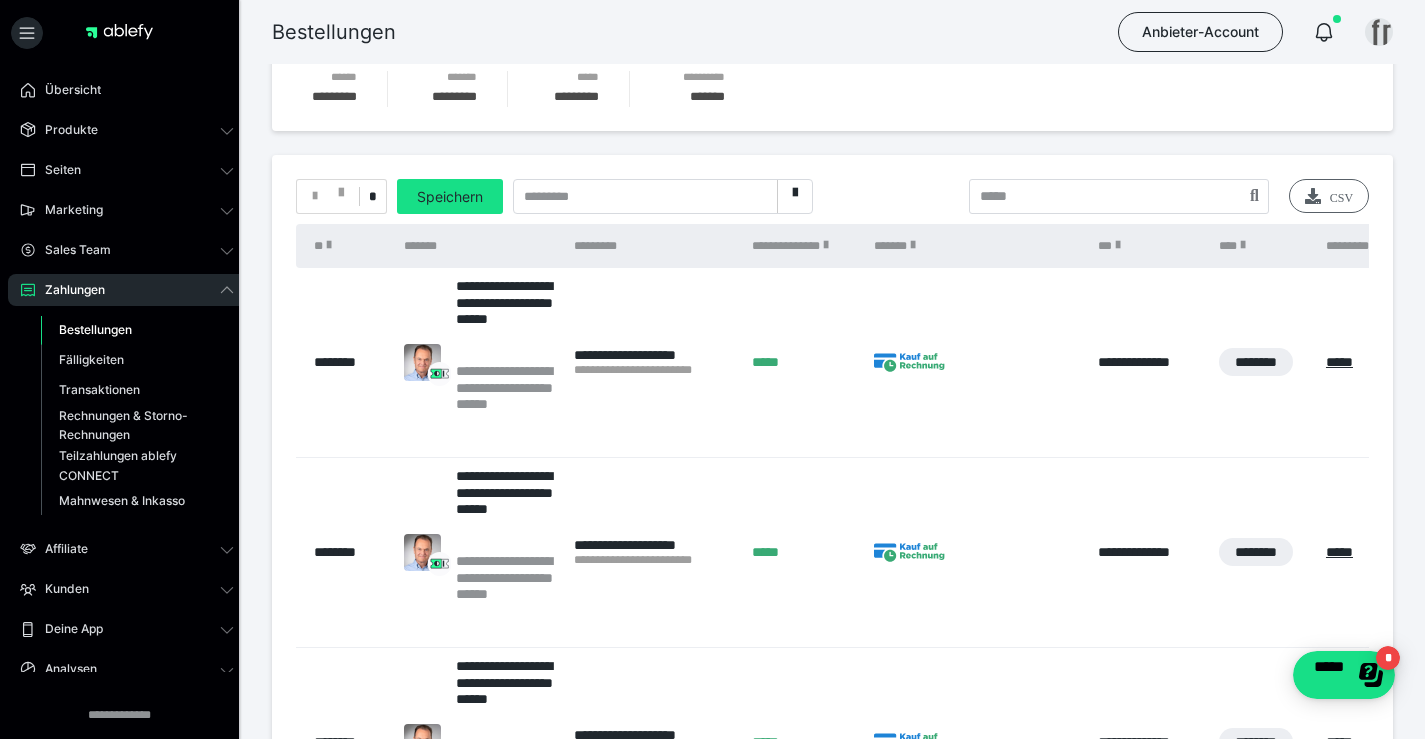 click on "CSV" at bounding box center (1329, 196) 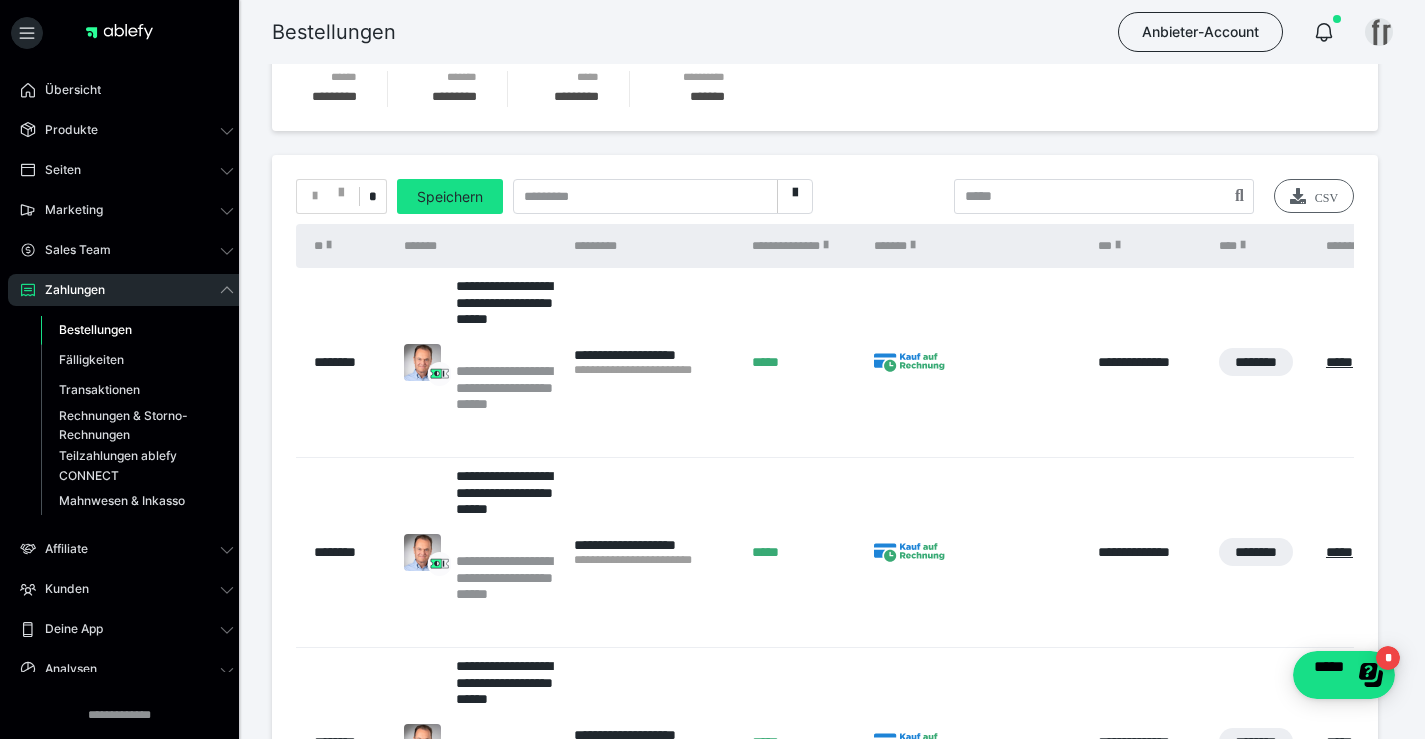 scroll, scrollTop: 0, scrollLeft: 0, axis: both 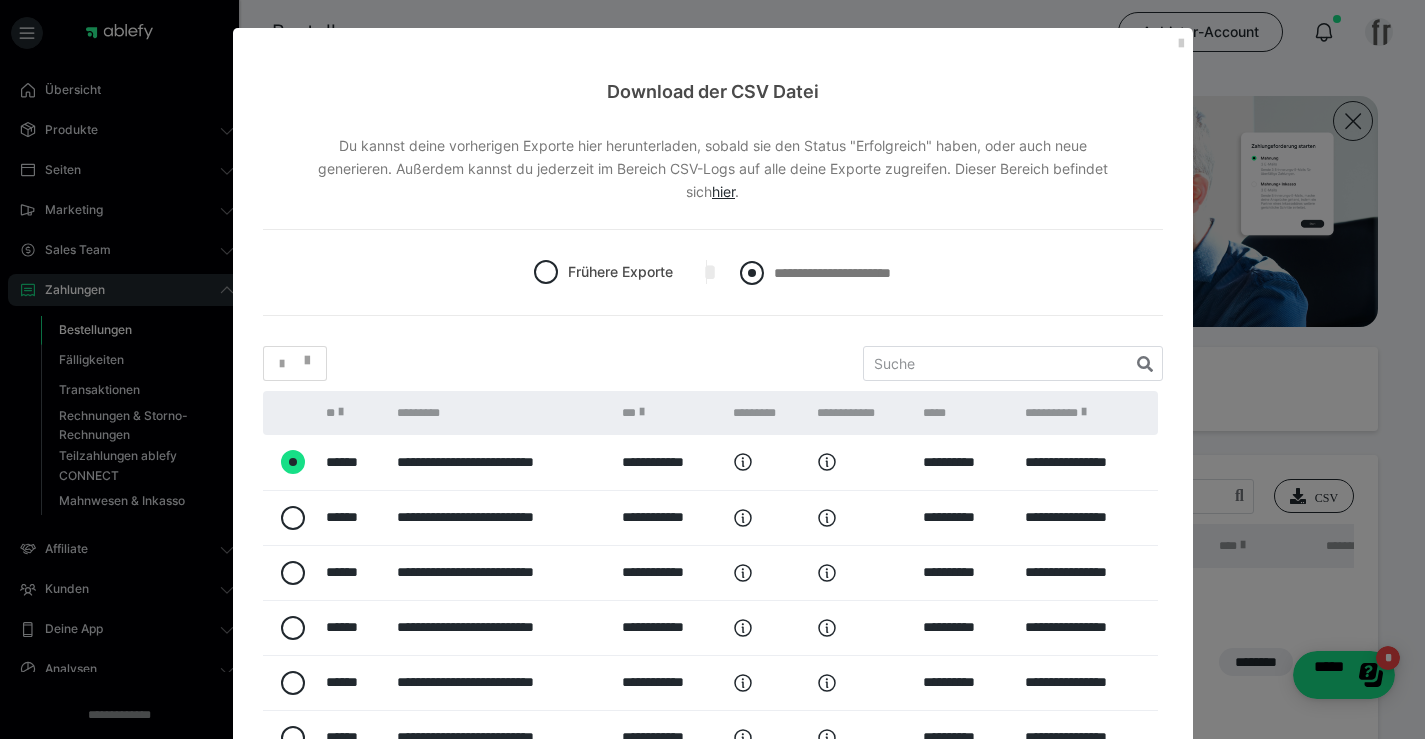click on "**********" at bounding box center [832, 273] 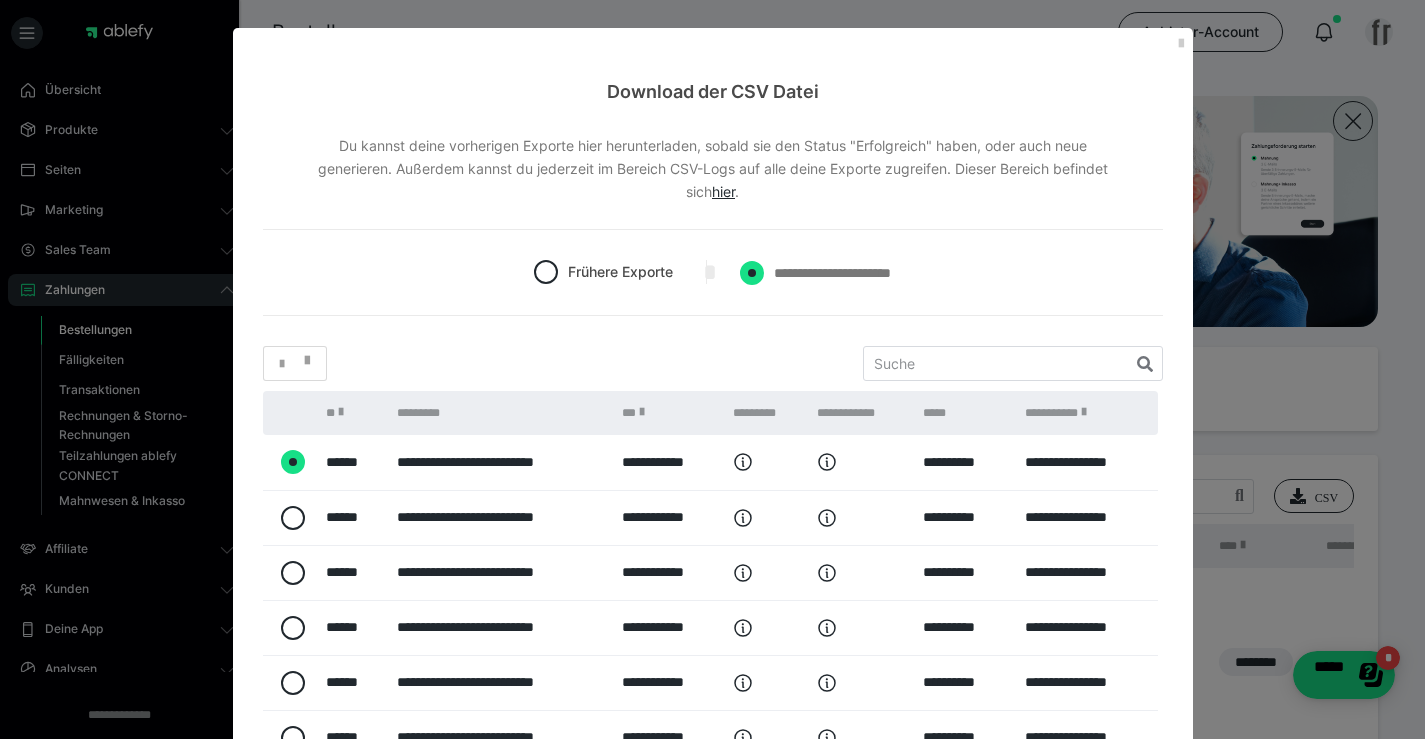 radio on "****" 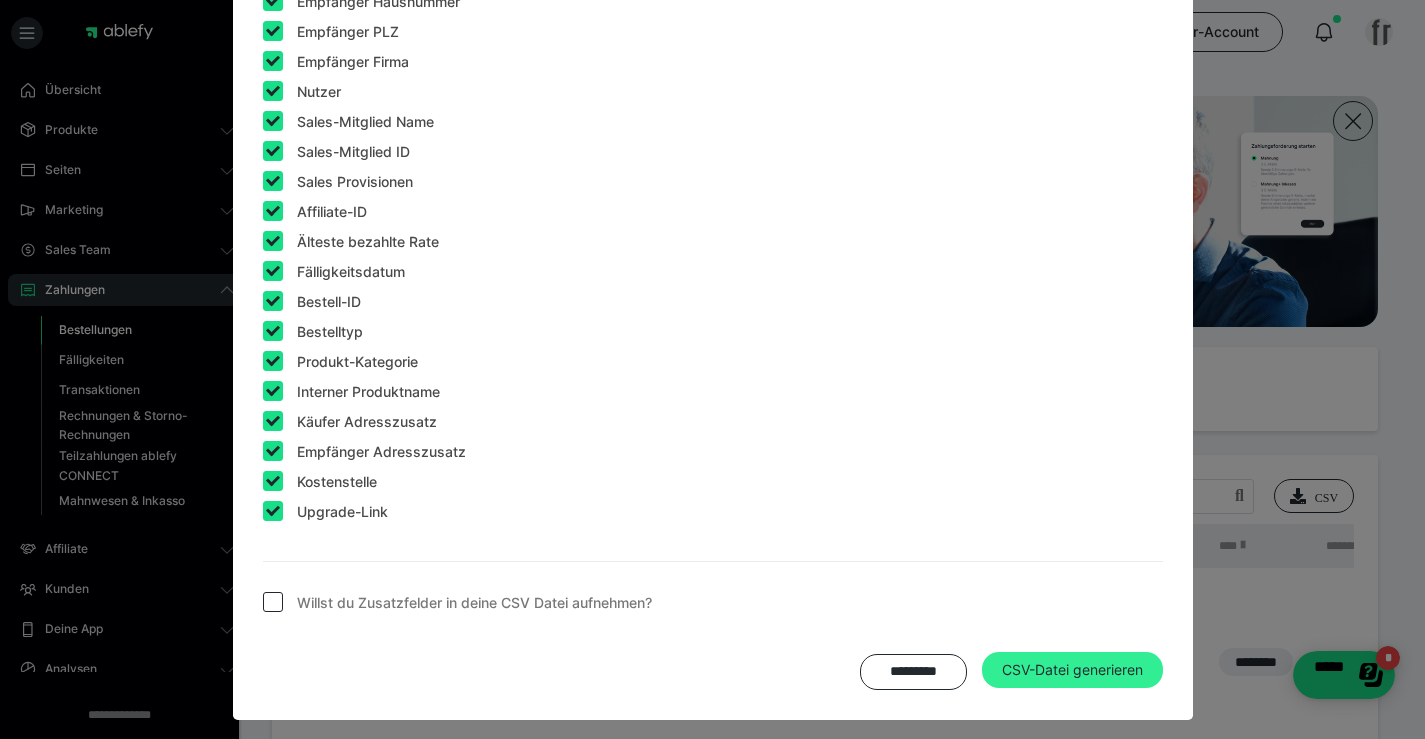 click on "CSV-Datei generieren" at bounding box center [1072, 670] 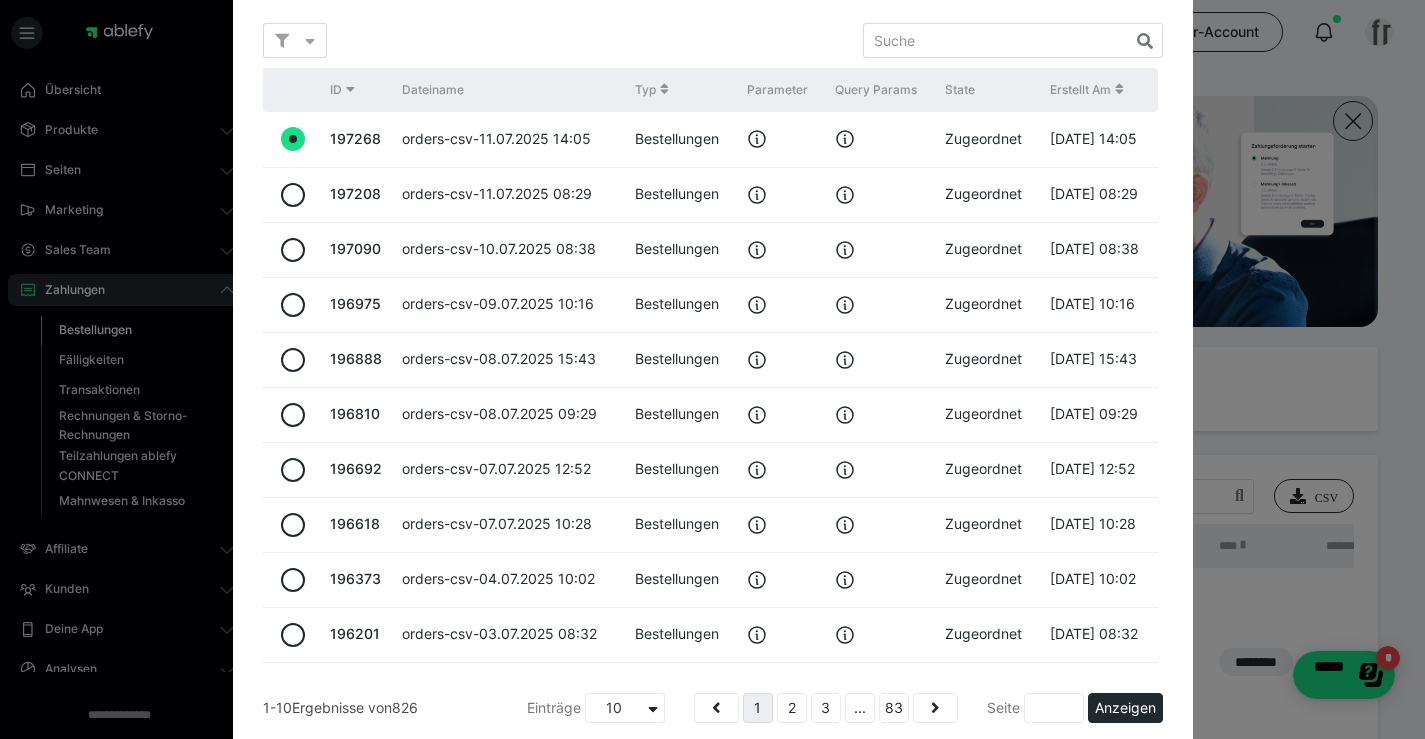 scroll, scrollTop: 423, scrollLeft: 0, axis: vertical 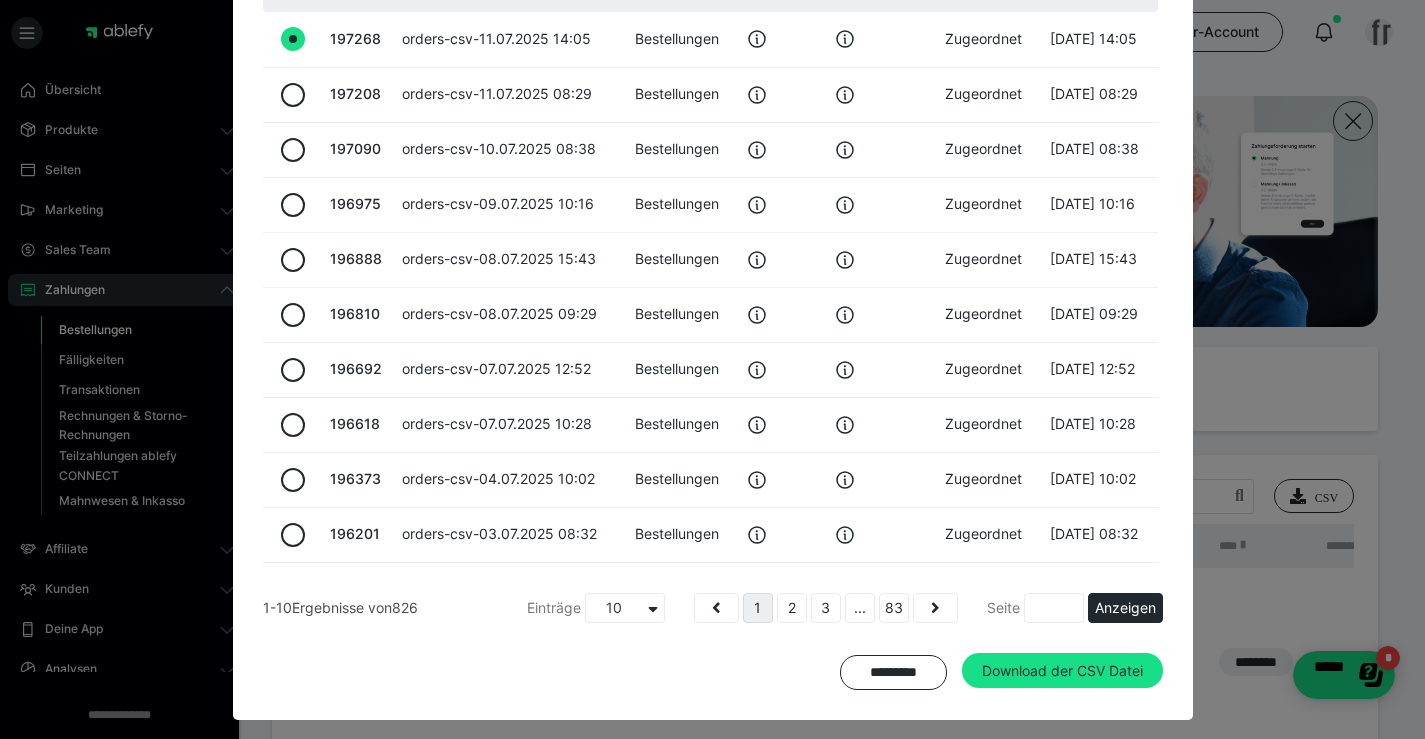 click on "**********" at bounding box center [713, 201] 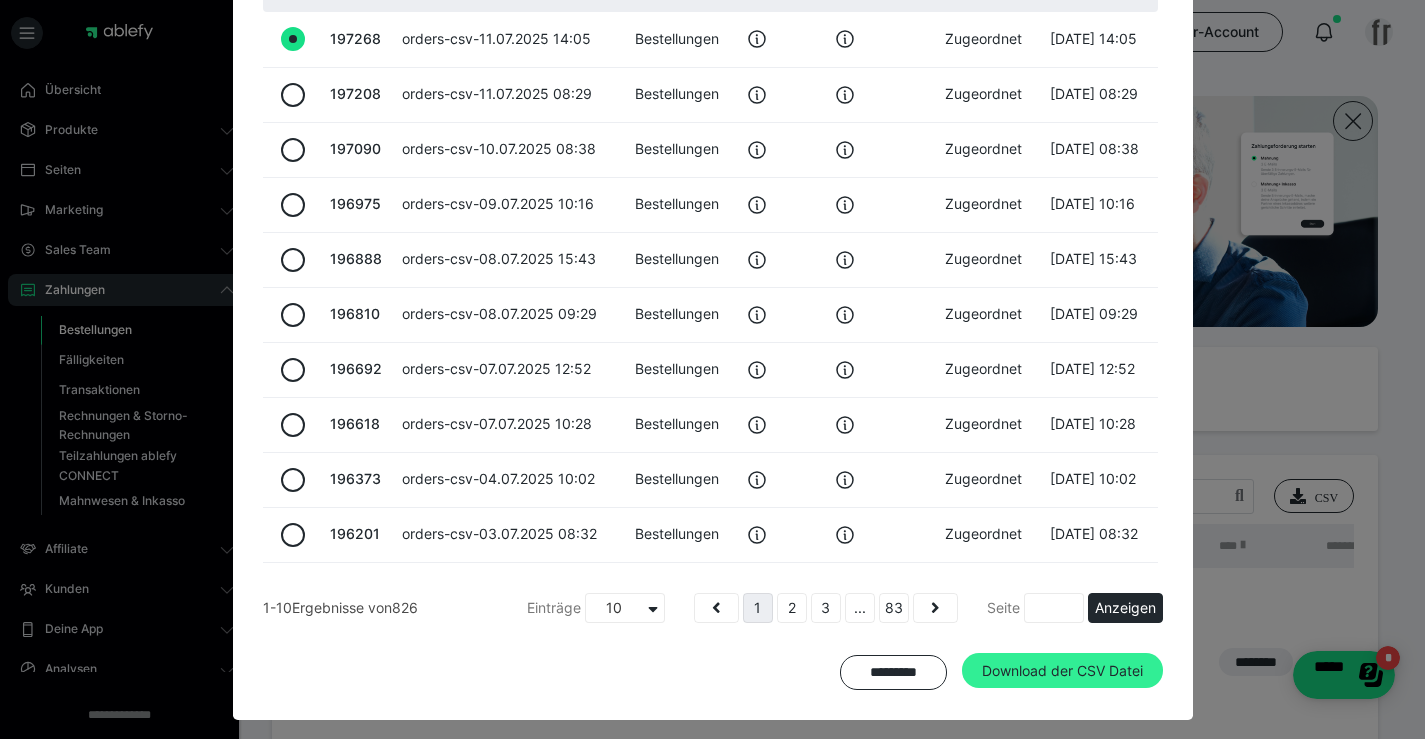 click on "Download der CSV Datei" at bounding box center [1062, 671] 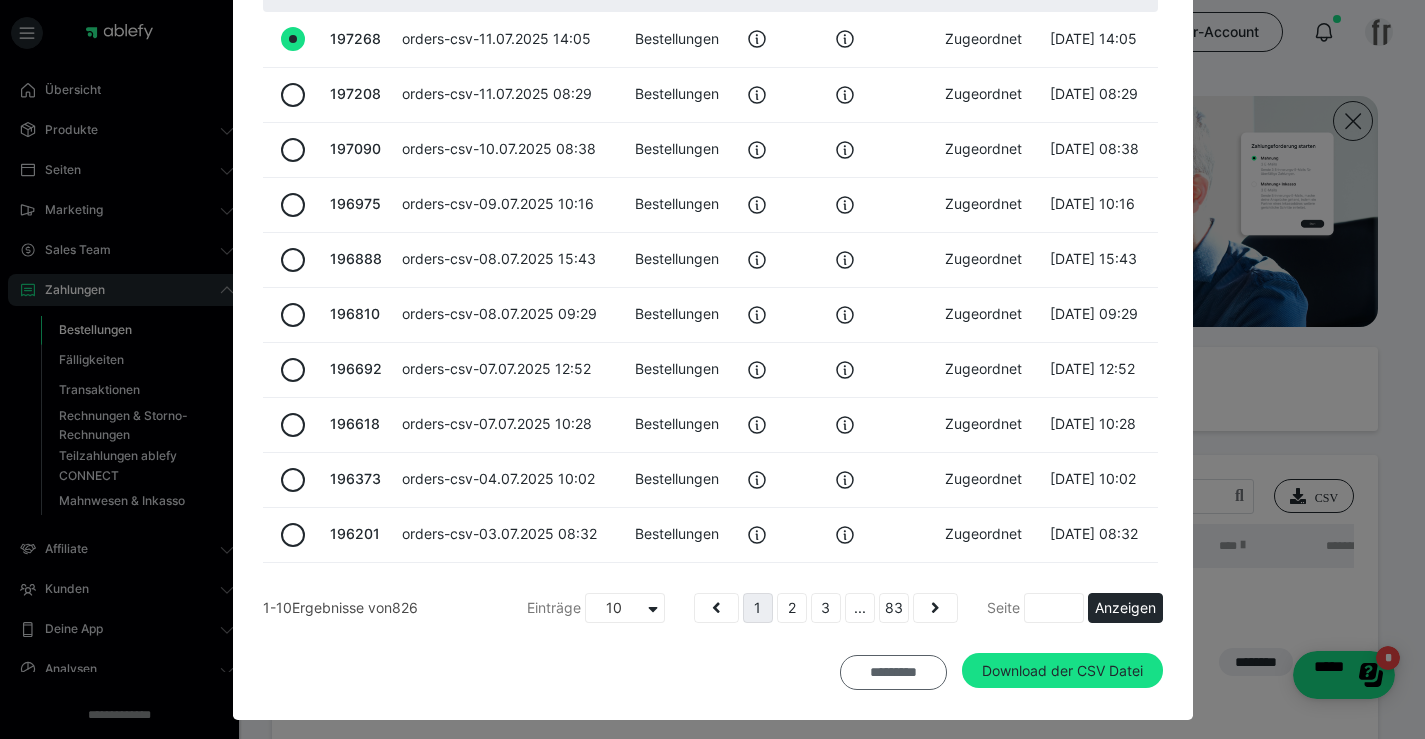 click on "*********" at bounding box center (893, 673) 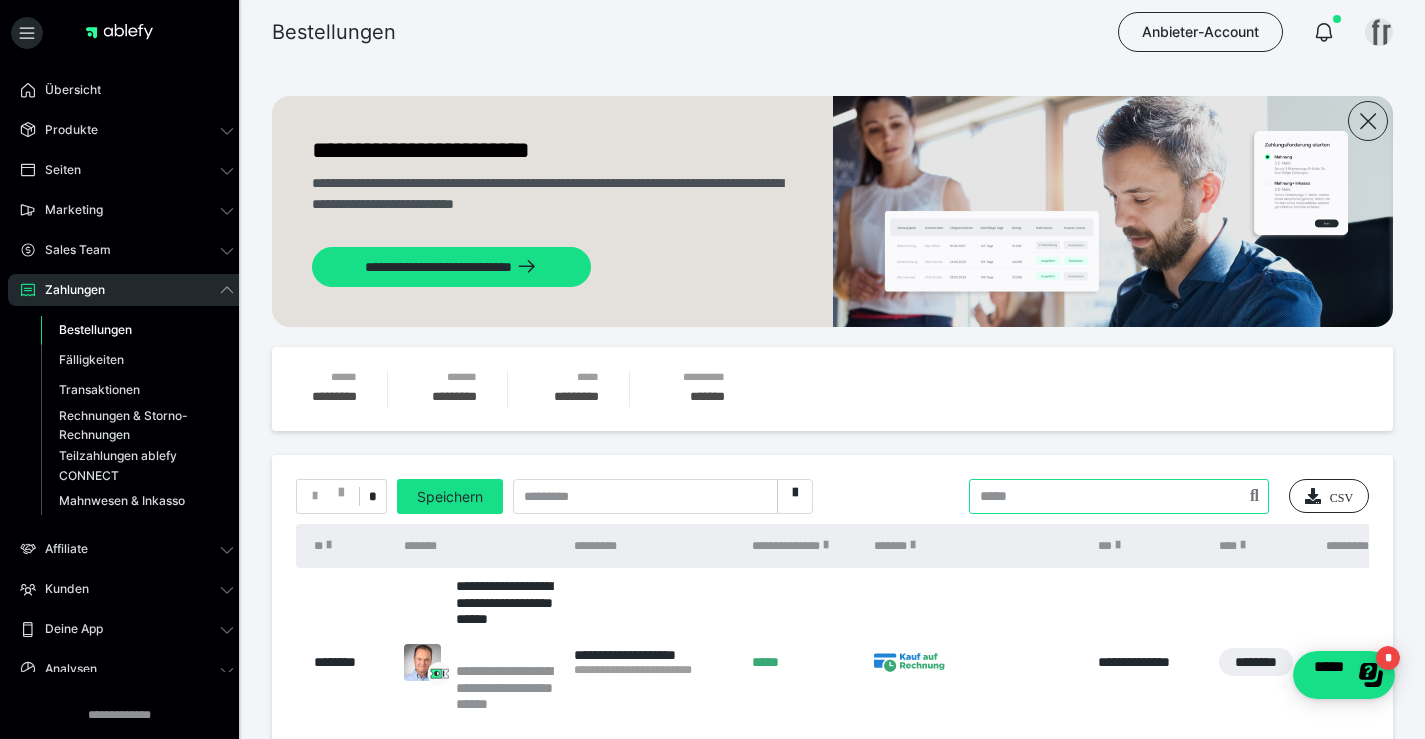 drag, startPoint x: 1146, startPoint y: 498, endPoint x: 1045, endPoint y: 475, distance: 103.58572 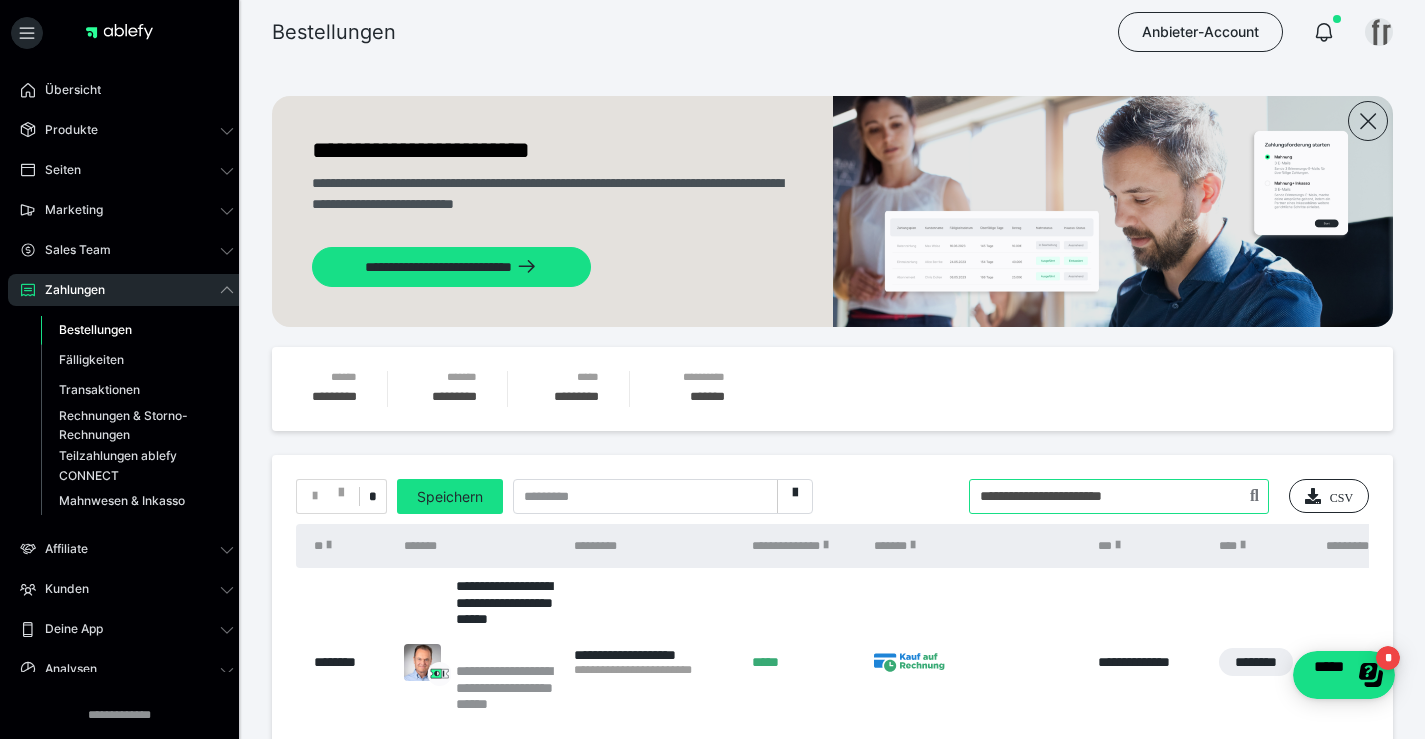 type on "**********" 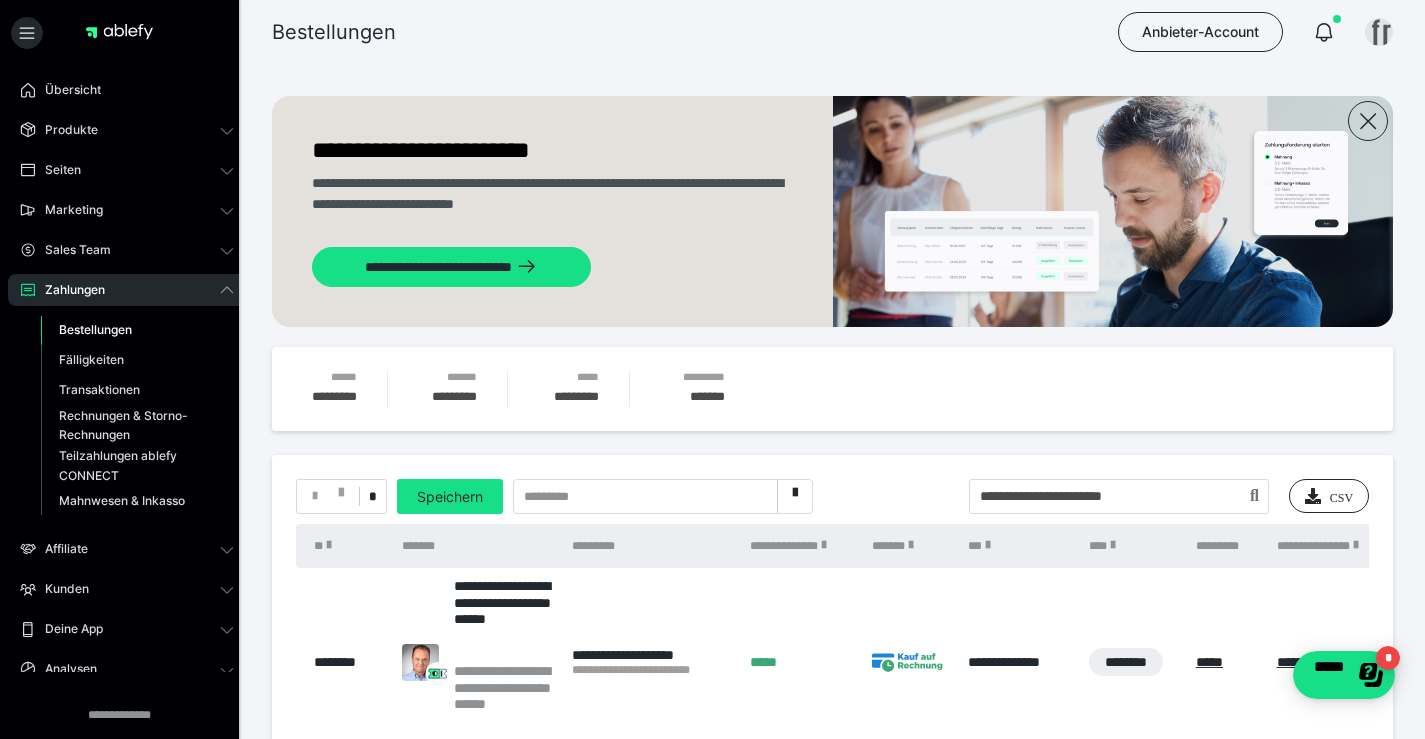 scroll, scrollTop: 400, scrollLeft: 0, axis: vertical 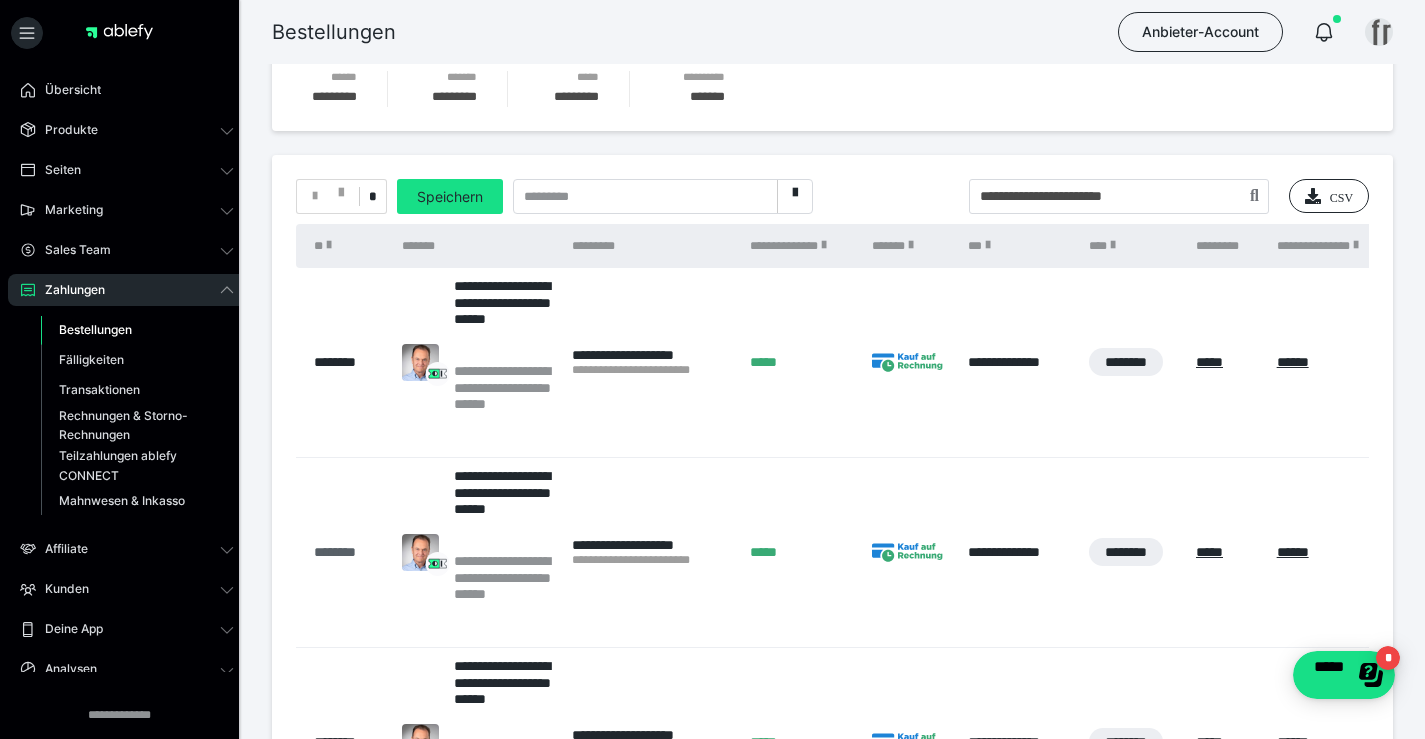 click on "********" at bounding box center [348, 552] 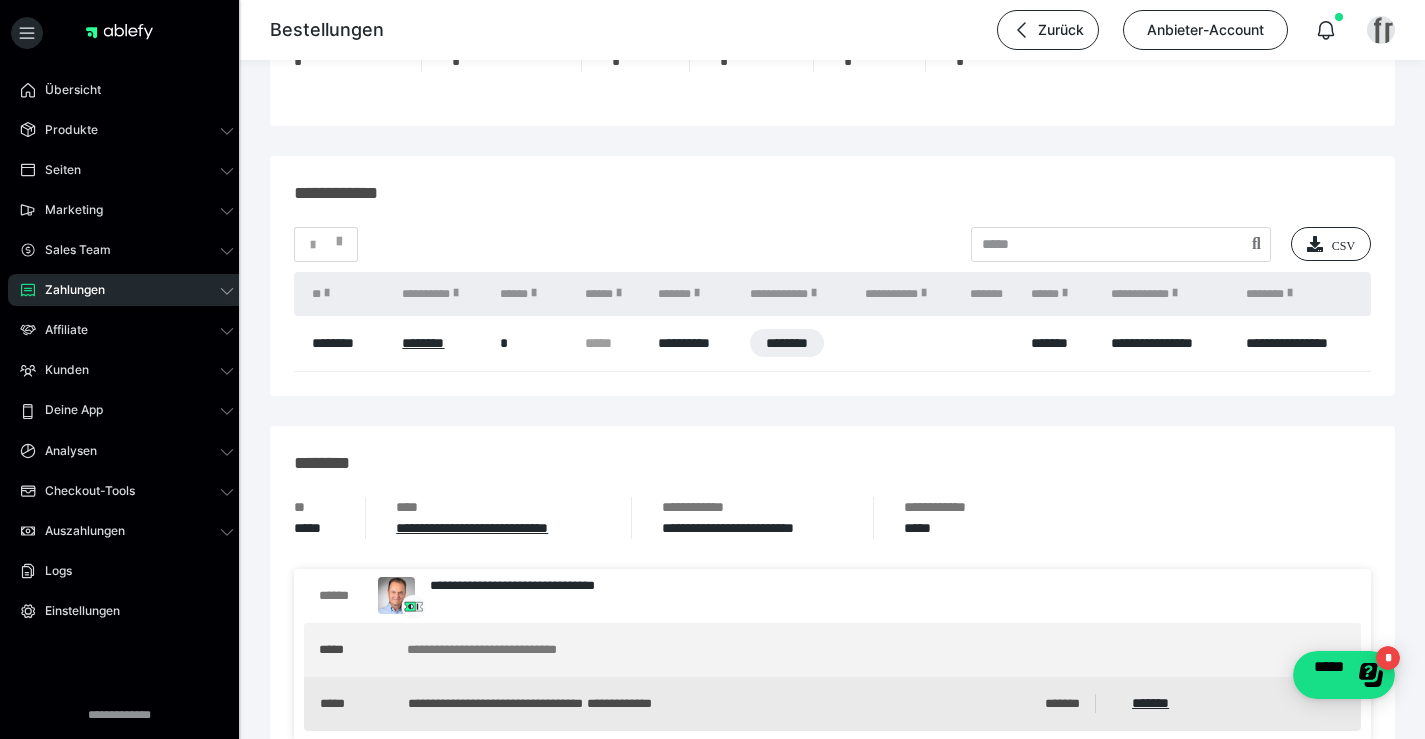 scroll, scrollTop: 1500, scrollLeft: 0, axis: vertical 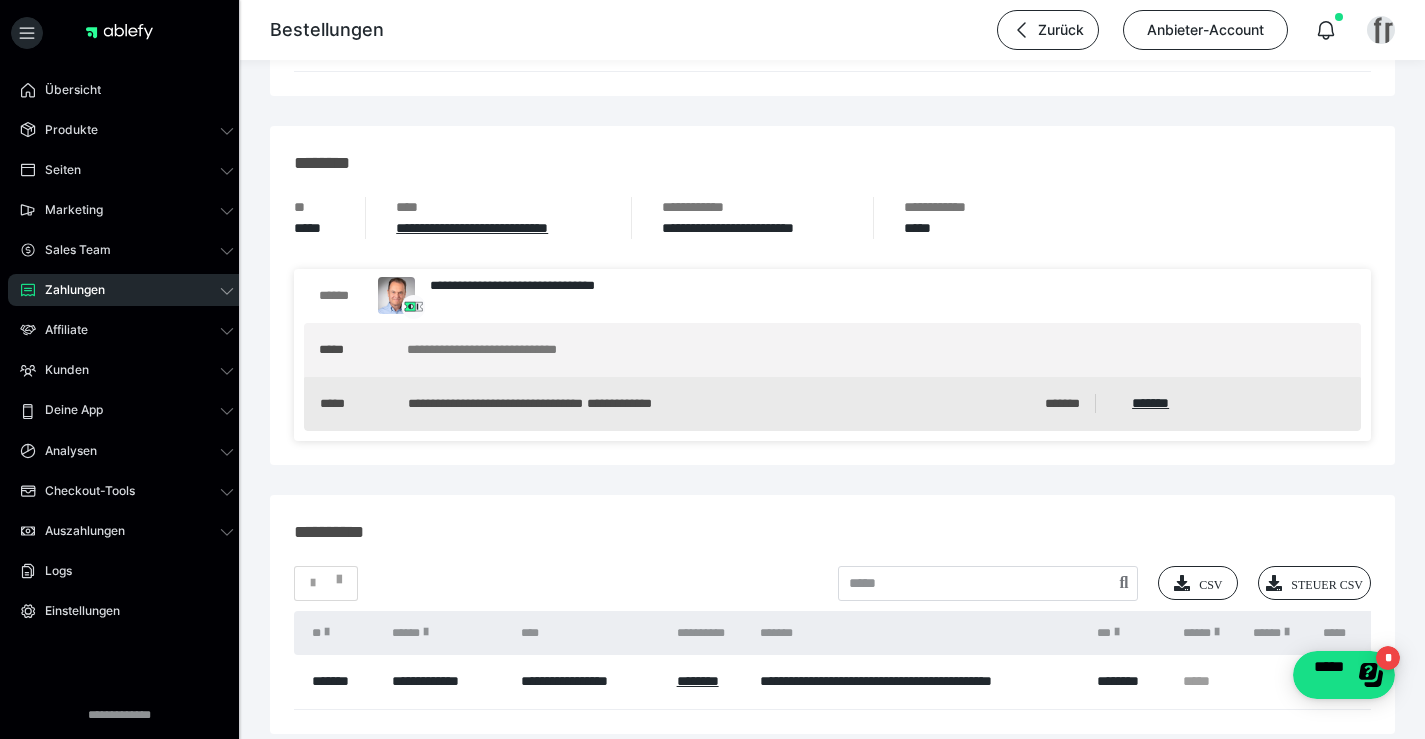 click on "**********" at bounding box center [832, 404] 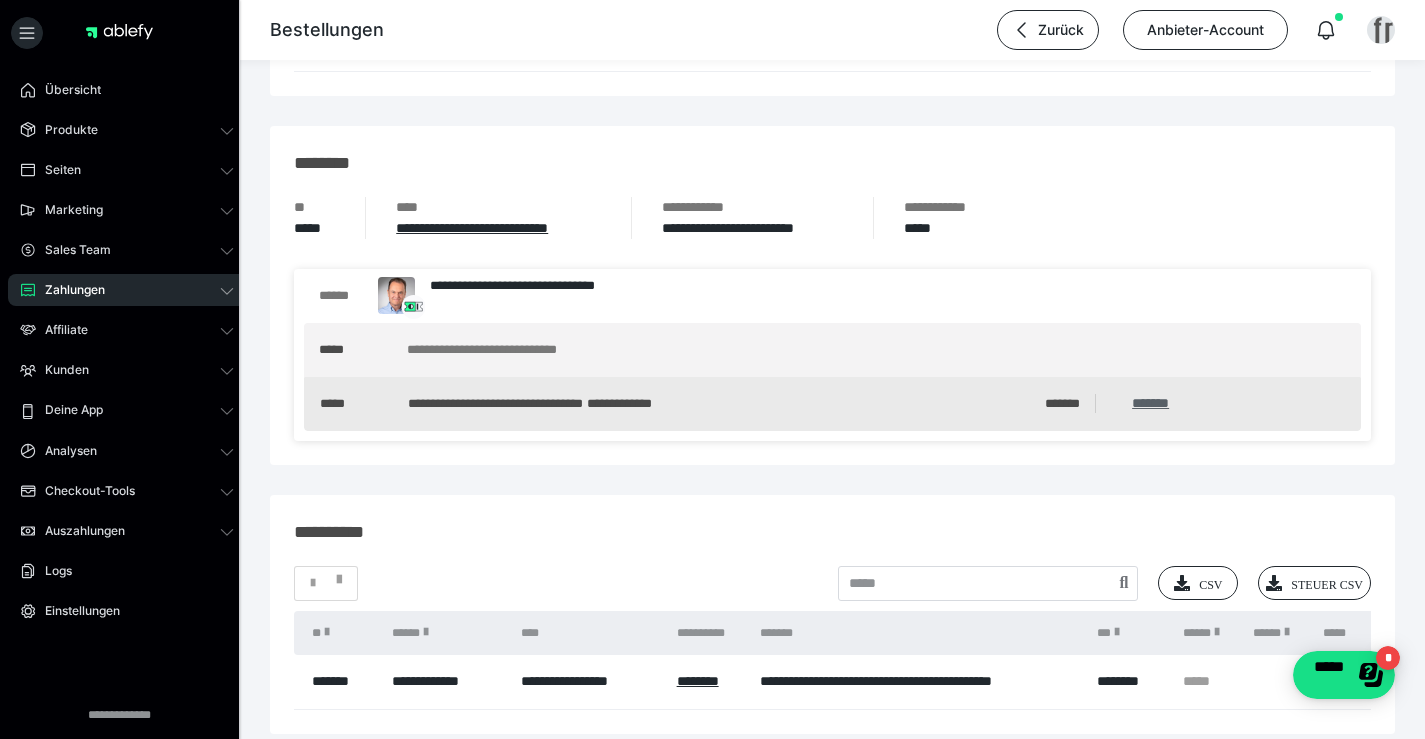 click on "*******" at bounding box center [1150, 403] 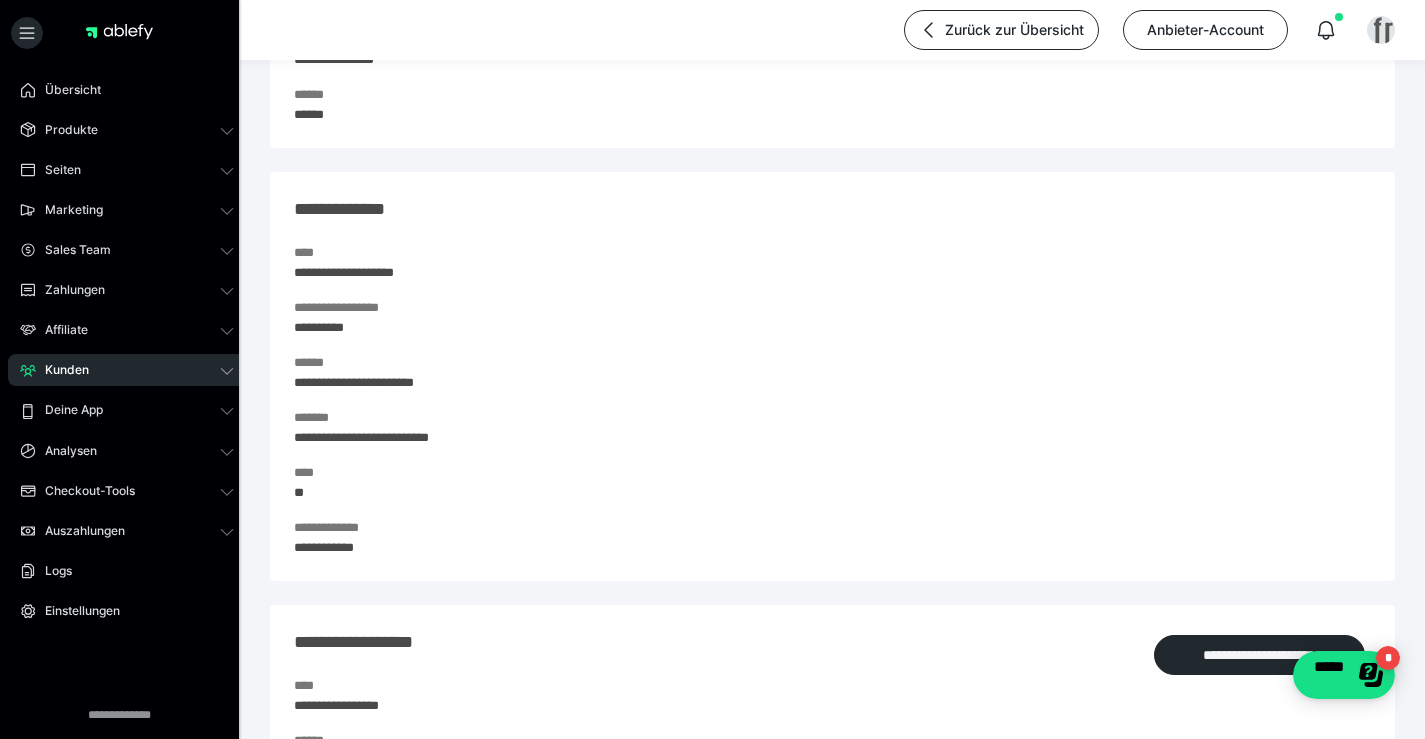 scroll, scrollTop: 600, scrollLeft: 0, axis: vertical 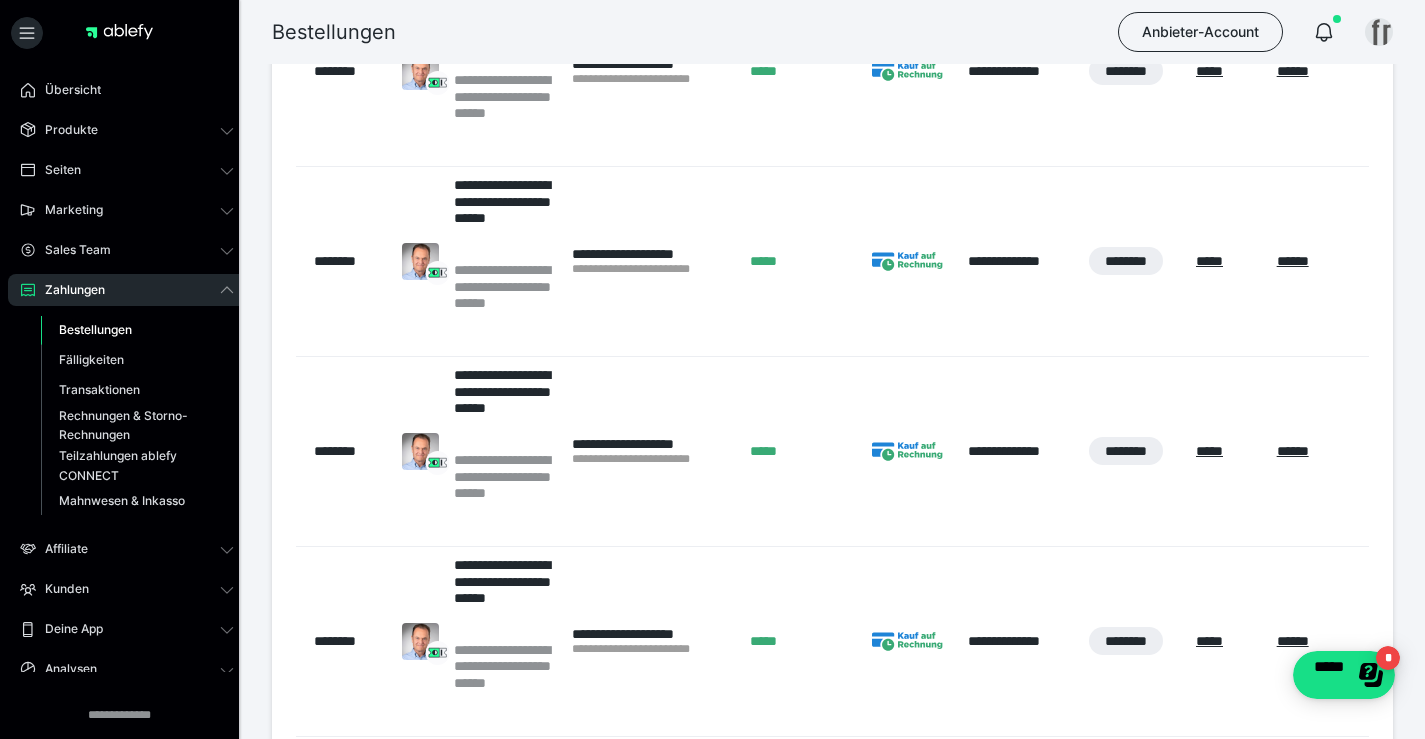 click on "Bestellungen" at bounding box center [137, 330] 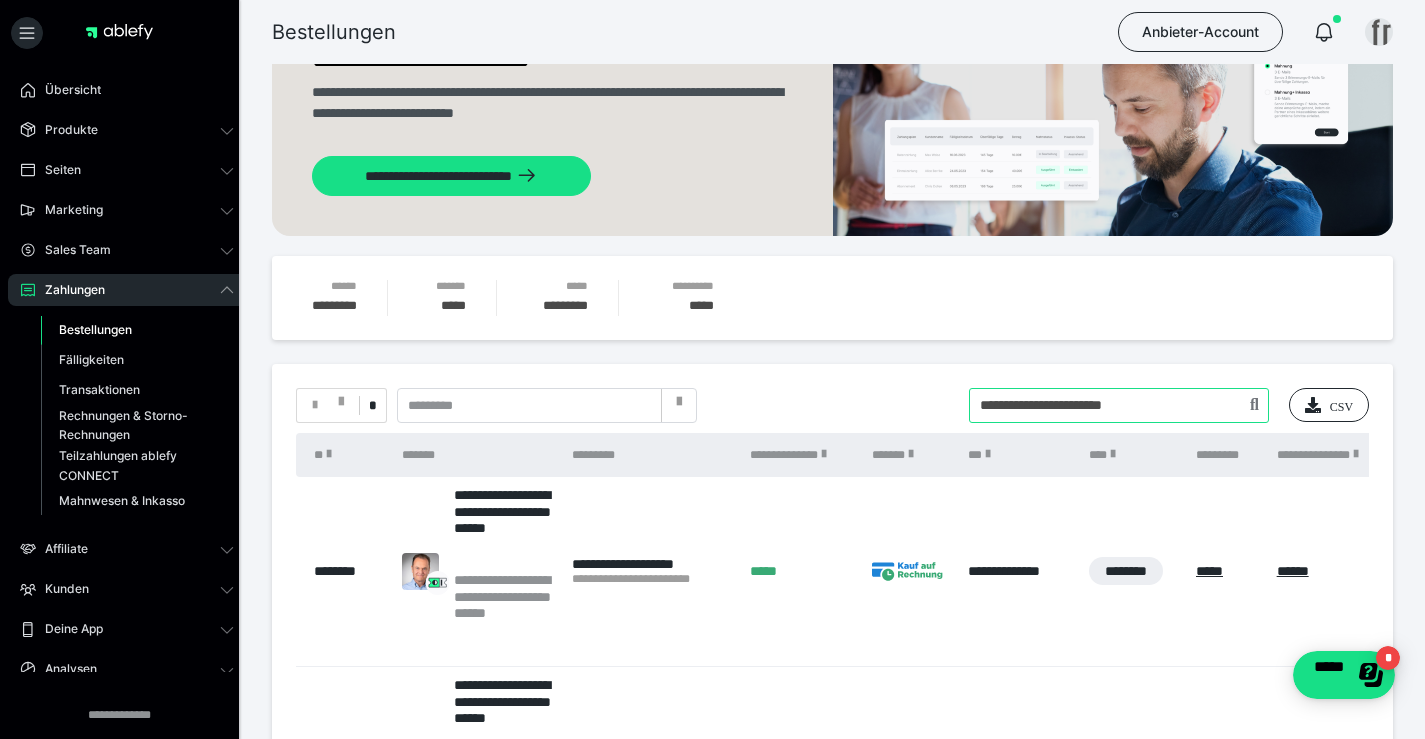 drag, startPoint x: 1188, startPoint y: 398, endPoint x: 688, endPoint y: 395, distance: 500.009 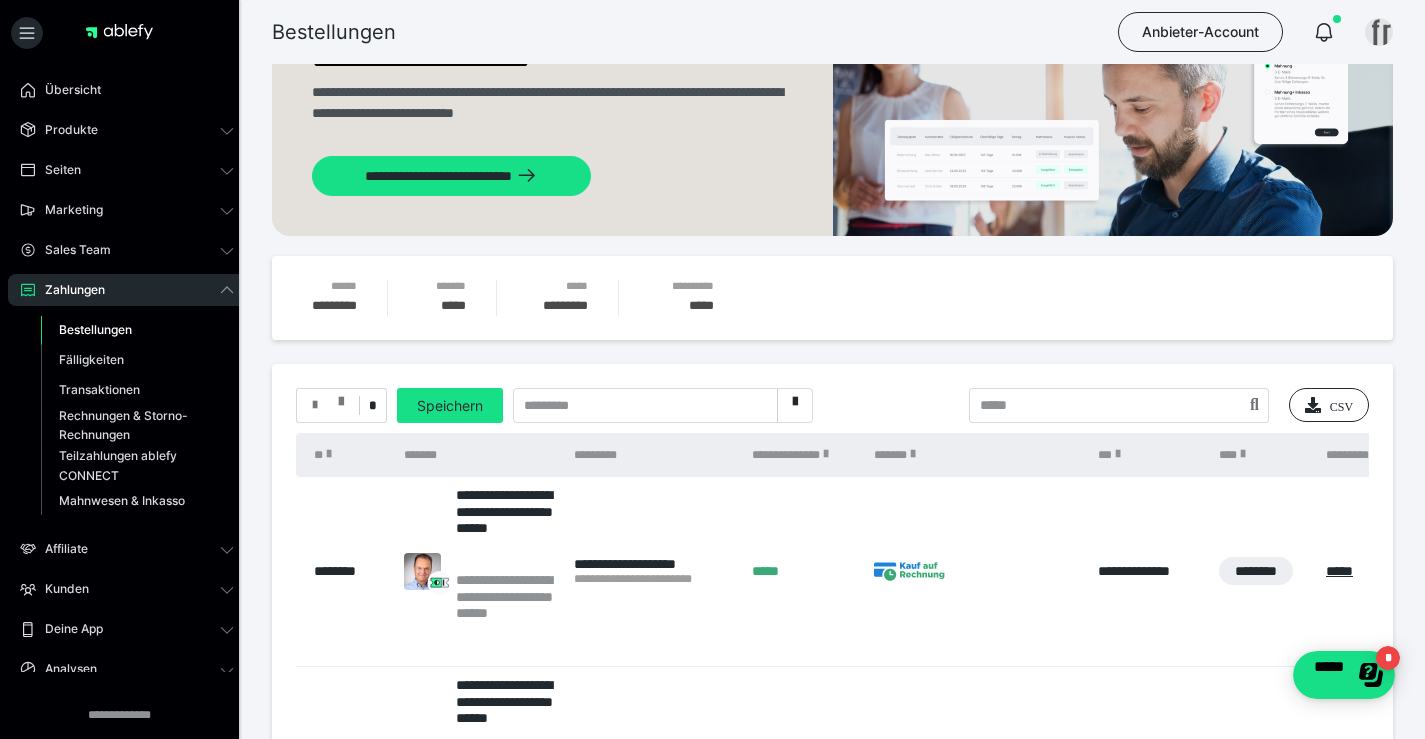 click at bounding box center (315, 405) 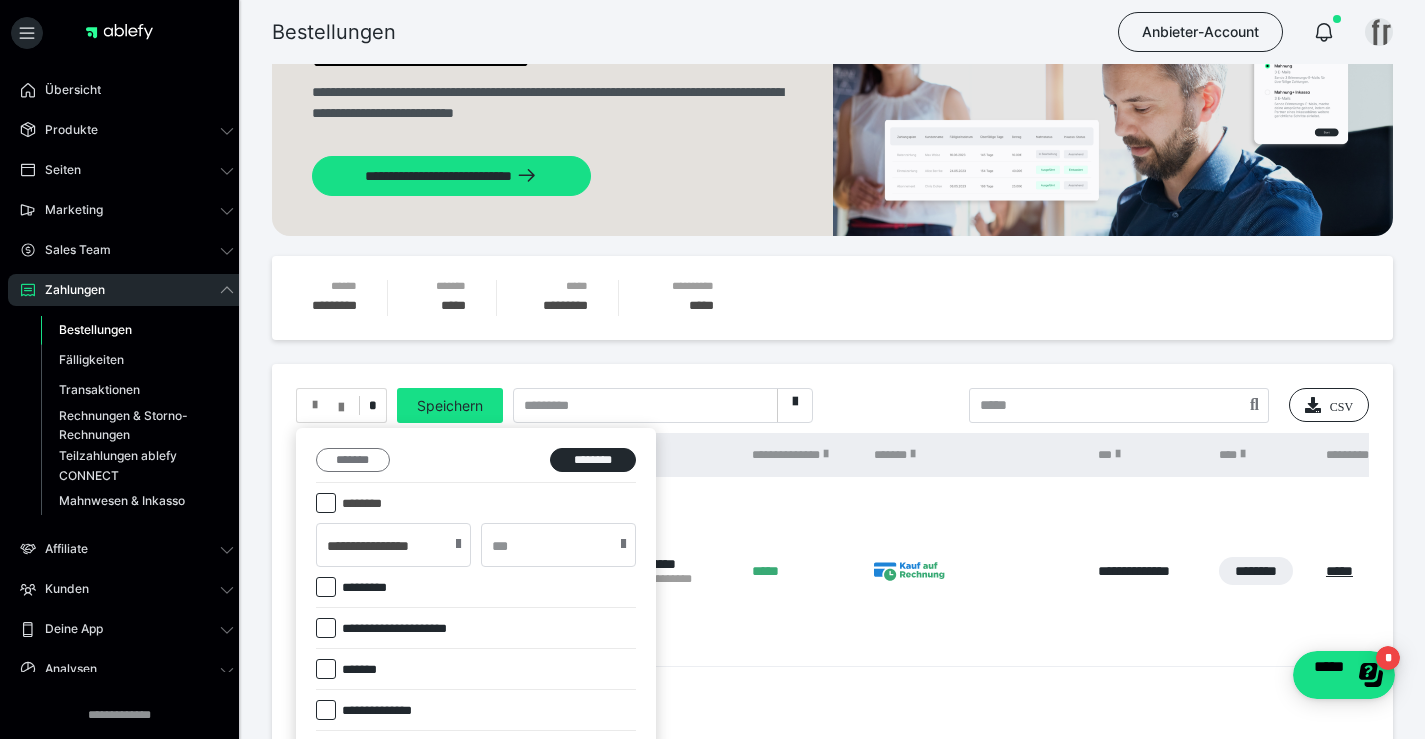 click on "*******" at bounding box center (353, 460) 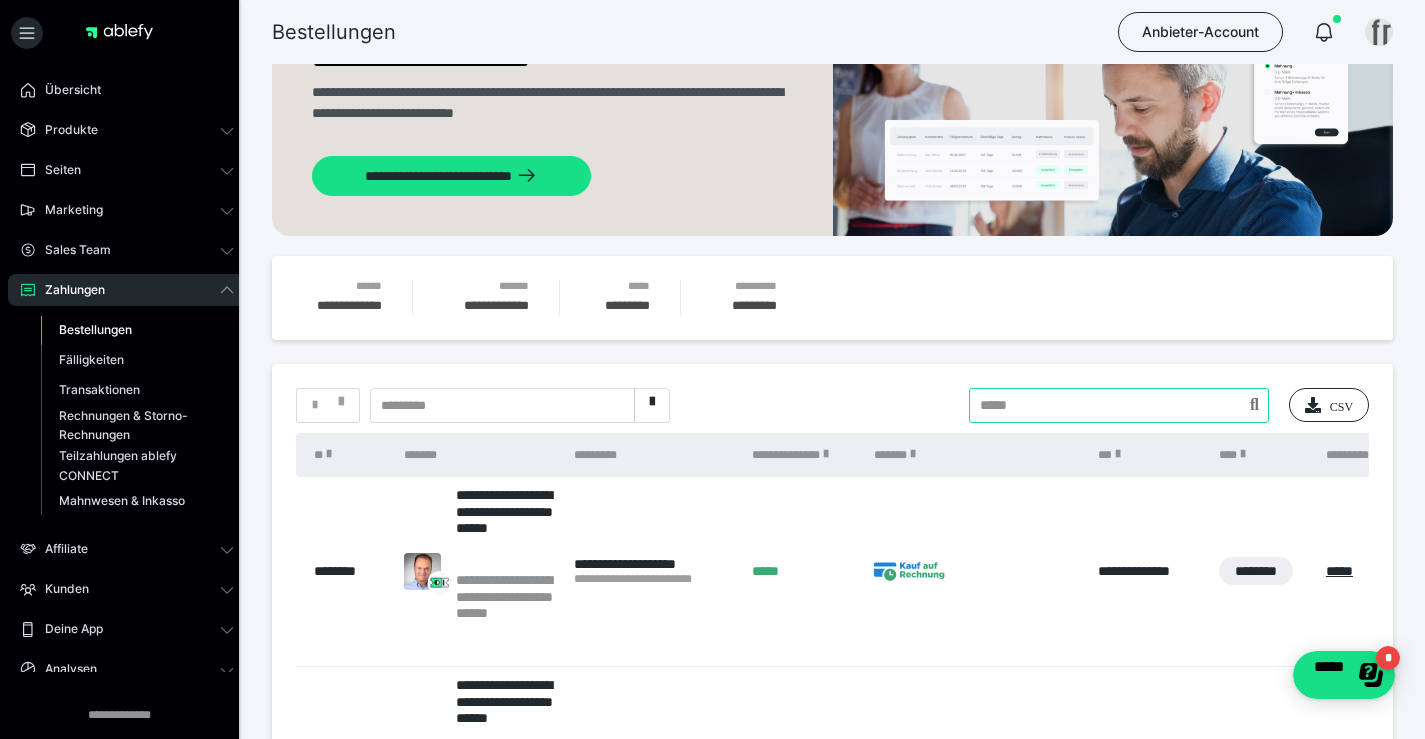 click at bounding box center (1119, 405) 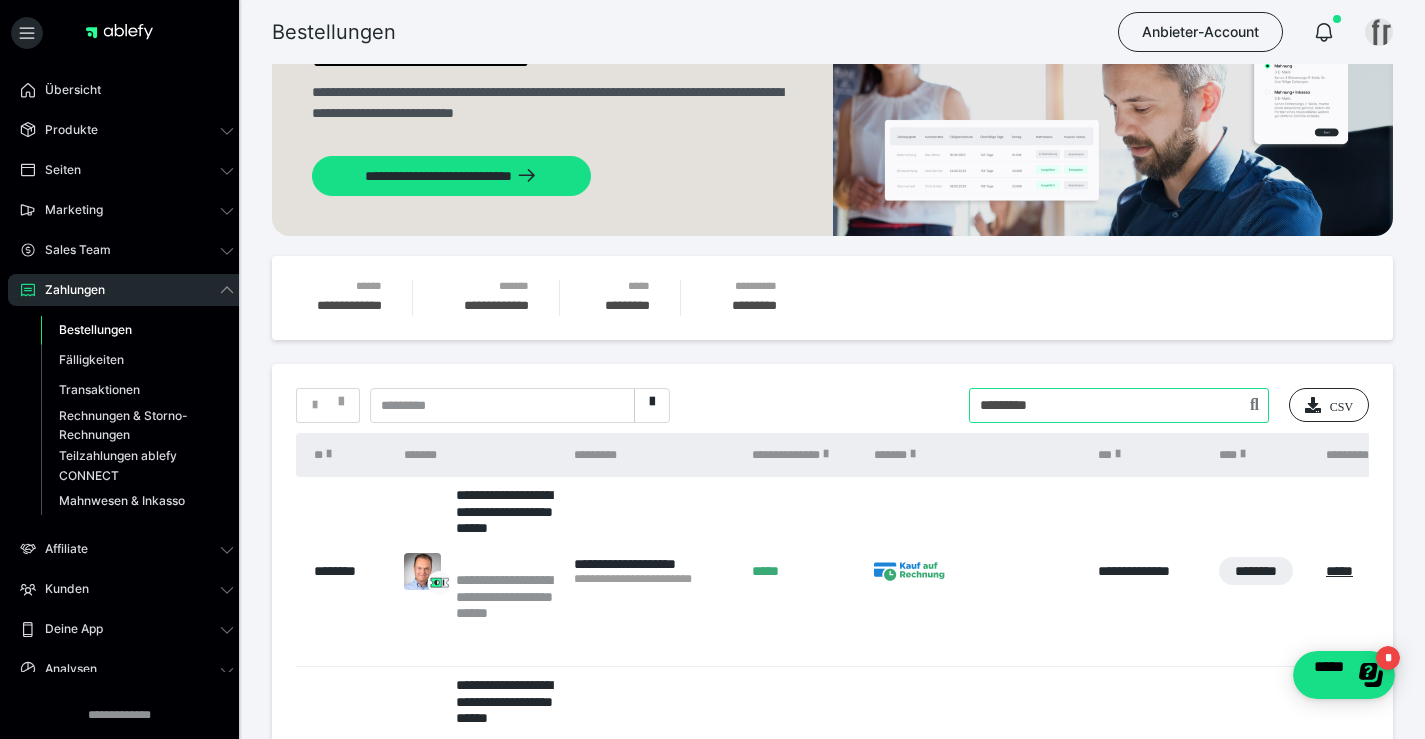 type on "*********" 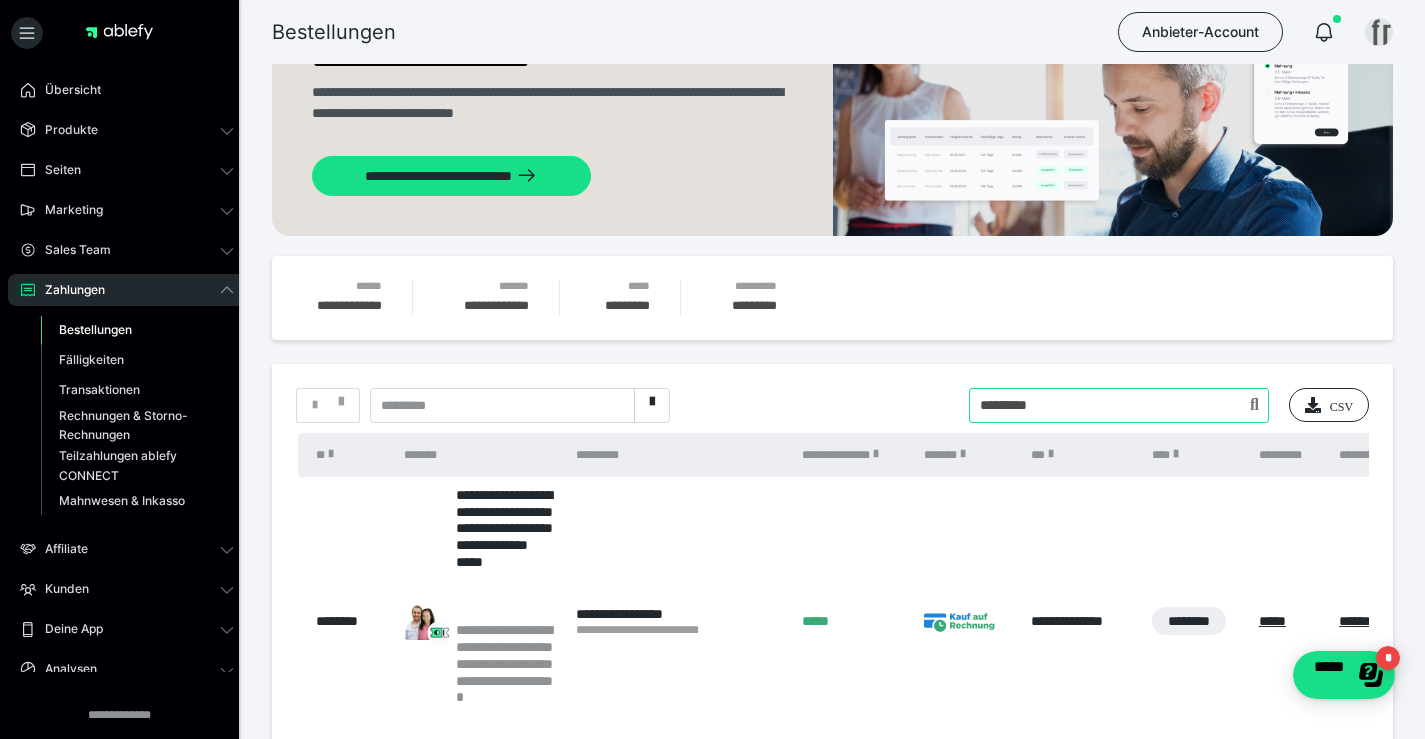 drag, startPoint x: 1124, startPoint y: 410, endPoint x: 457, endPoint y: 360, distance: 668.87146 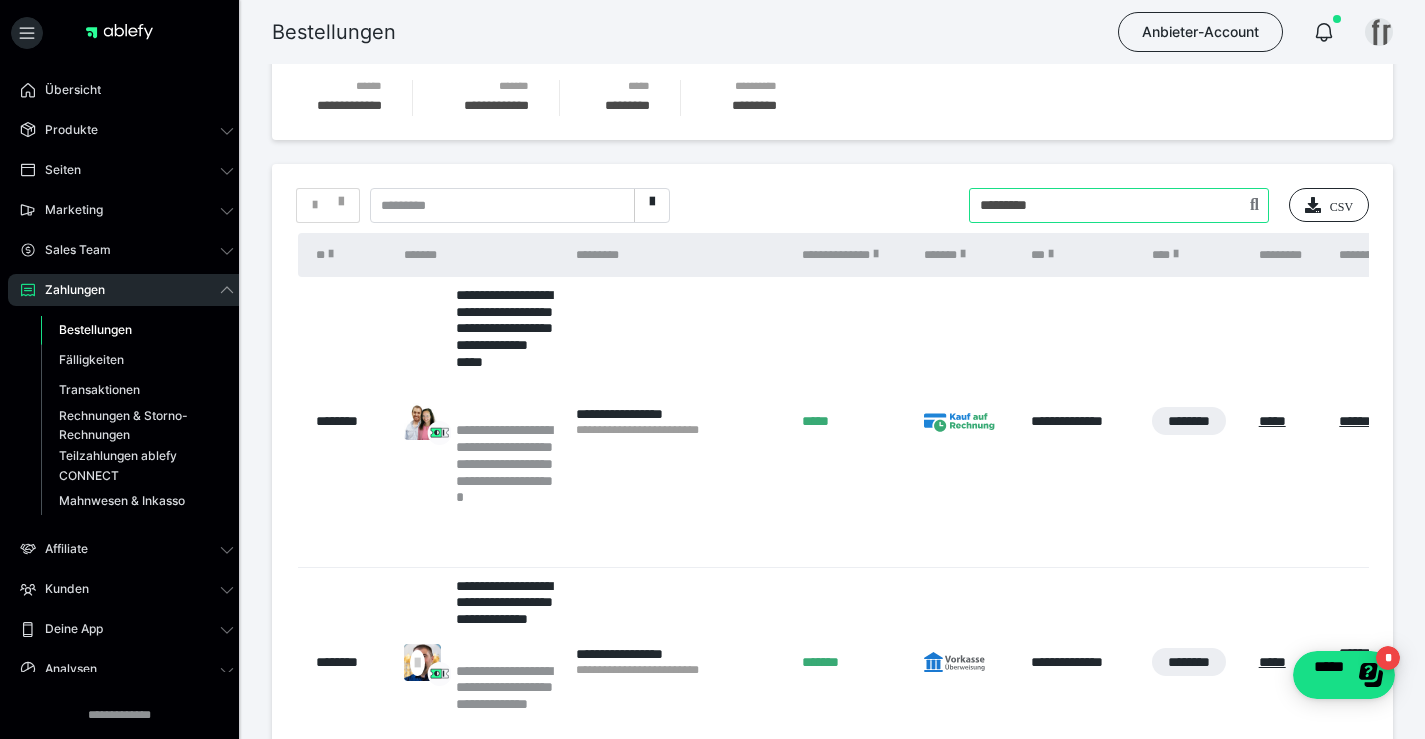 scroll, scrollTop: 391, scrollLeft: 0, axis: vertical 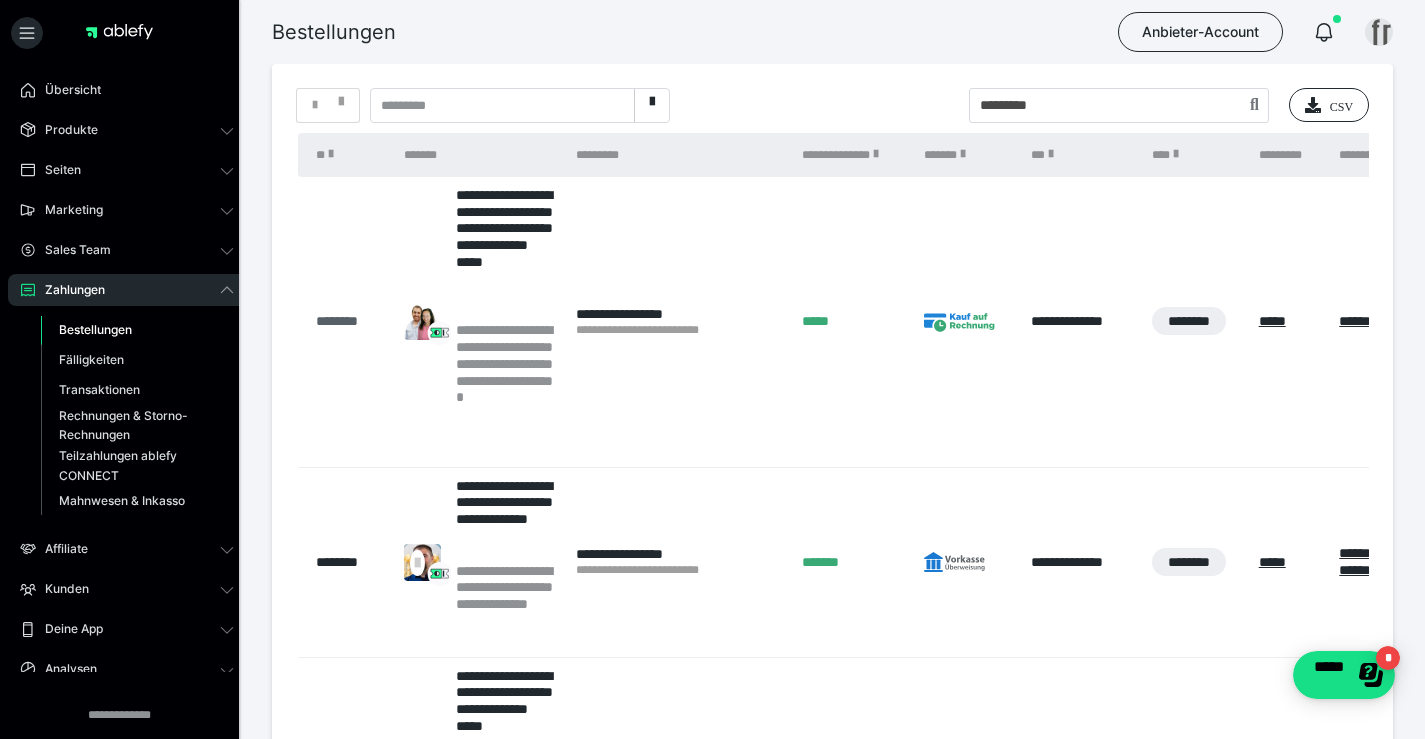 click on "********" at bounding box center (350, 321) 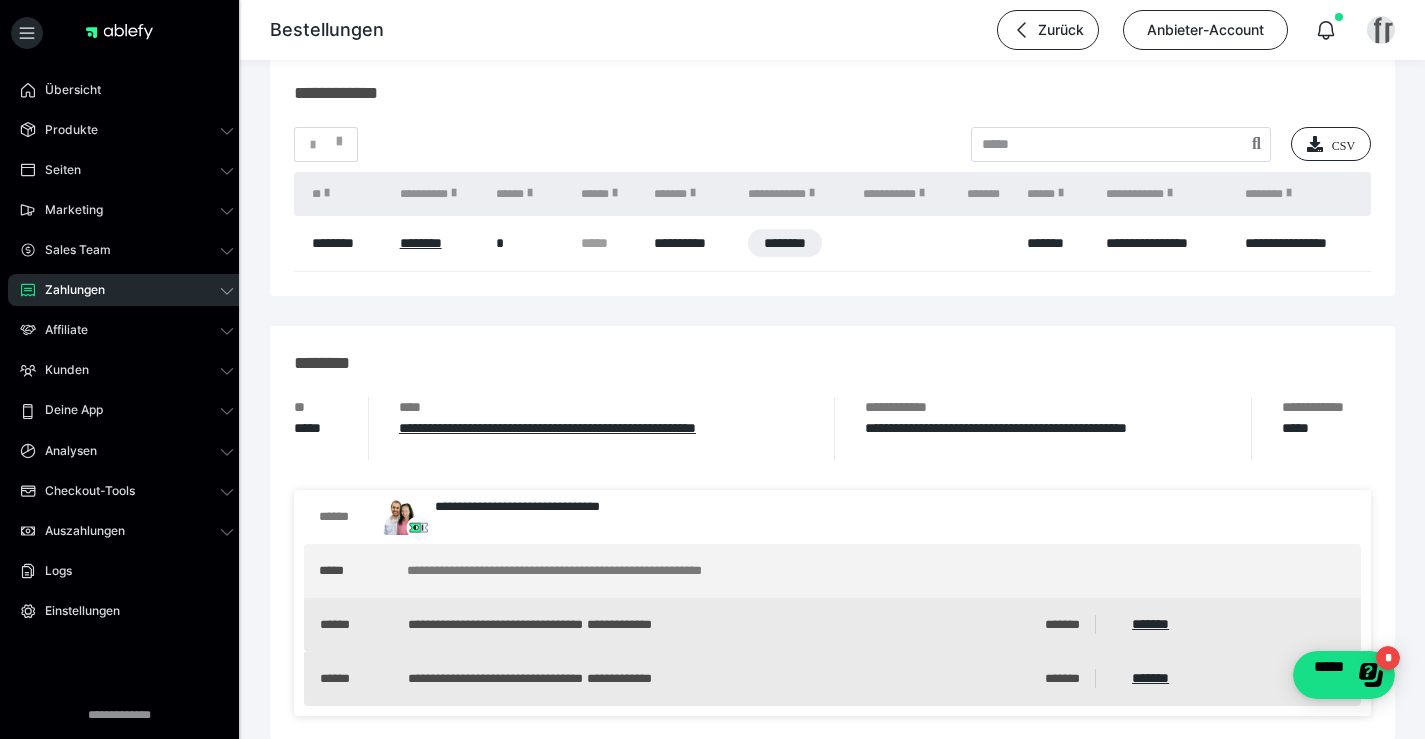 scroll, scrollTop: 1400, scrollLeft: 0, axis: vertical 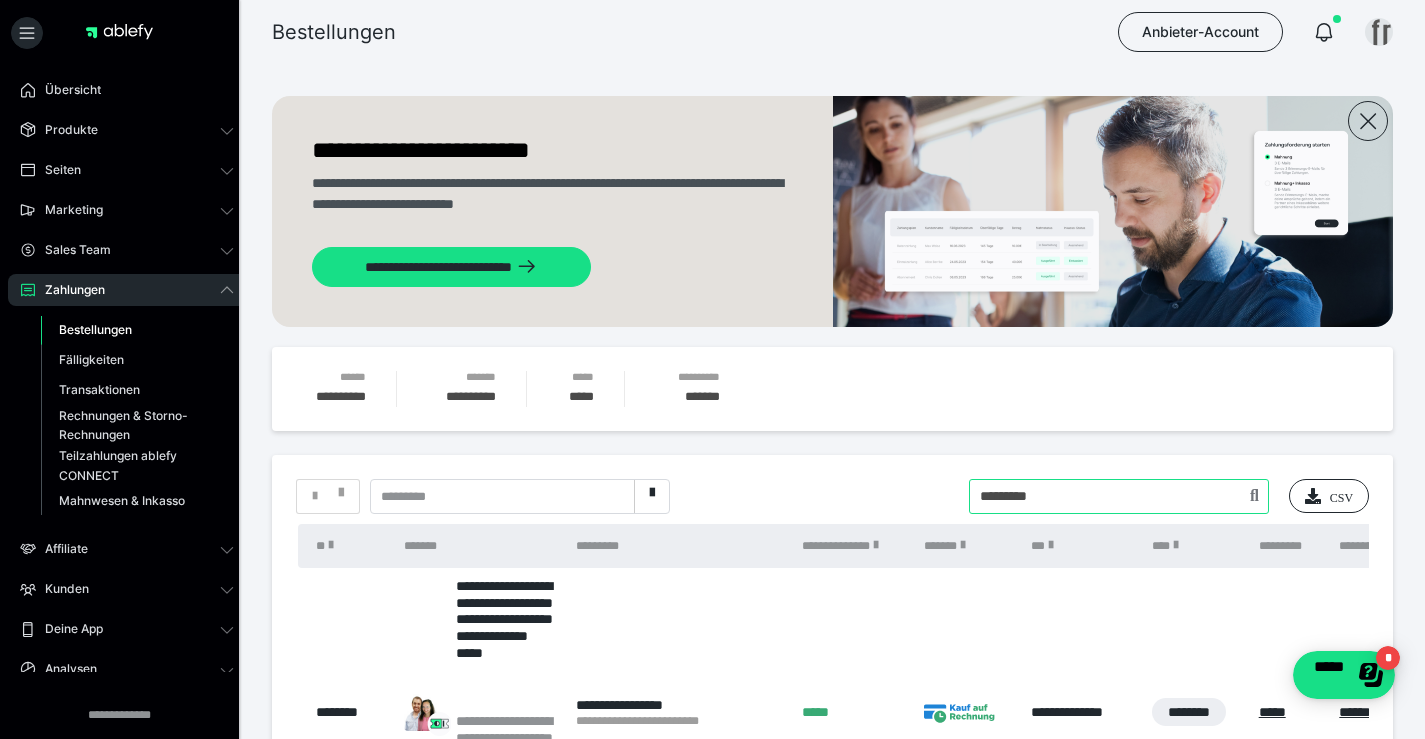 drag, startPoint x: 1041, startPoint y: 481, endPoint x: 759, endPoint y: 495, distance: 282.3473 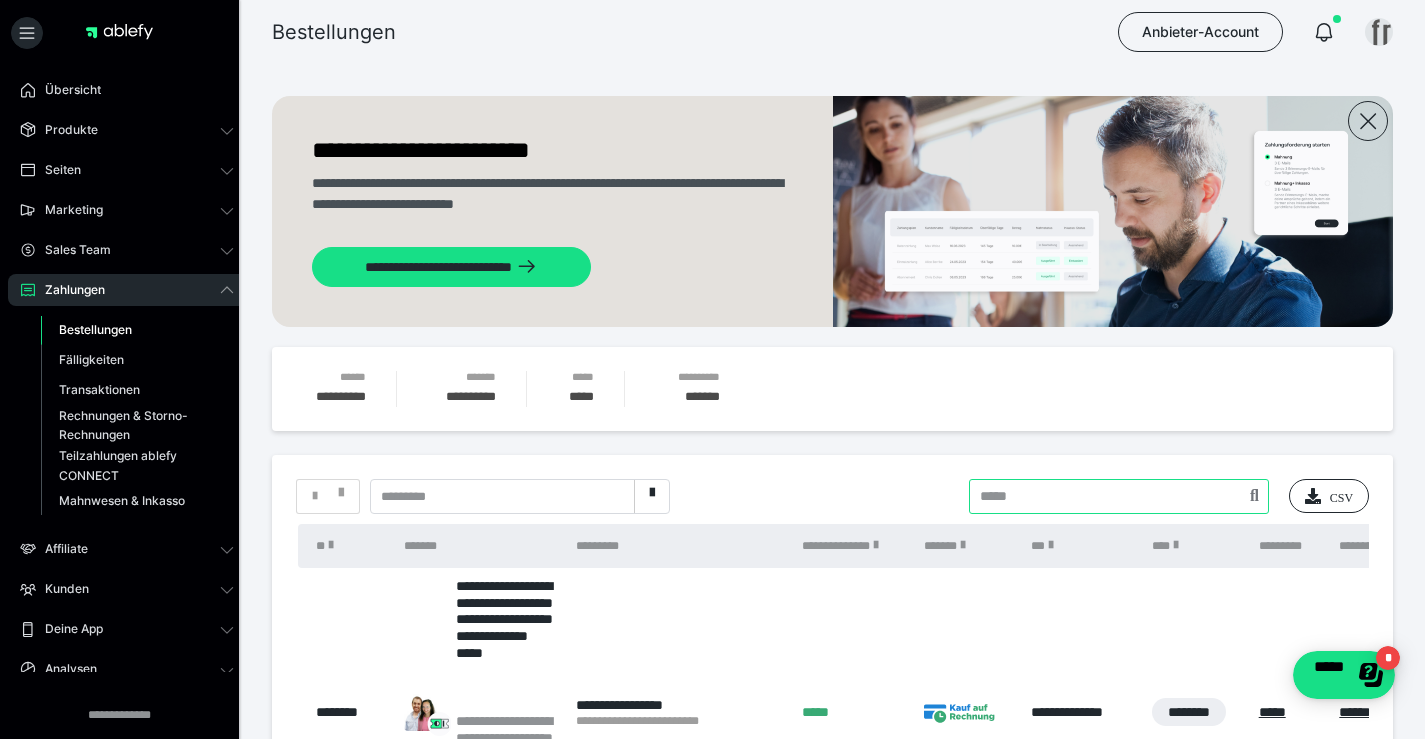 type 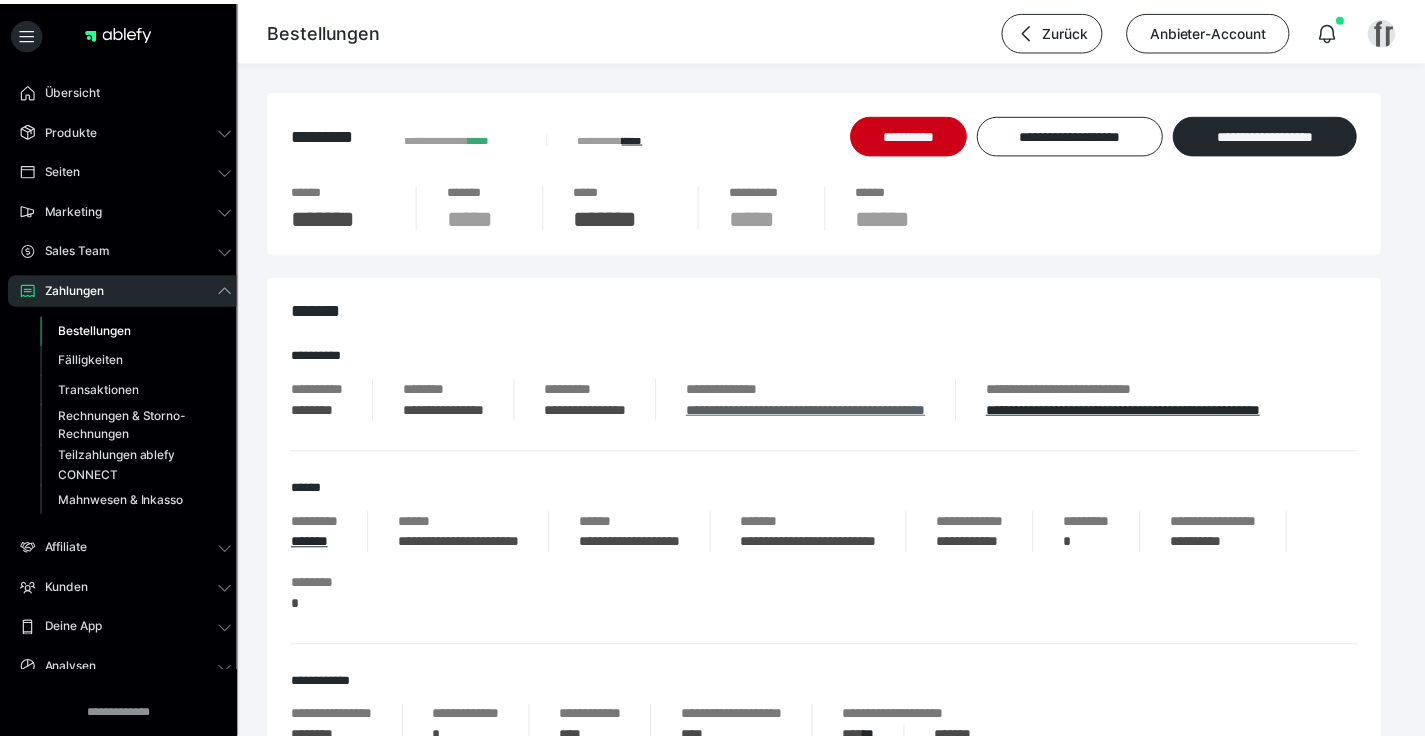 scroll, scrollTop: 0, scrollLeft: 0, axis: both 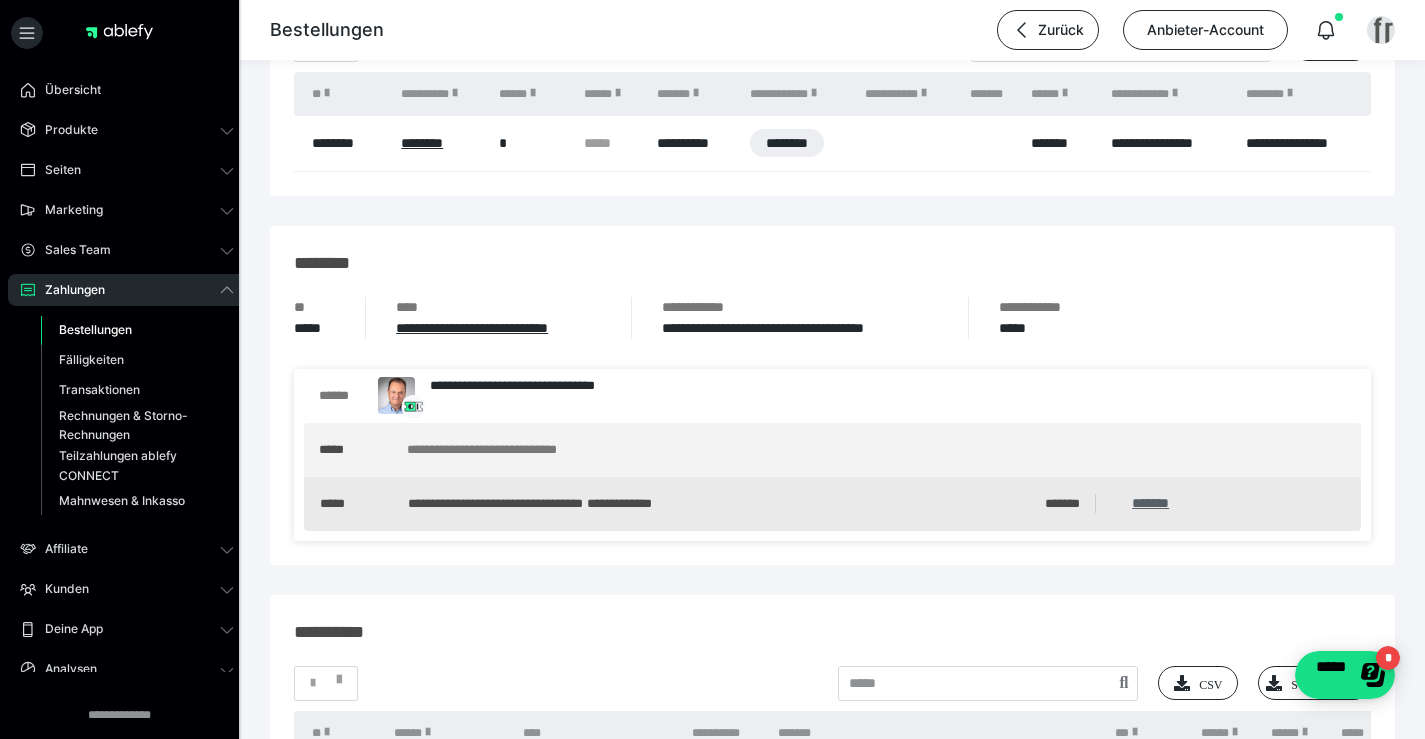 click on "*******" at bounding box center (1150, 503) 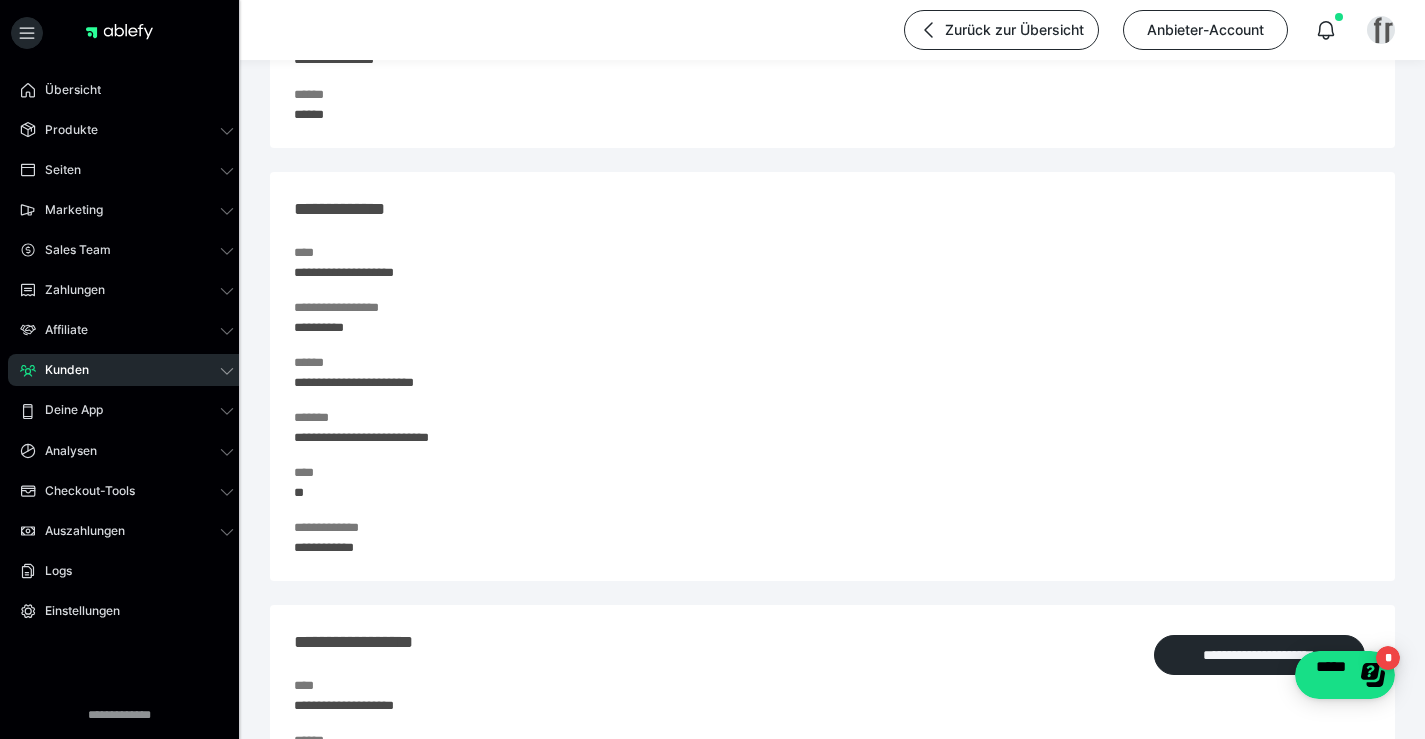 scroll, scrollTop: 300, scrollLeft: 0, axis: vertical 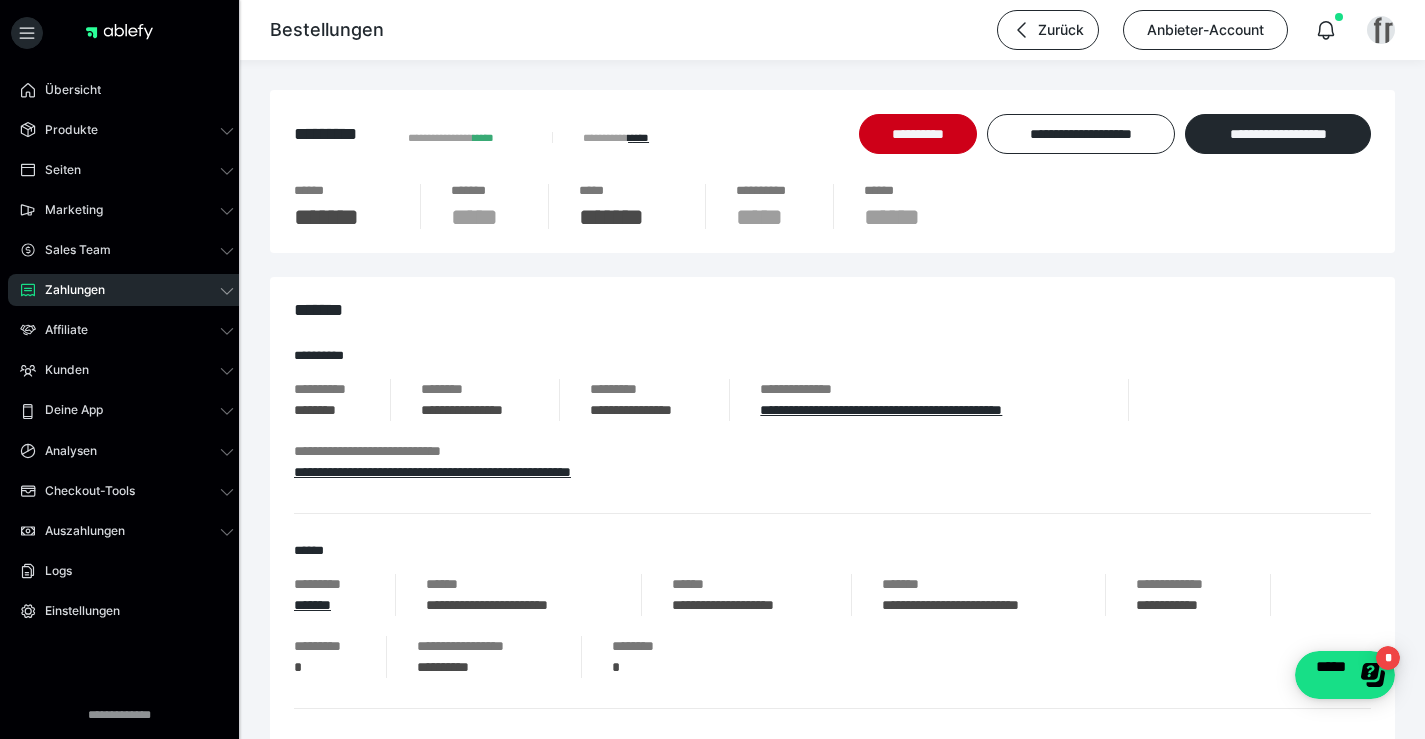 click on "**********" at bounding box center [832, 626] 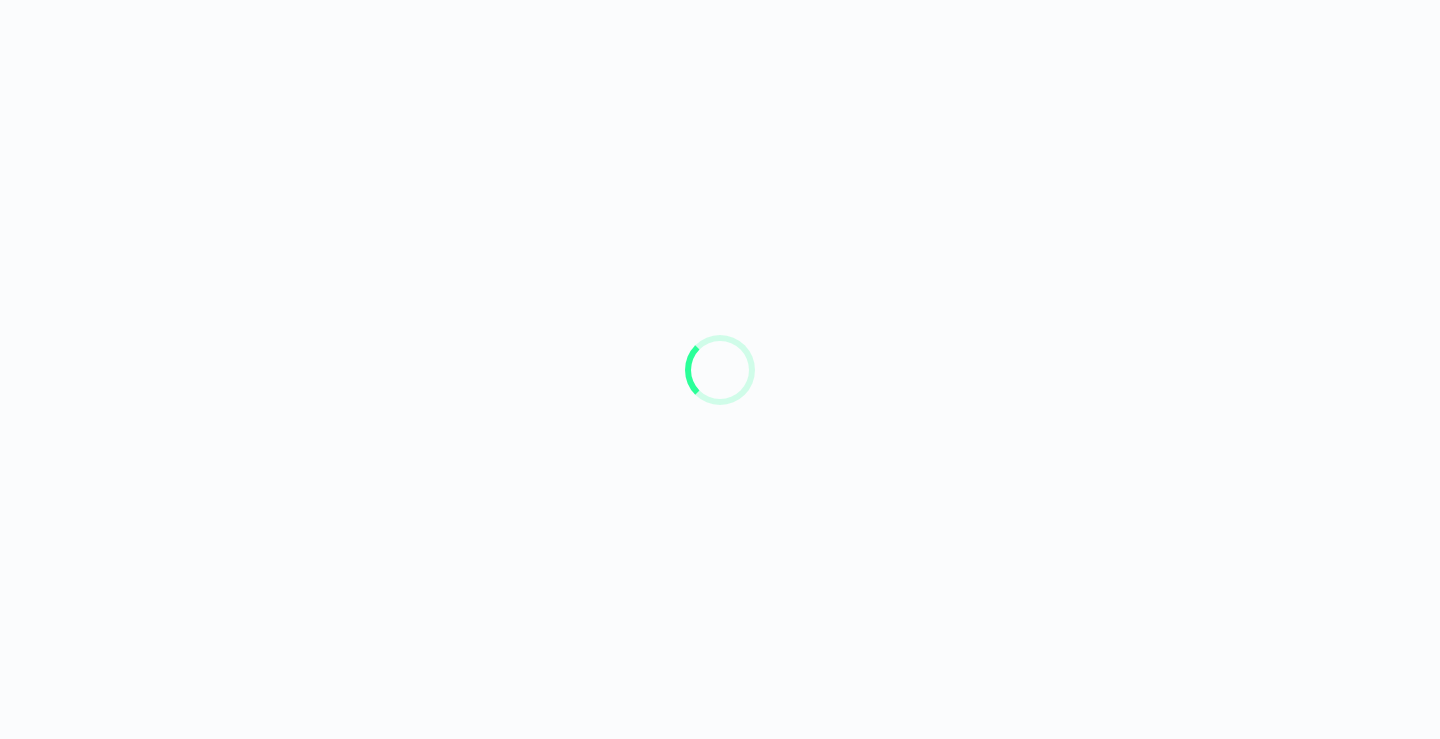 scroll, scrollTop: 0, scrollLeft: 0, axis: both 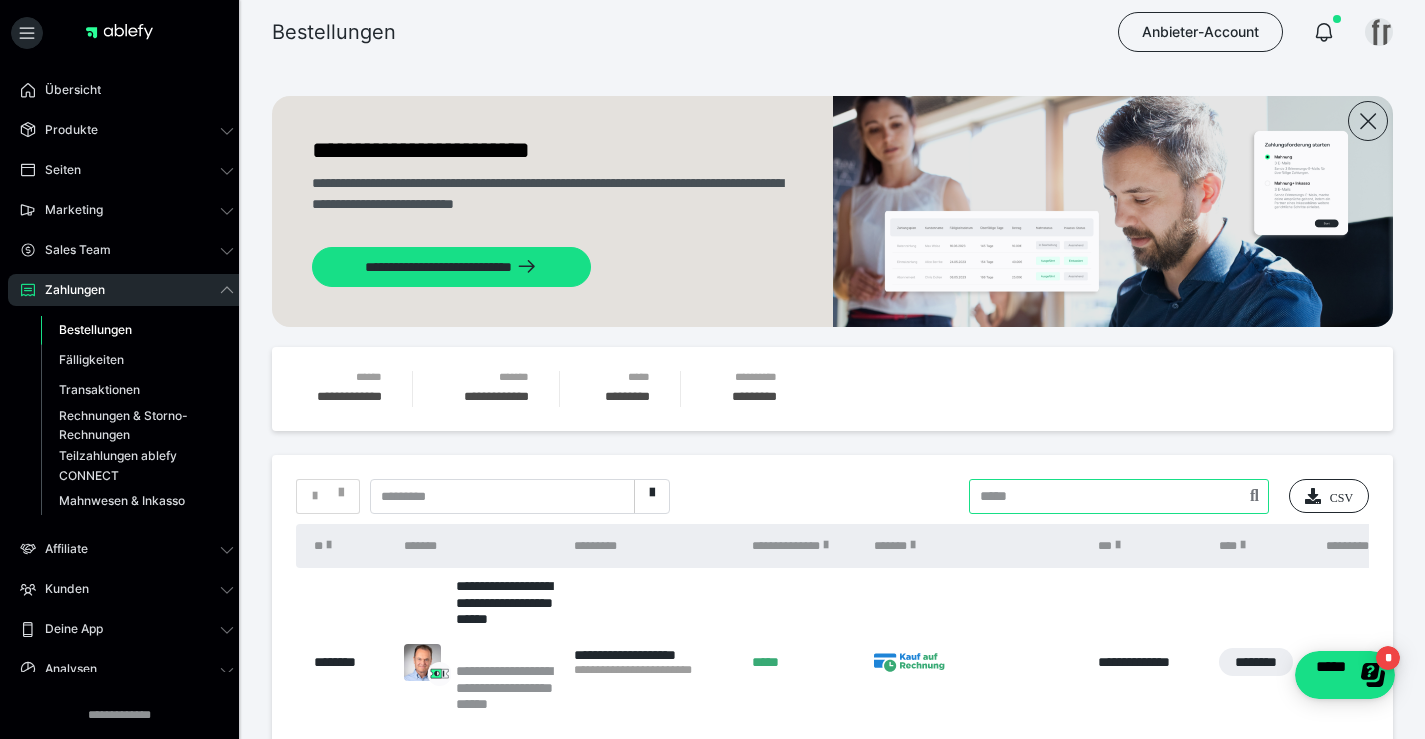 click at bounding box center [1119, 496] 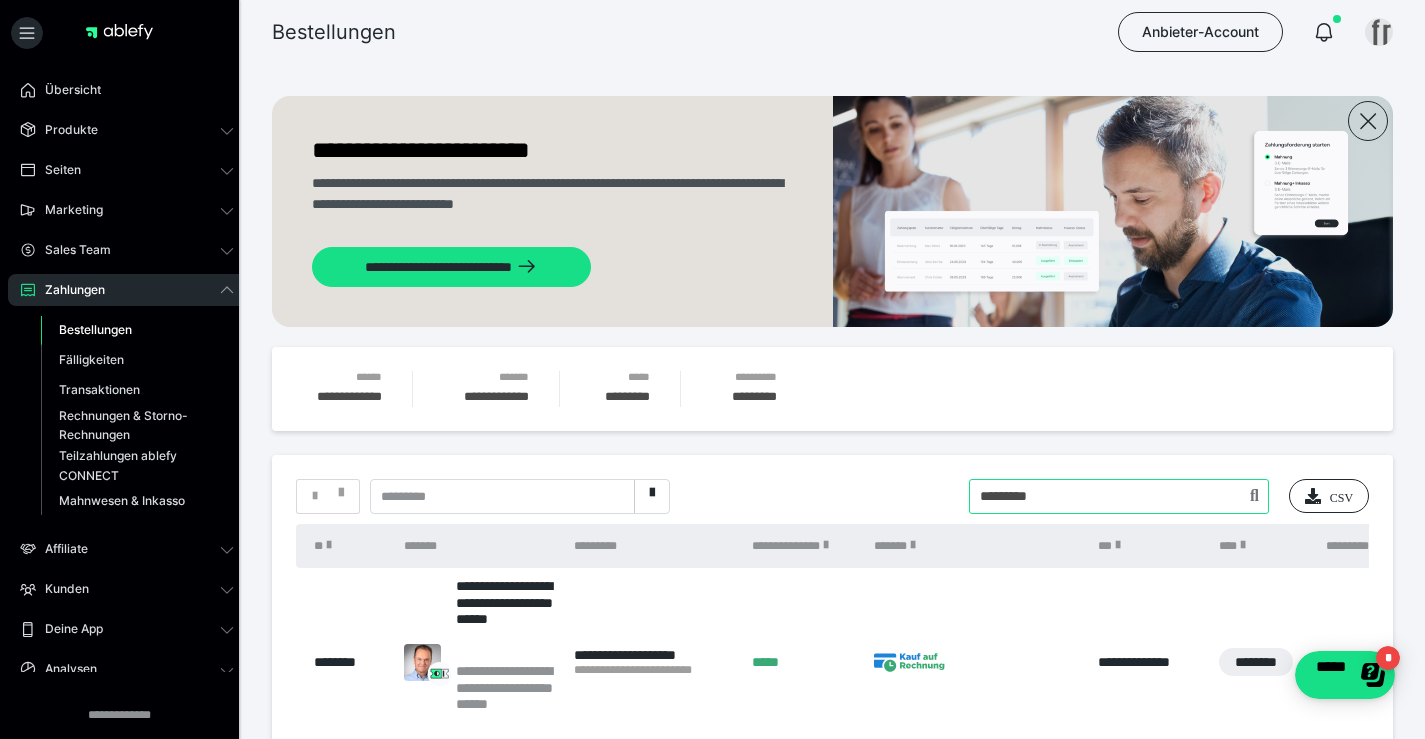 type on "*********" 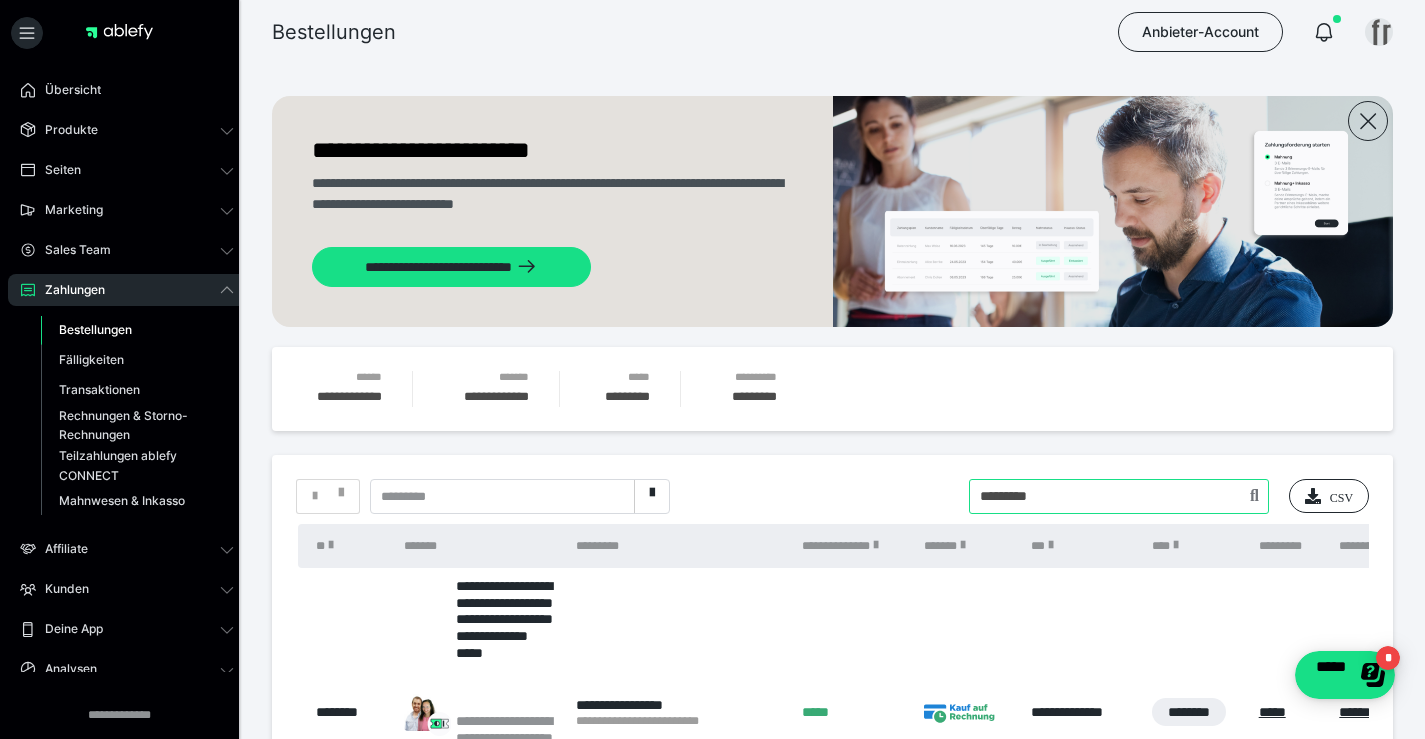 click at bounding box center (1119, 496) 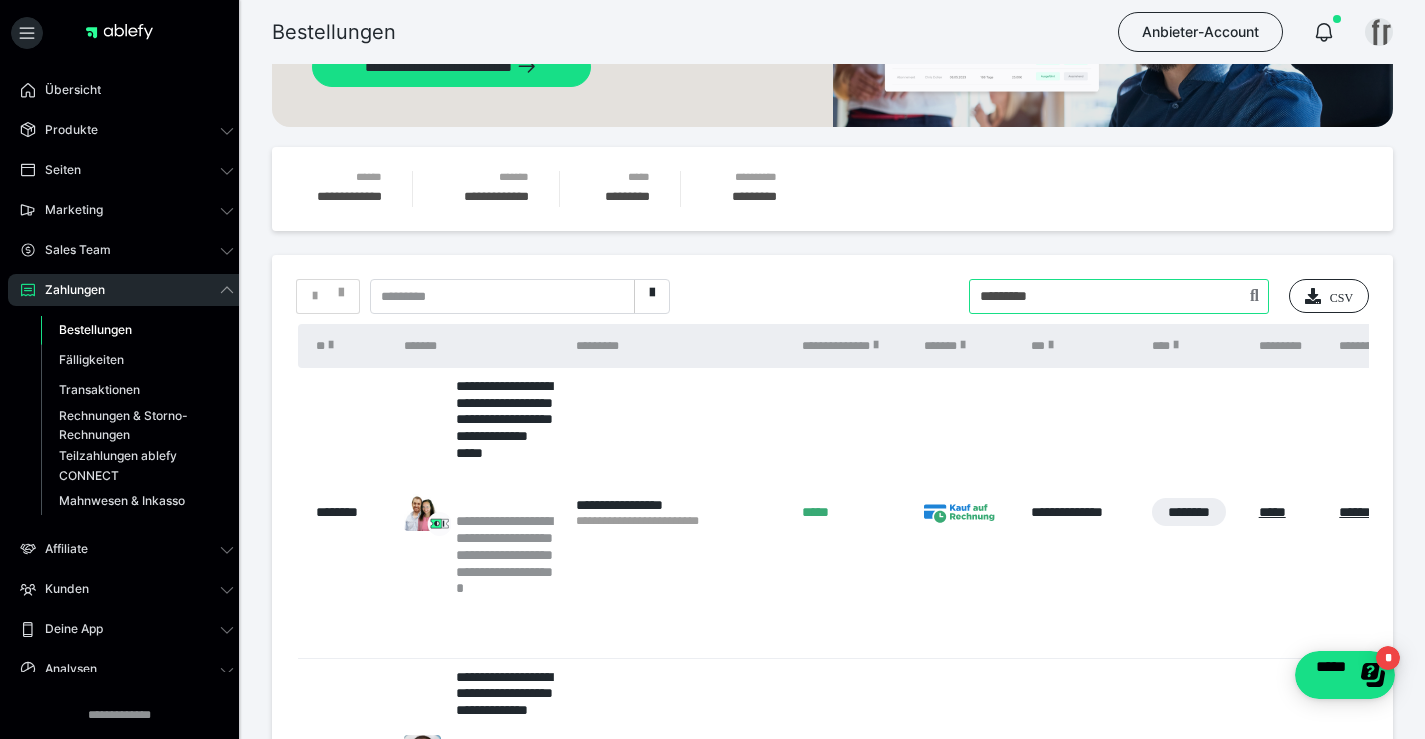 scroll, scrollTop: 300, scrollLeft: 0, axis: vertical 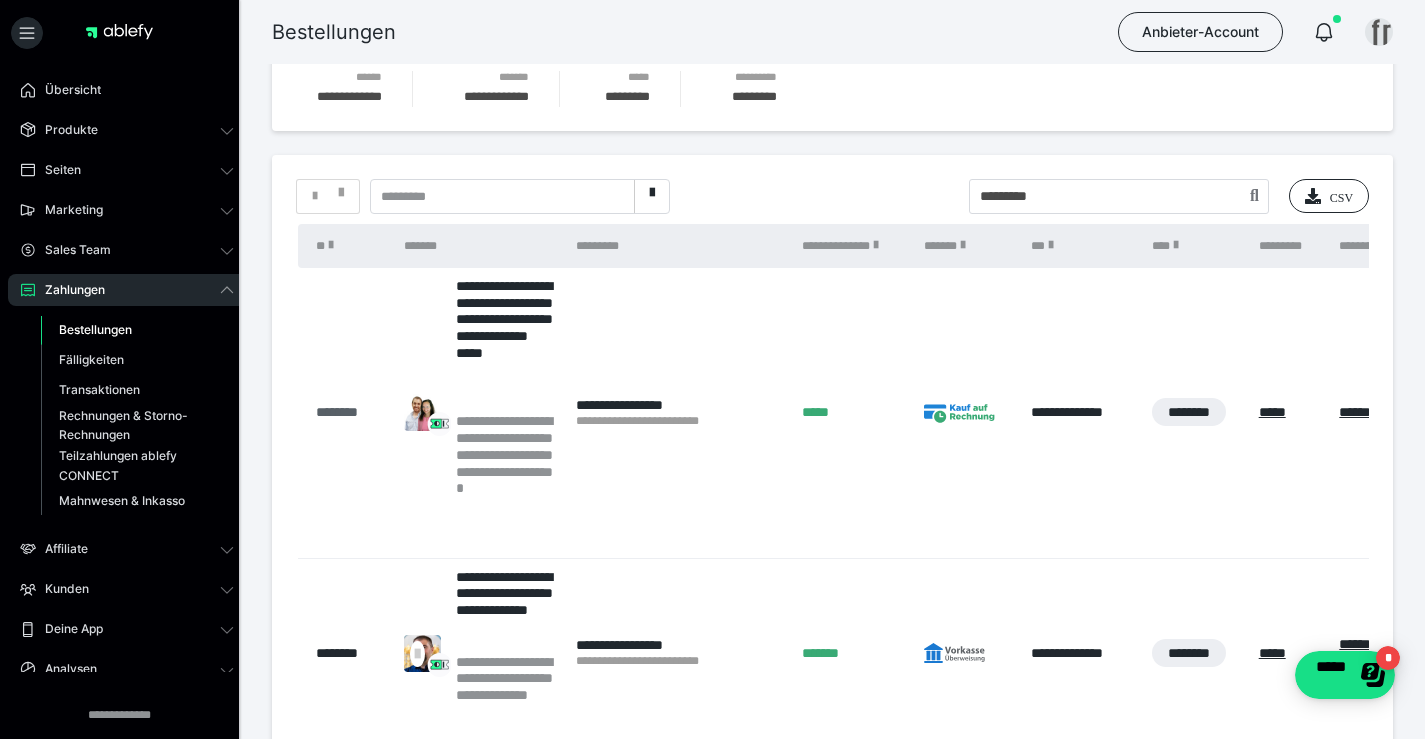 click on "********" at bounding box center (350, 412) 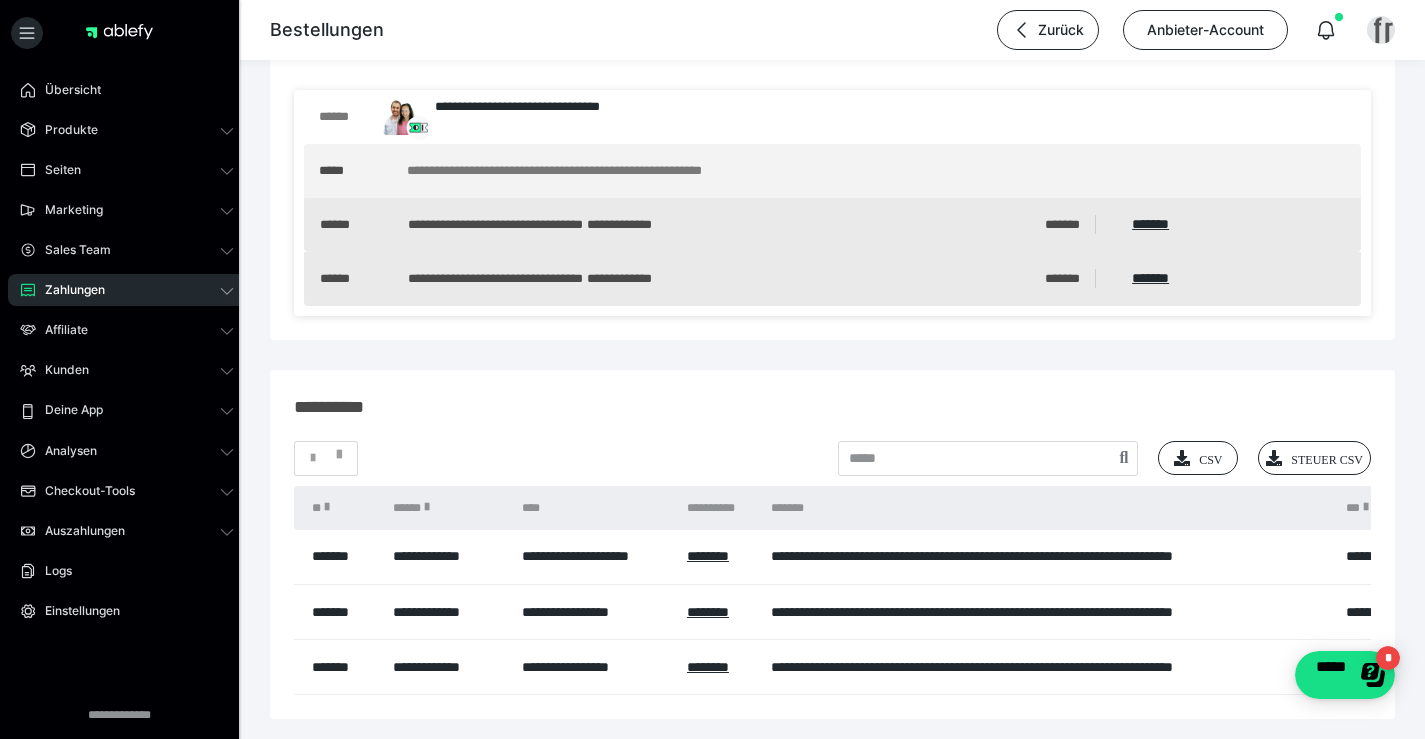 scroll, scrollTop: 1800, scrollLeft: 0, axis: vertical 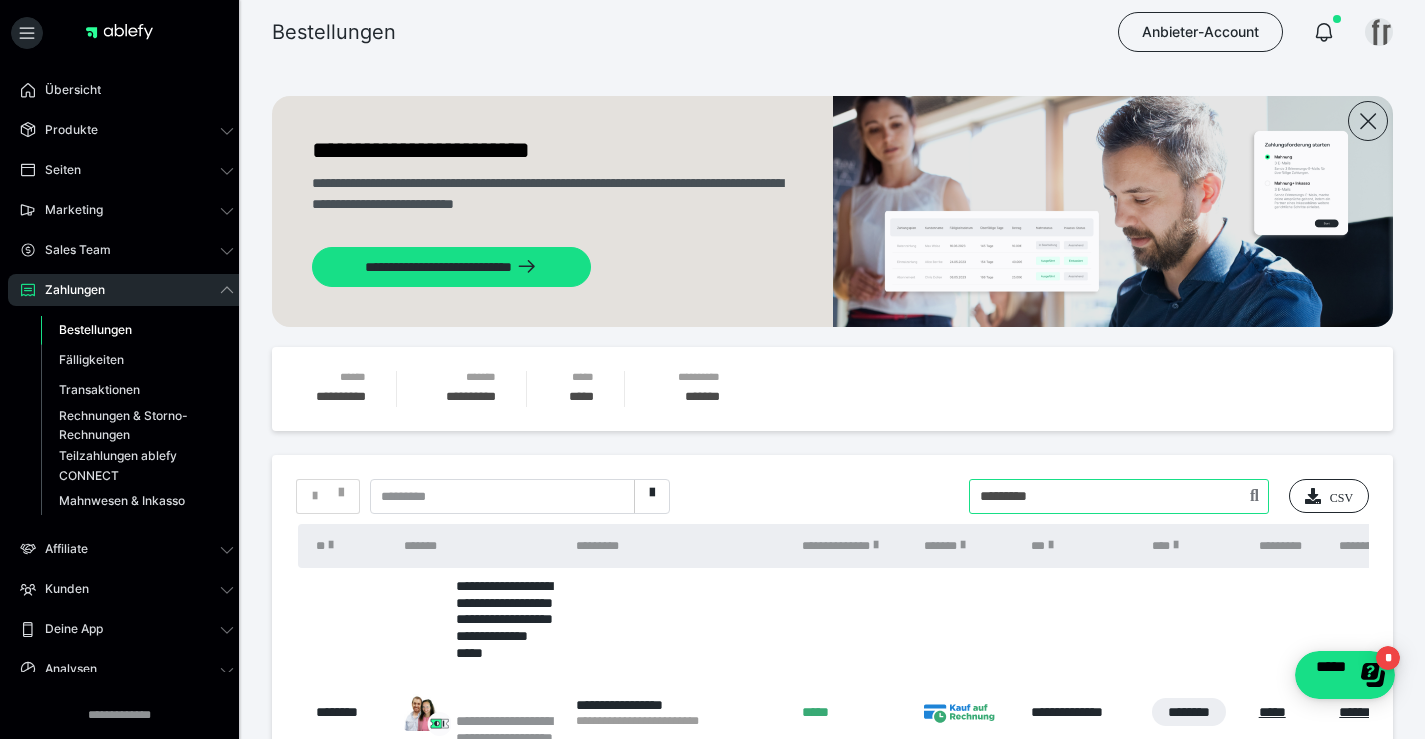drag, startPoint x: 1022, startPoint y: 480, endPoint x: 843, endPoint y: 480, distance: 179 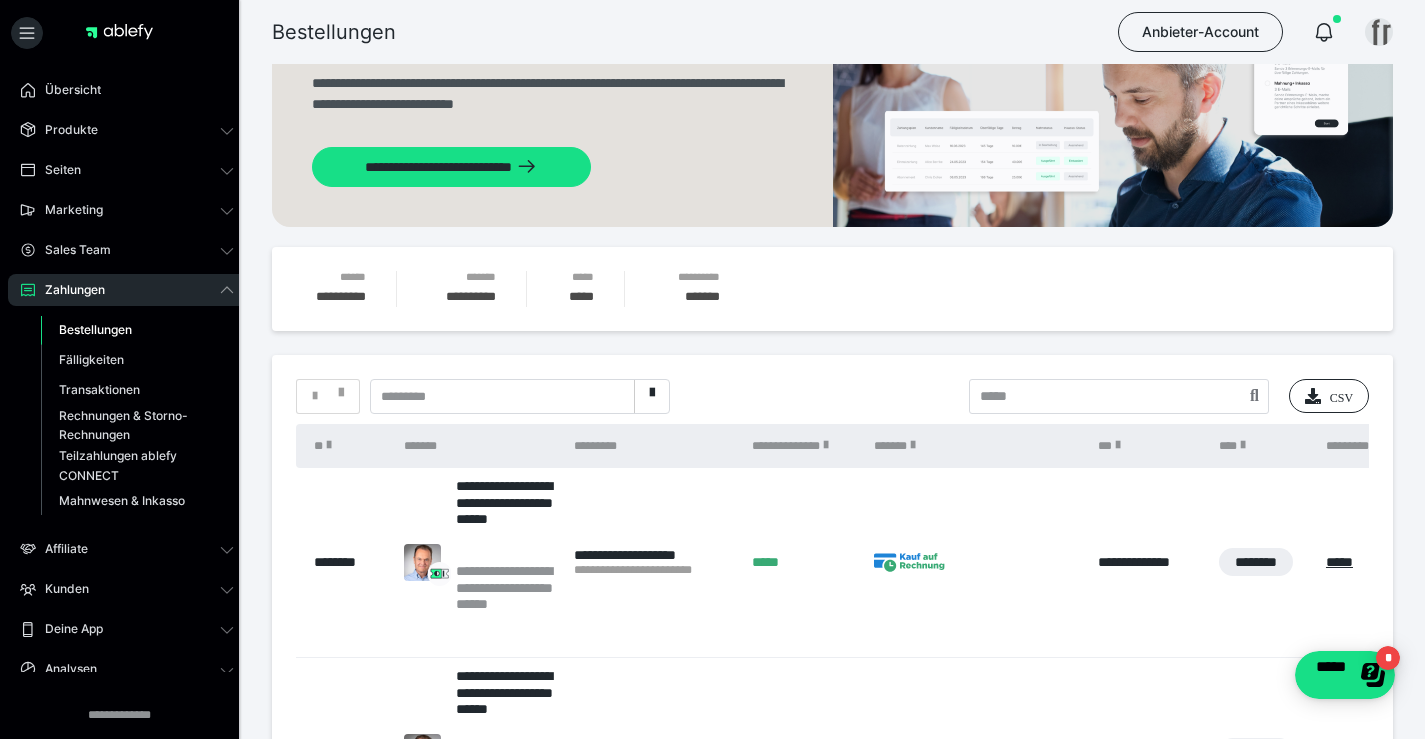 scroll, scrollTop: 0, scrollLeft: 0, axis: both 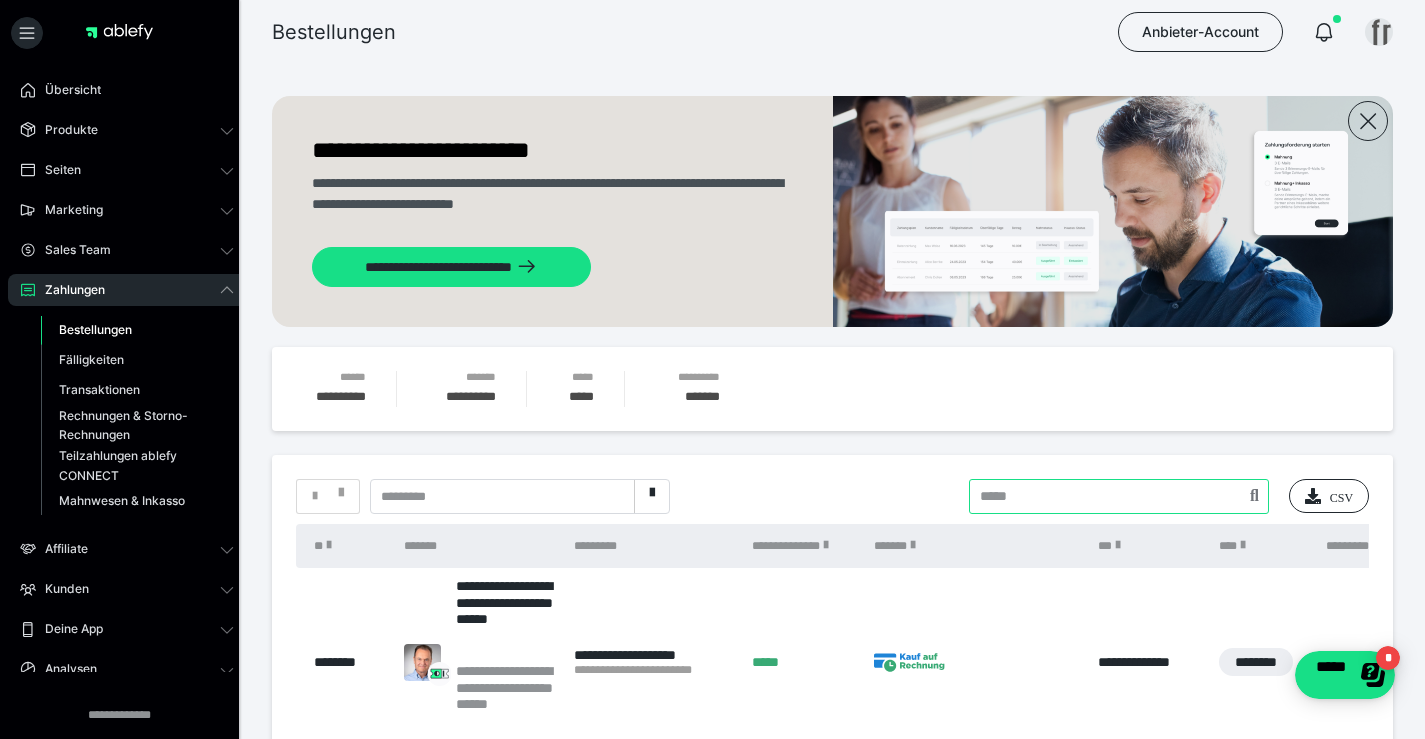 click at bounding box center [1119, 496] 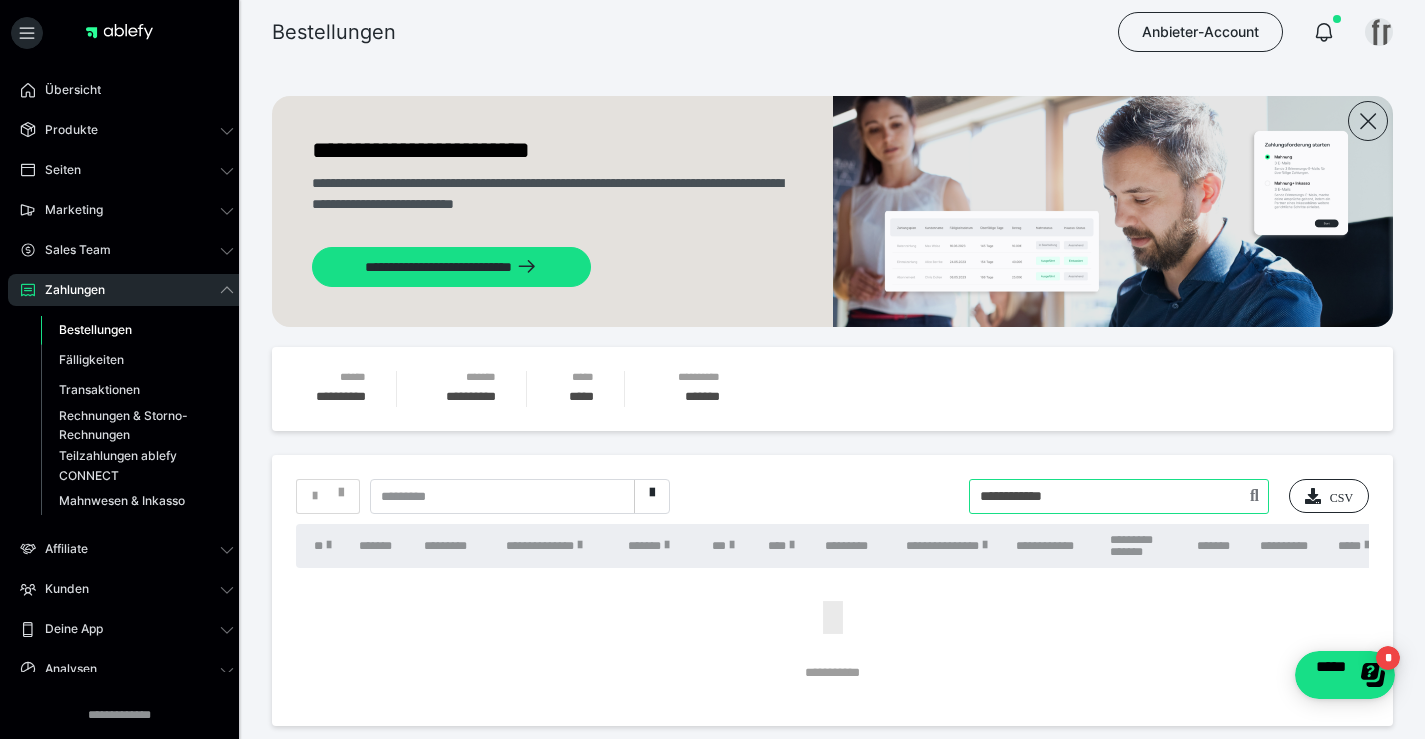 click at bounding box center [1119, 496] 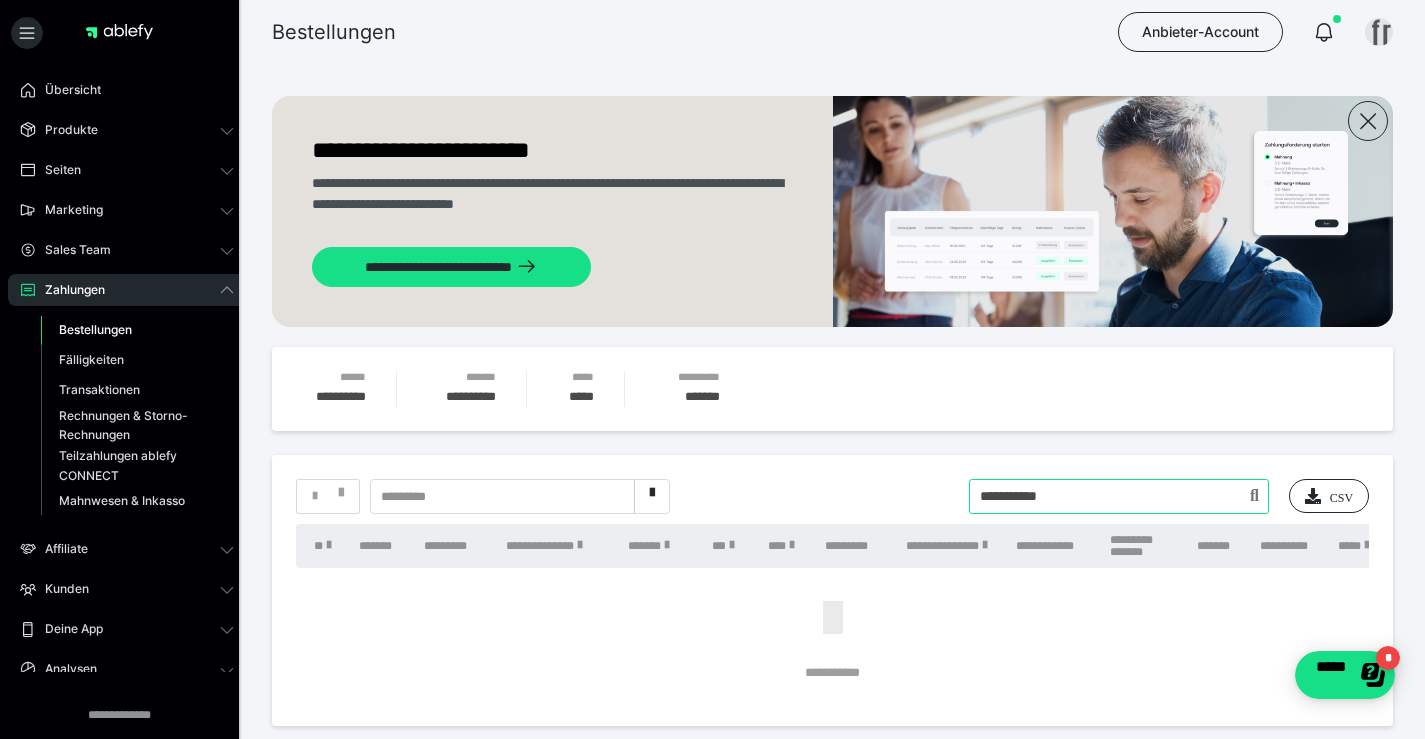 type on "**********" 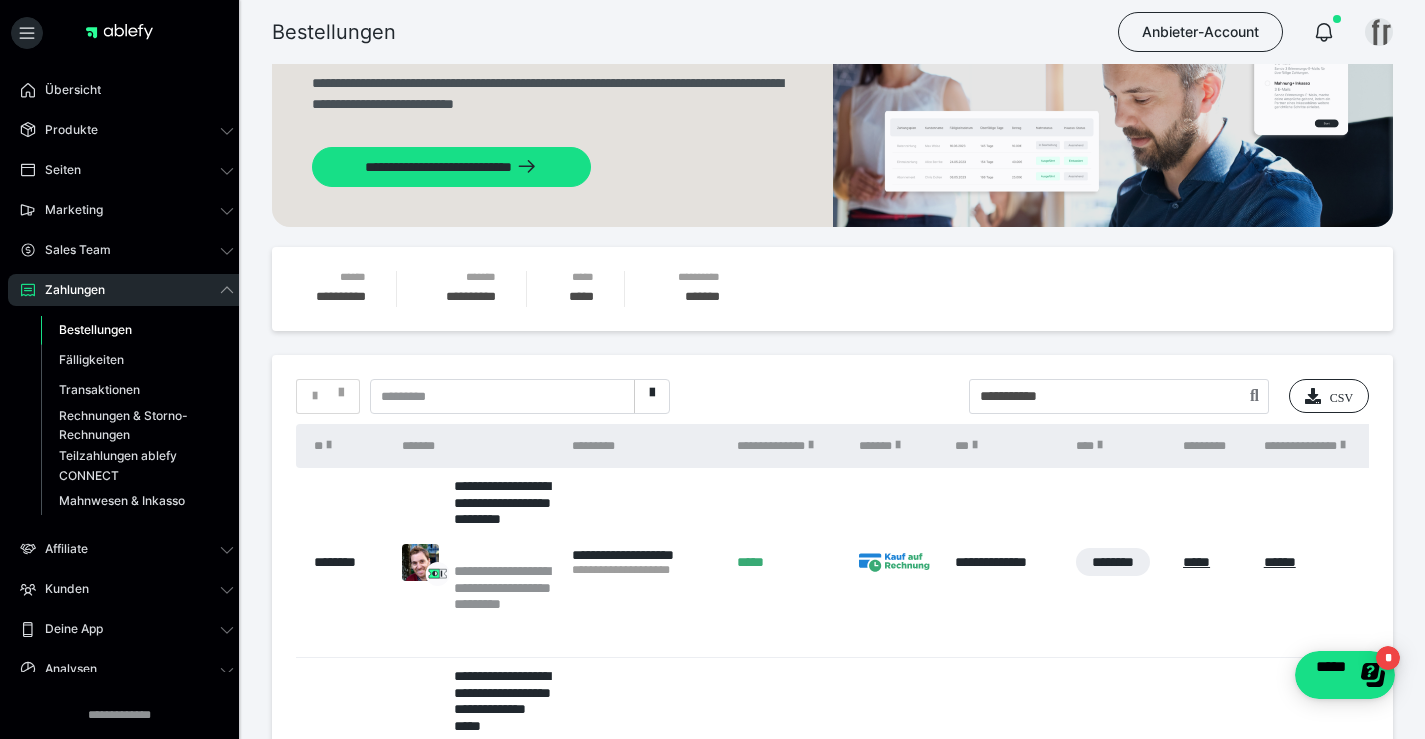 scroll, scrollTop: 200, scrollLeft: 0, axis: vertical 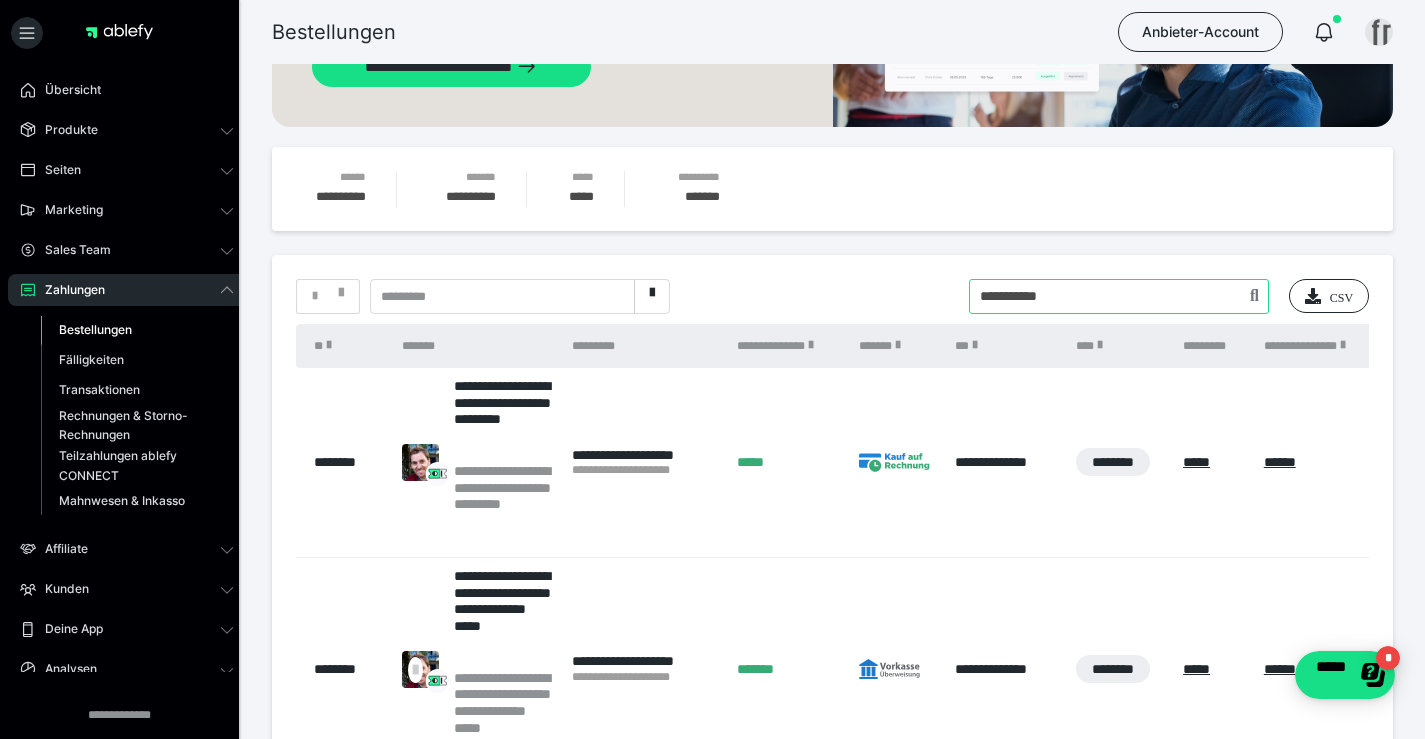 drag, startPoint x: 1108, startPoint y: 282, endPoint x: 511, endPoint y: 292, distance: 597.08374 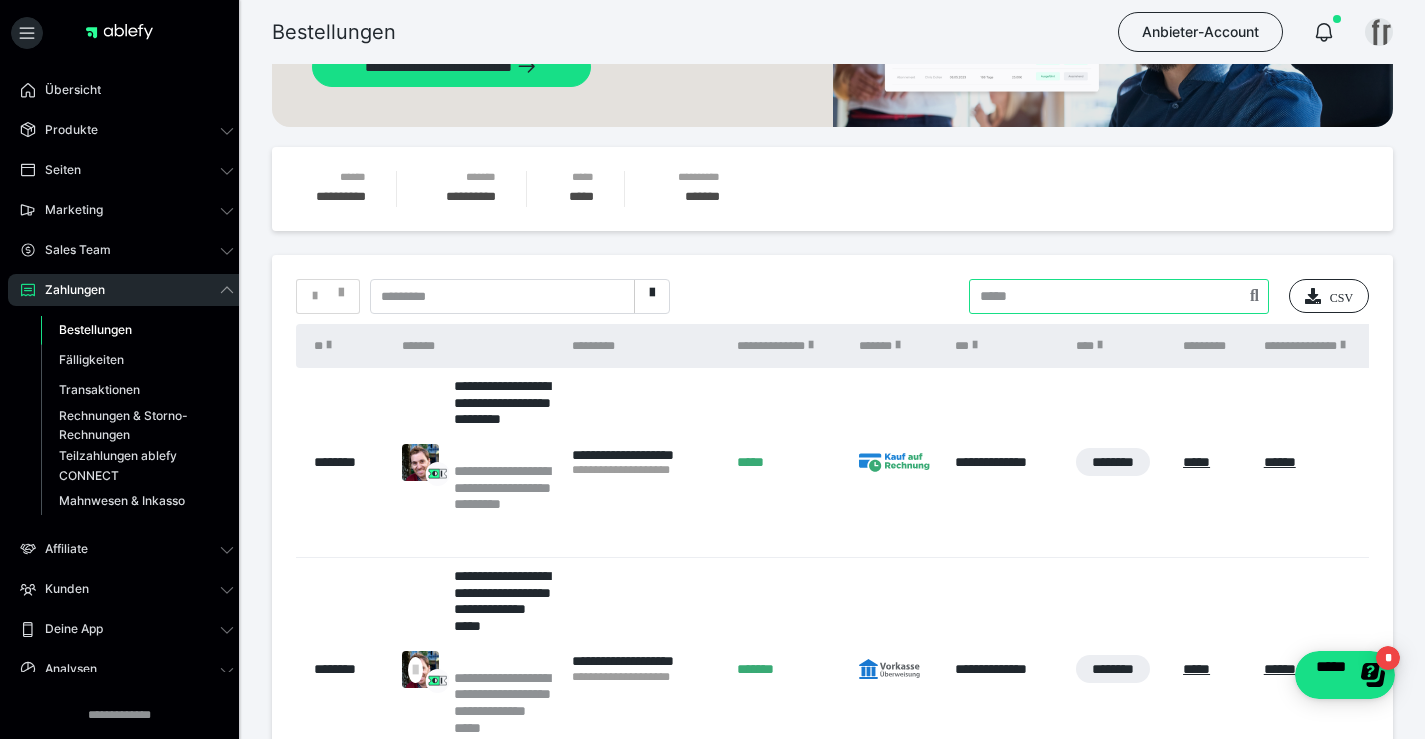 type 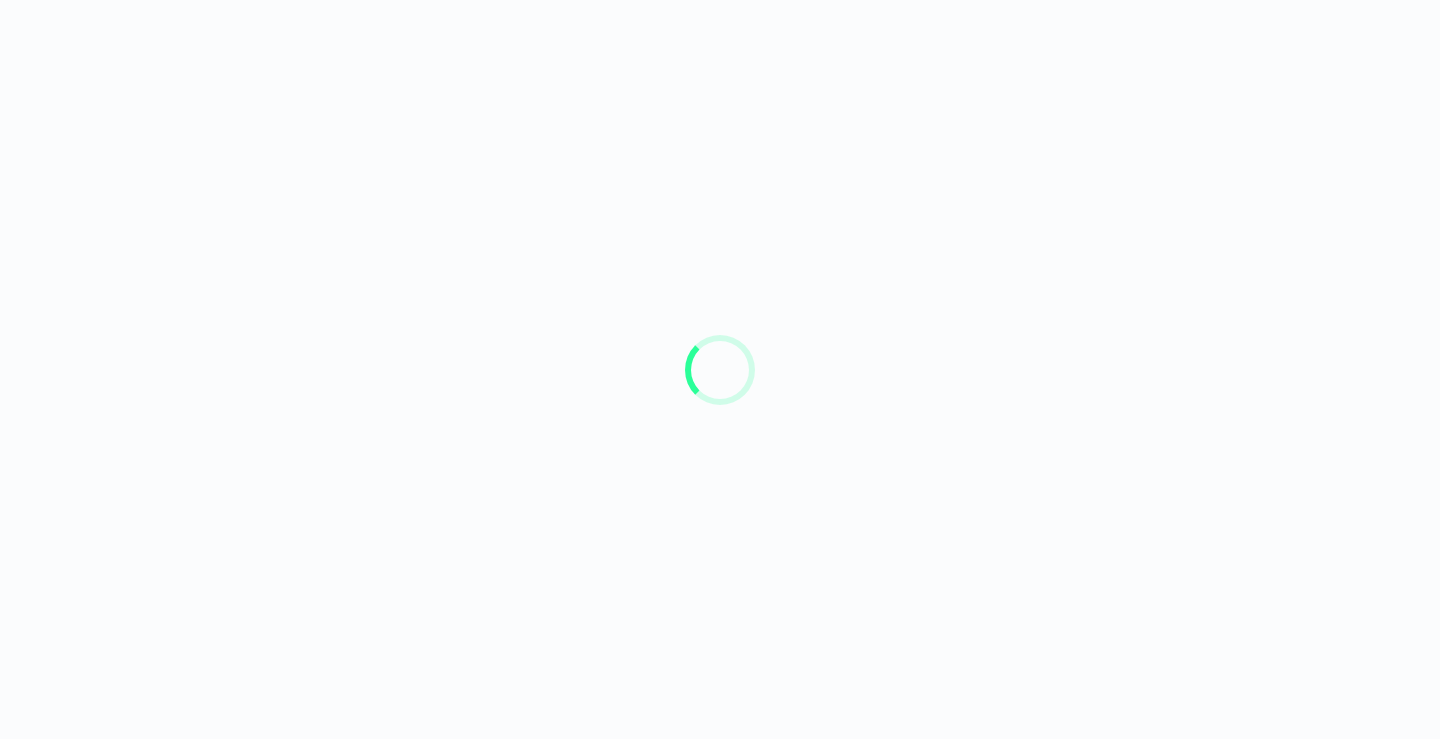 scroll, scrollTop: 0, scrollLeft: 0, axis: both 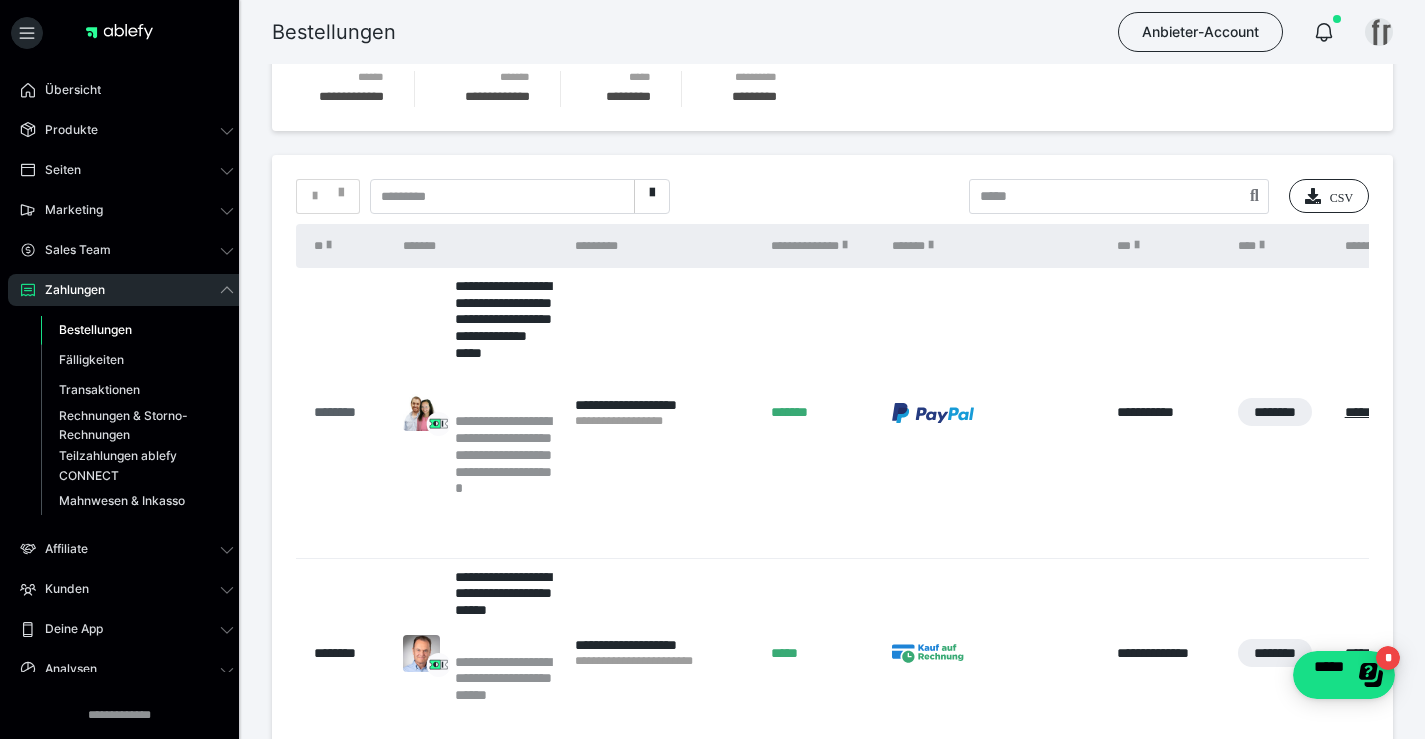 click on "********" at bounding box center (348, 412) 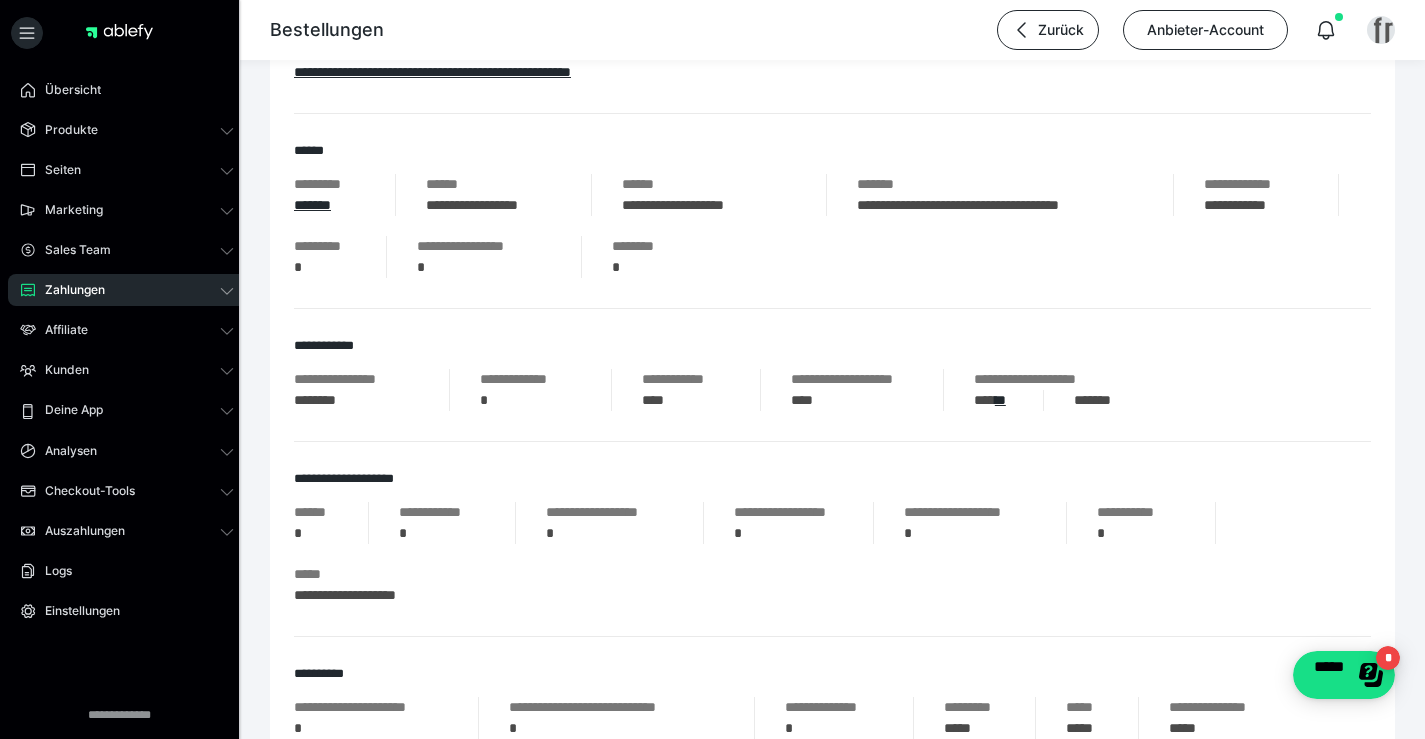 scroll, scrollTop: 500, scrollLeft: 0, axis: vertical 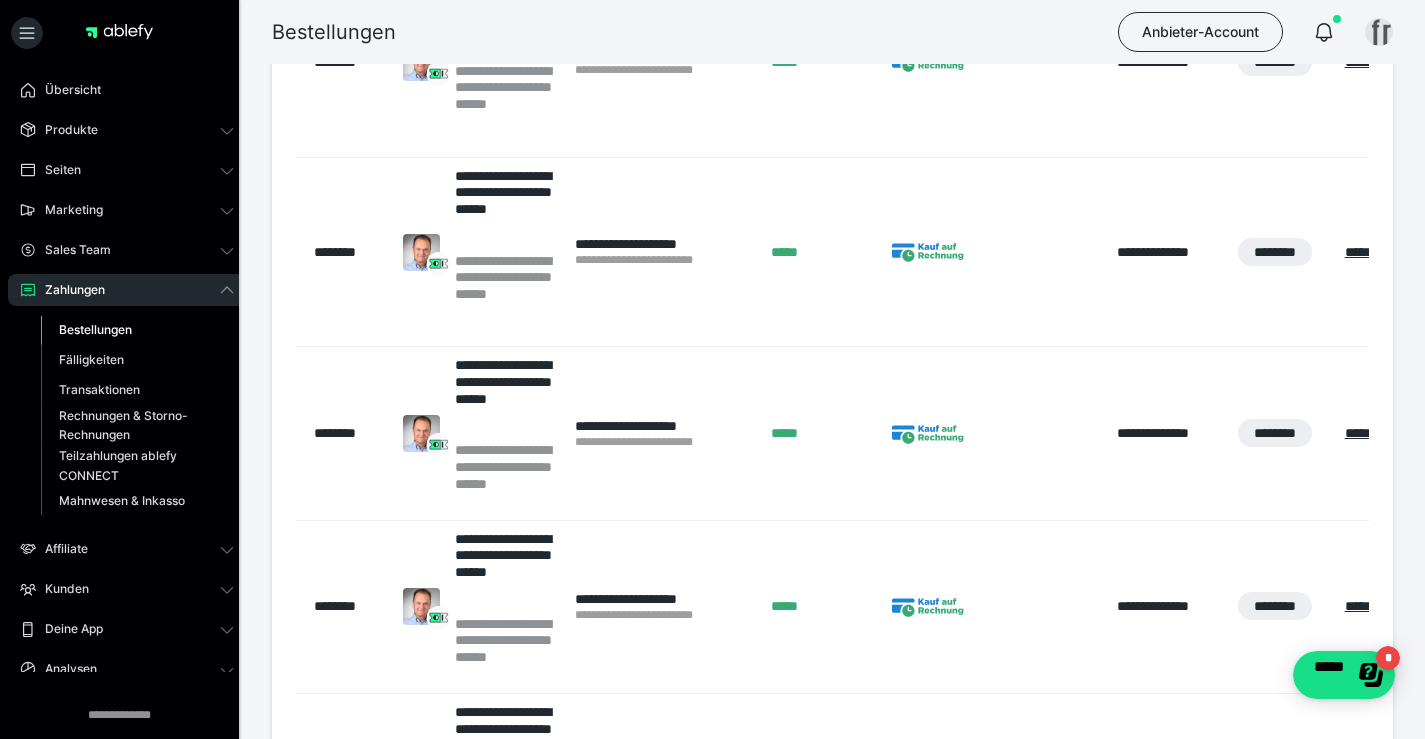 click on "**********" at bounding box center (663, 606) 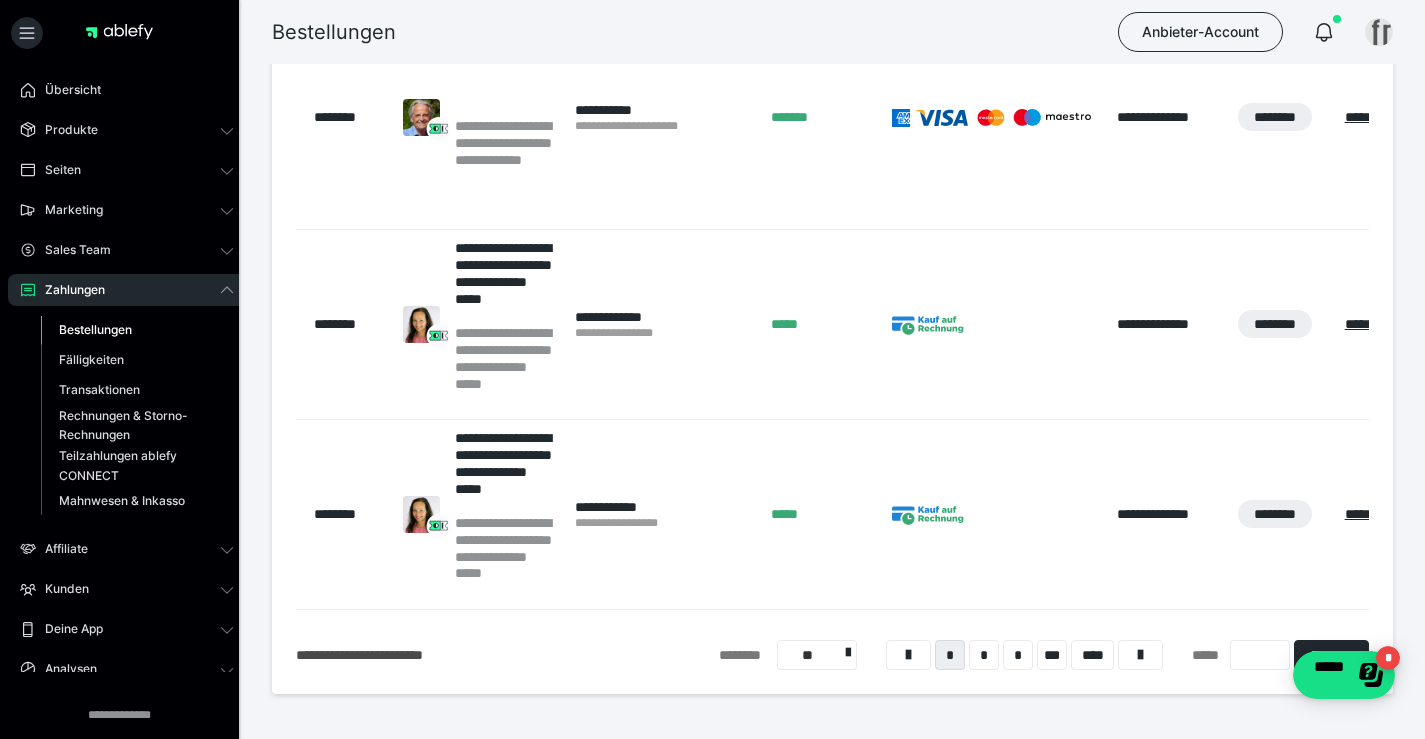 scroll, scrollTop: 1977, scrollLeft: 0, axis: vertical 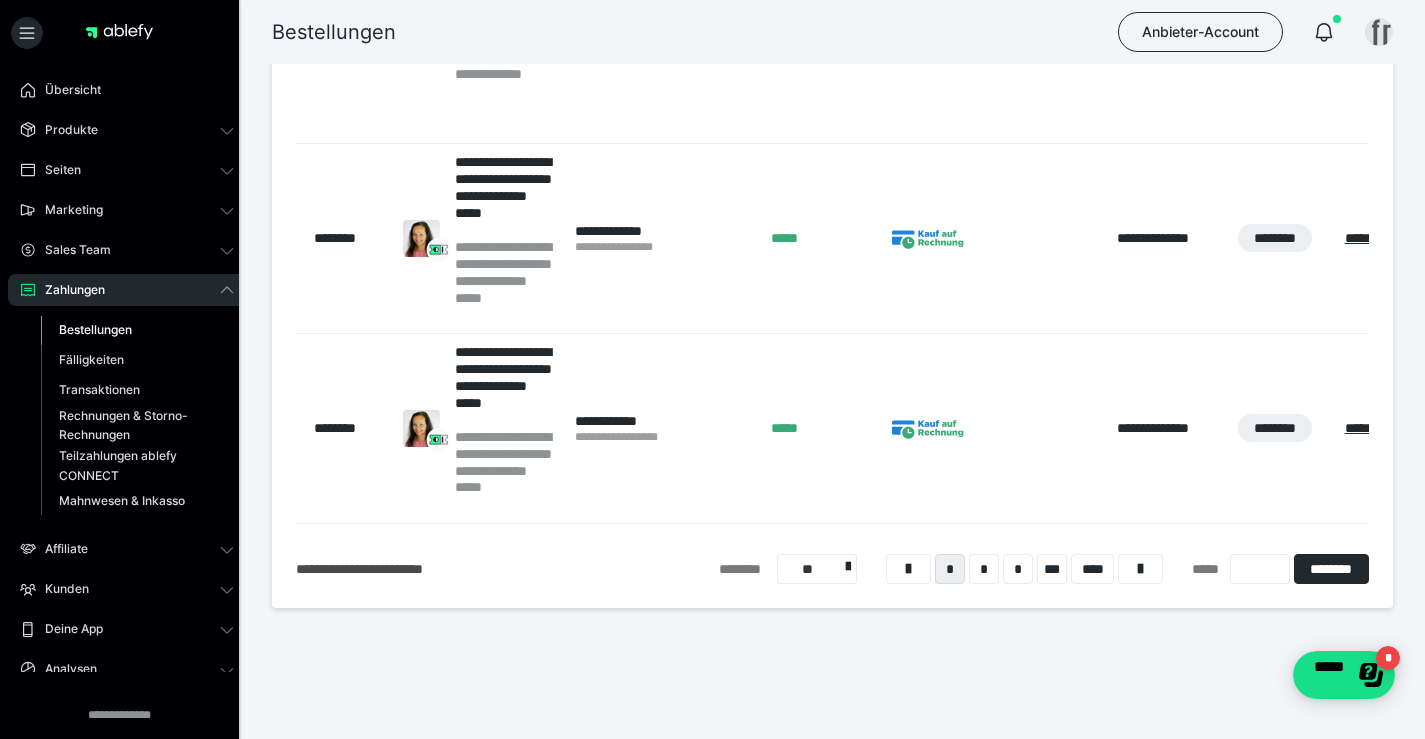 click on "Bestellungen" at bounding box center (95, 329) 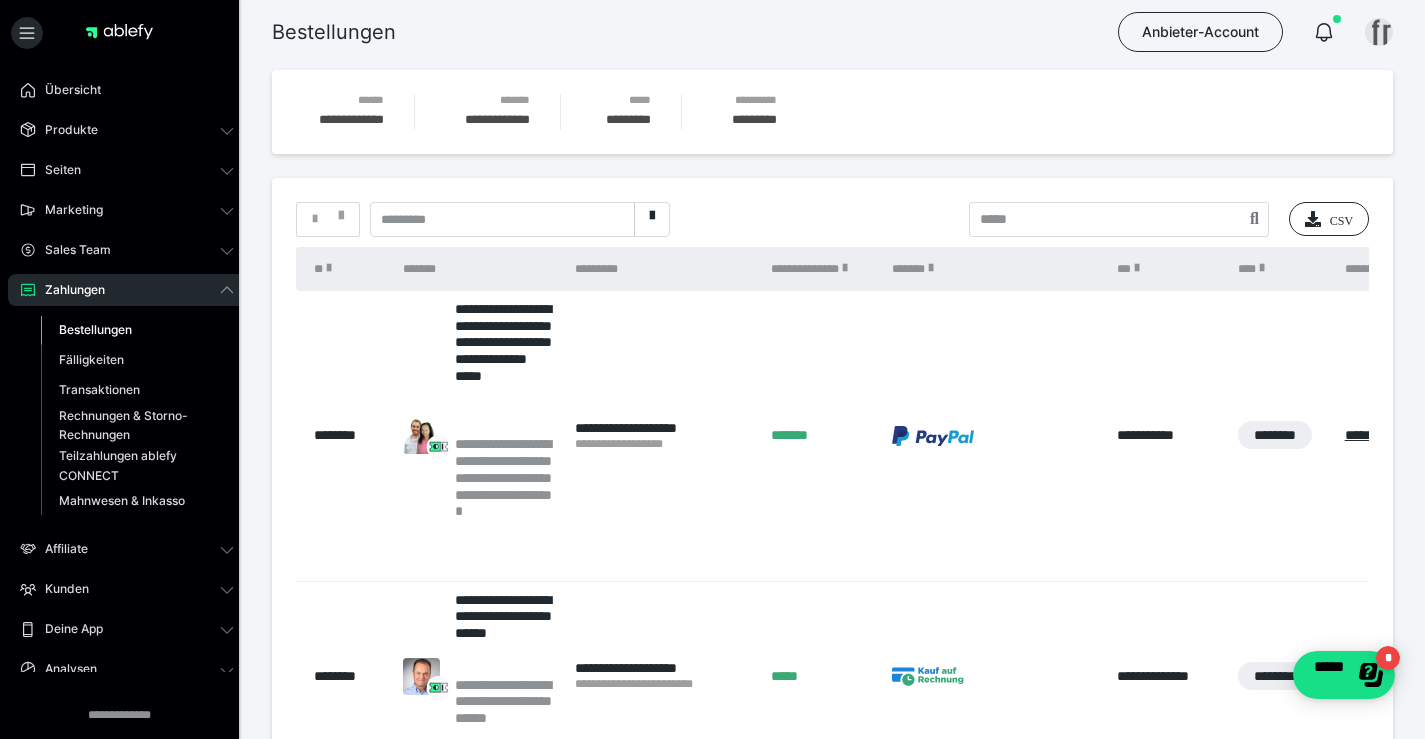 scroll, scrollTop: 0, scrollLeft: 0, axis: both 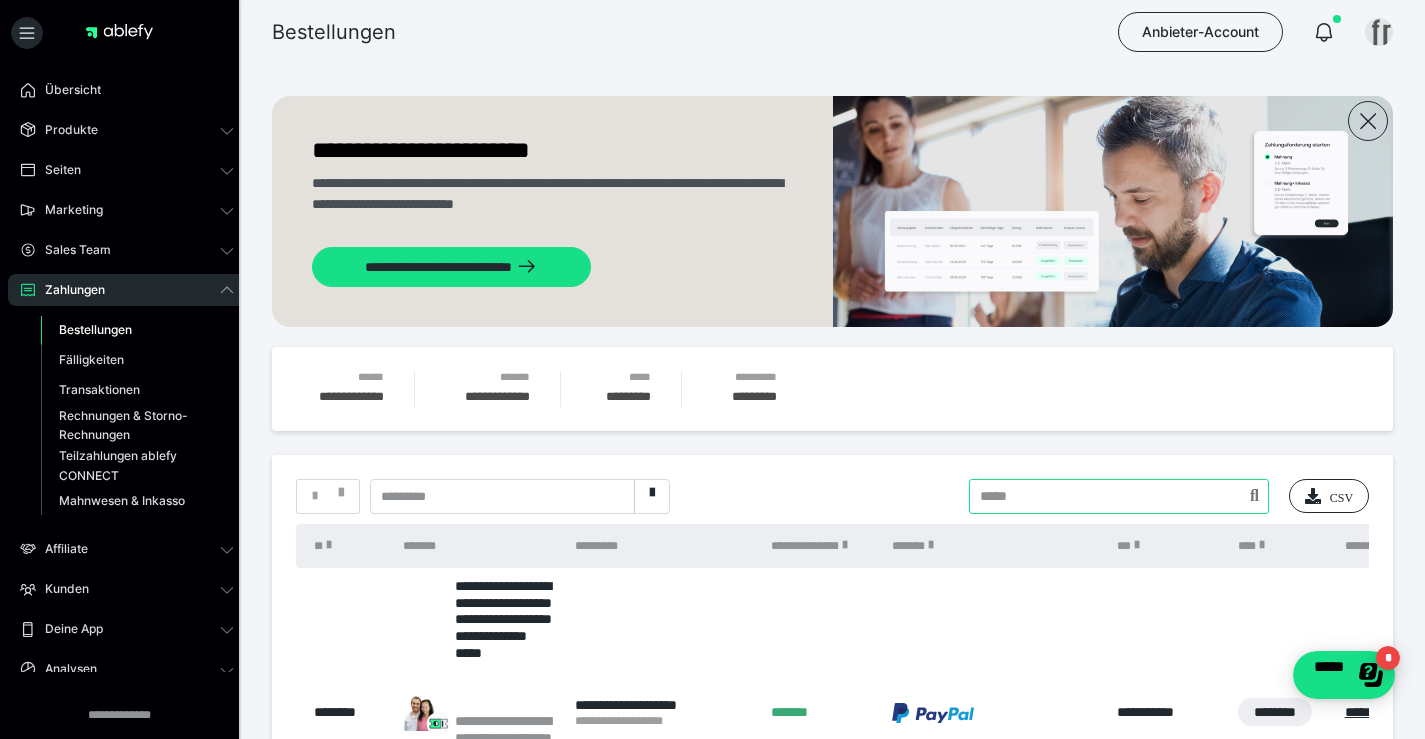 click at bounding box center (1119, 496) 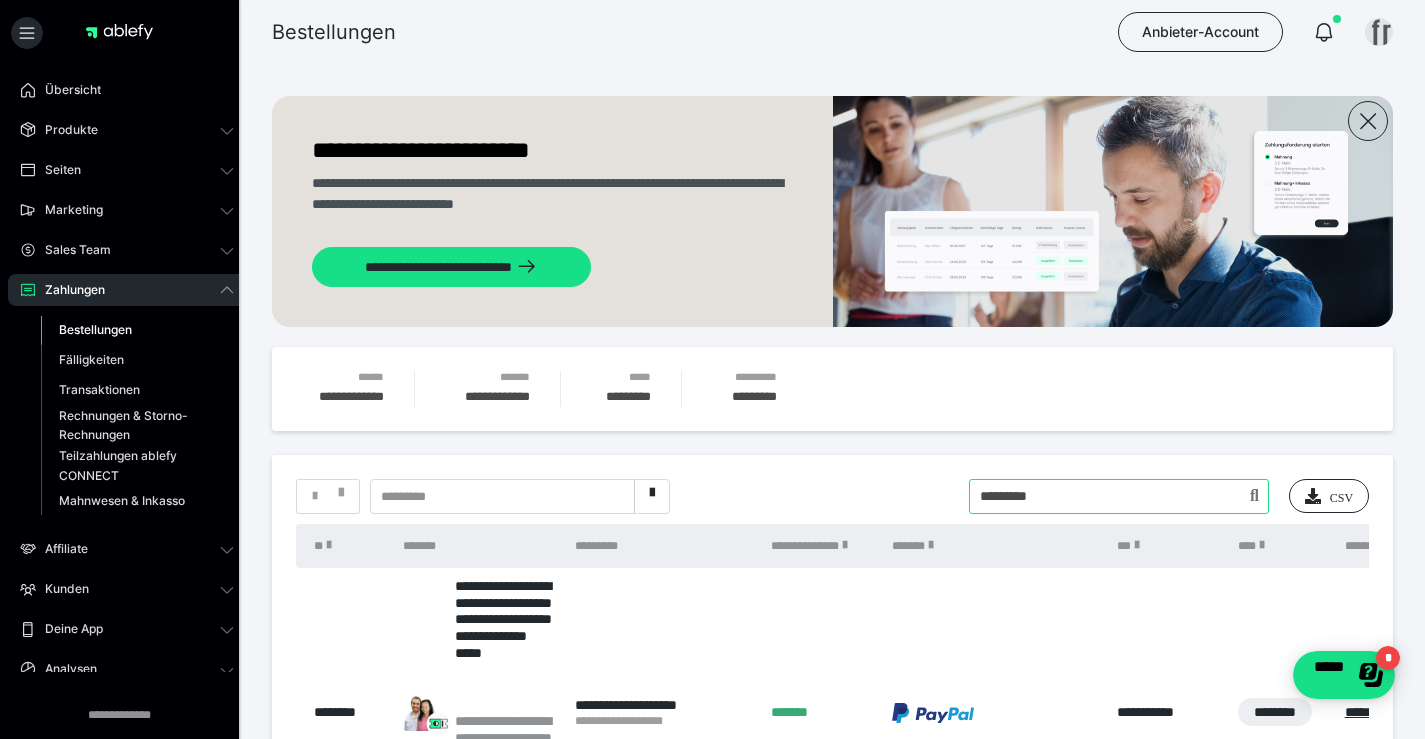 type on "*********" 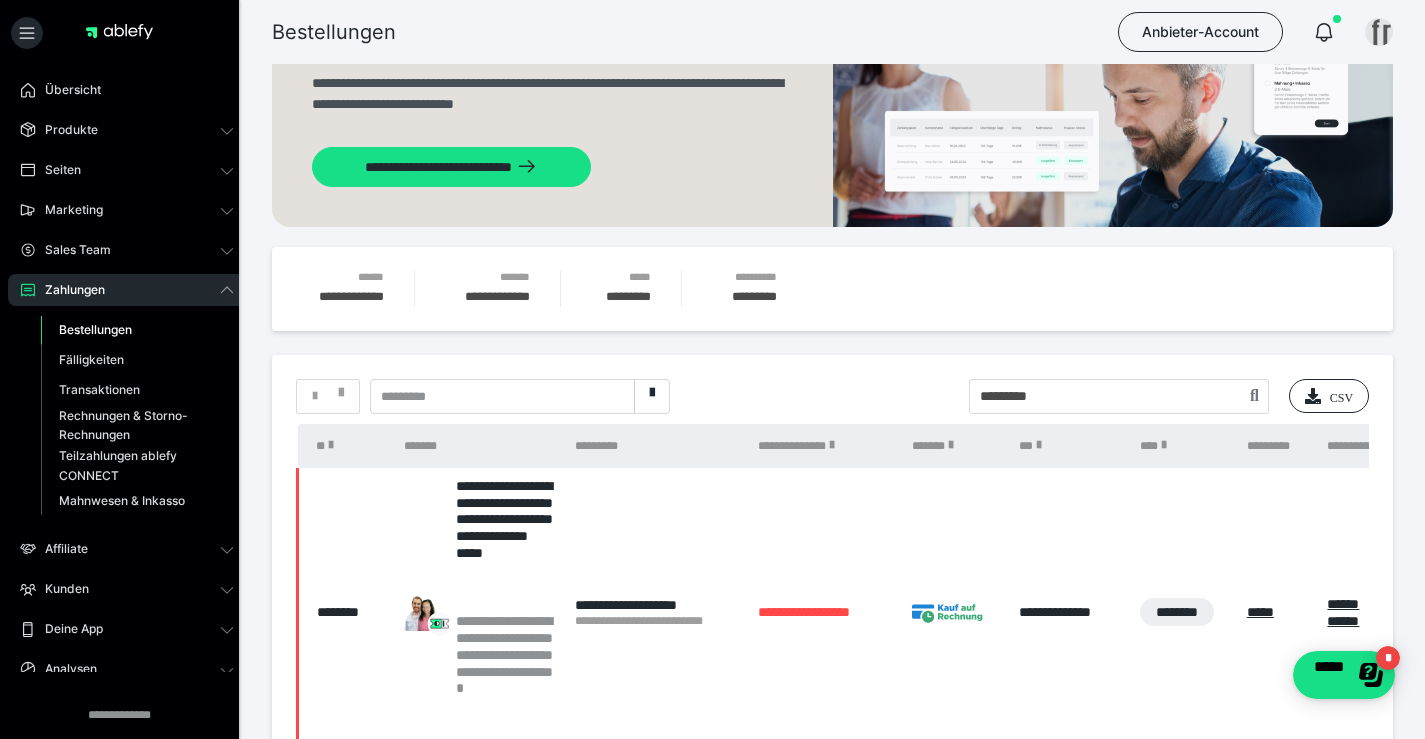 scroll, scrollTop: 200, scrollLeft: 0, axis: vertical 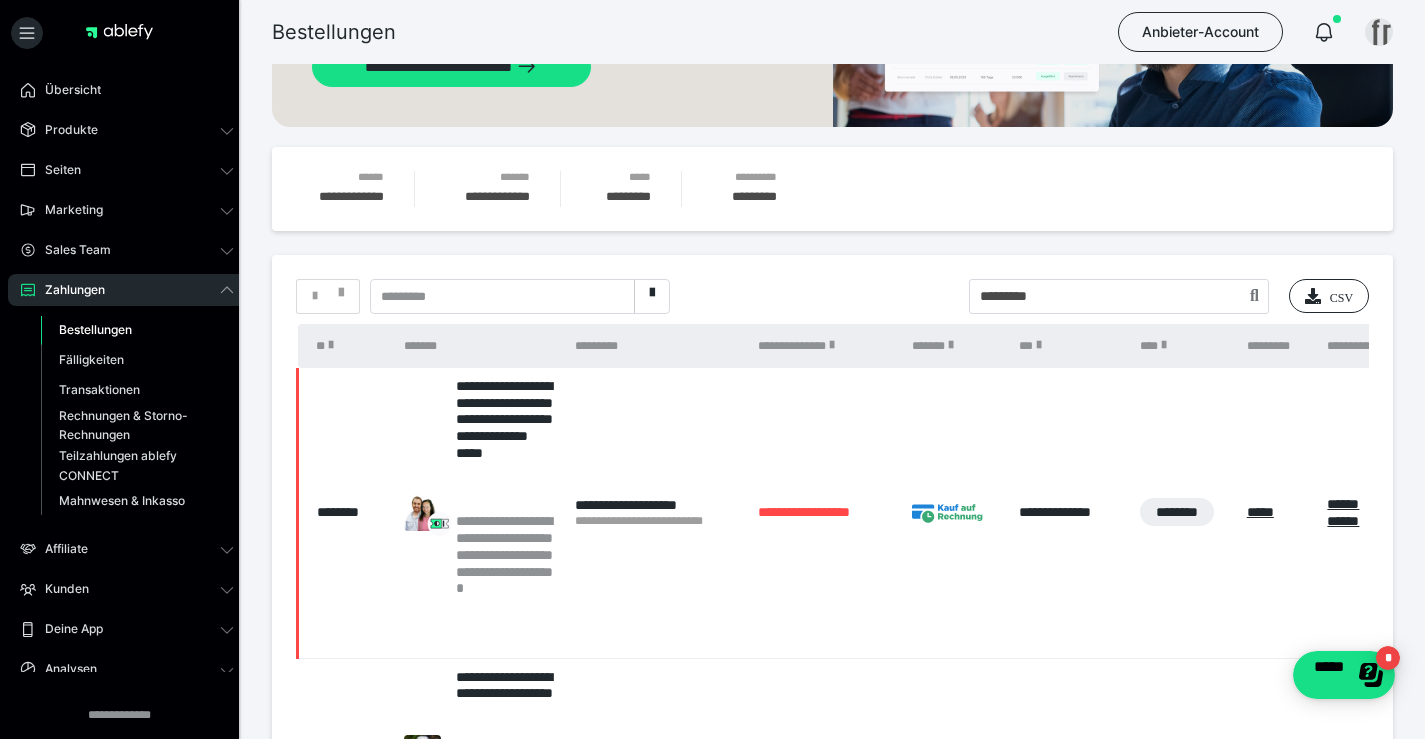 click on "********" at bounding box center (350, 512) 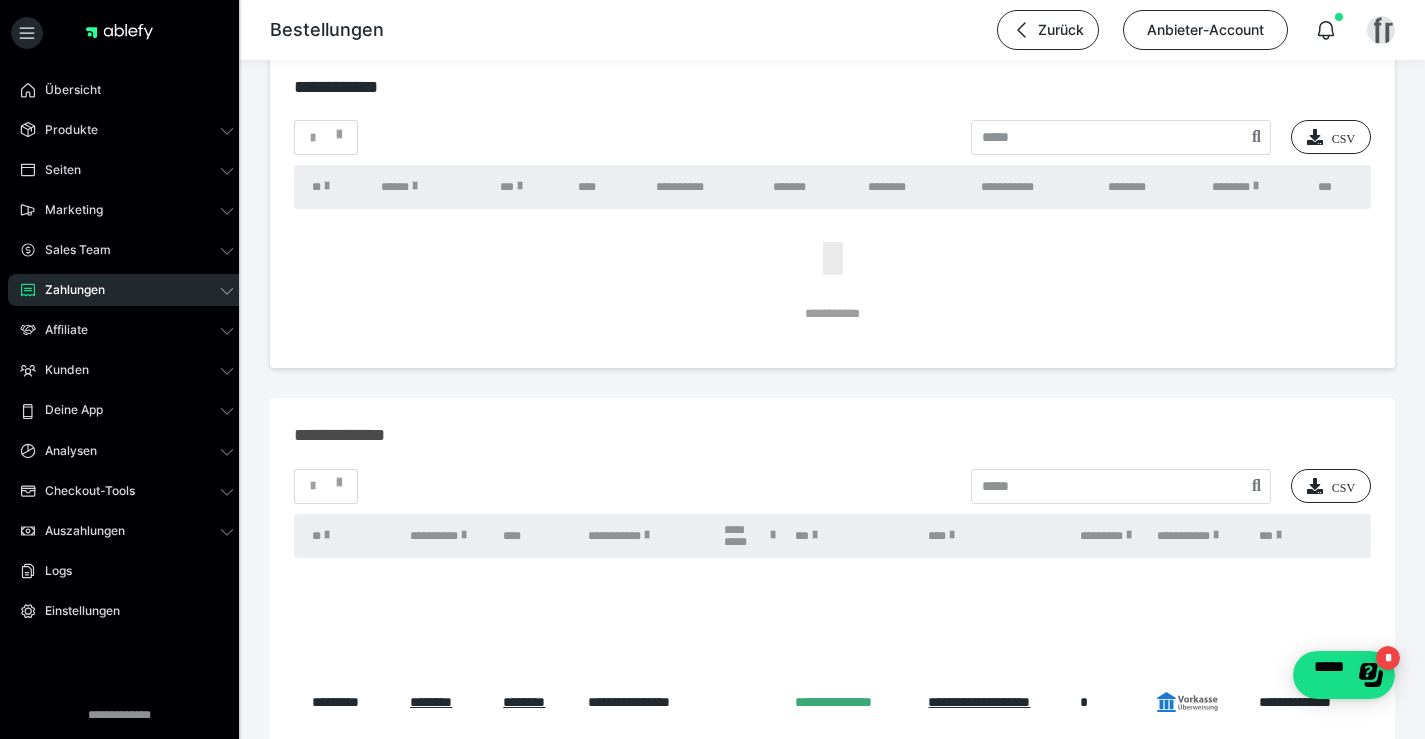 scroll, scrollTop: 2800, scrollLeft: 0, axis: vertical 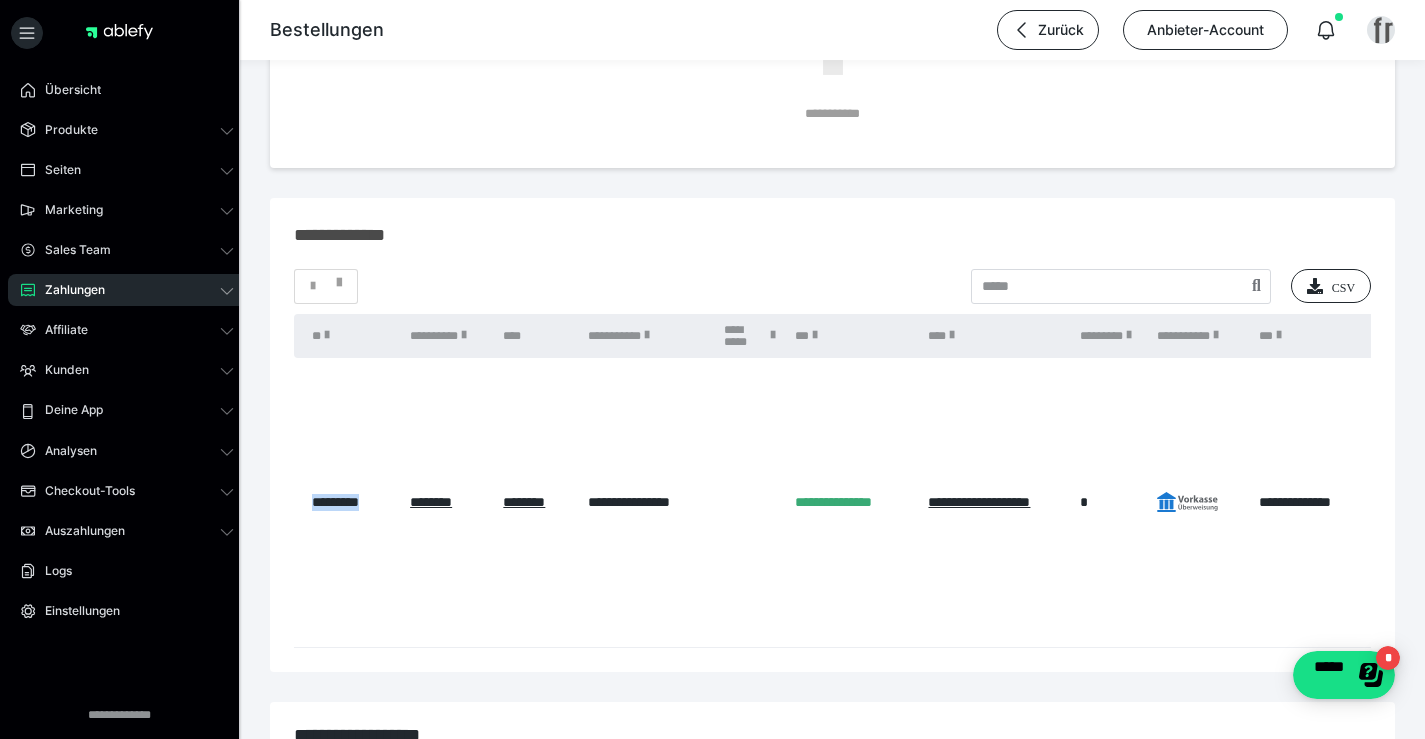 drag, startPoint x: 393, startPoint y: 512, endPoint x: 308, endPoint y: 514, distance: 85.02353 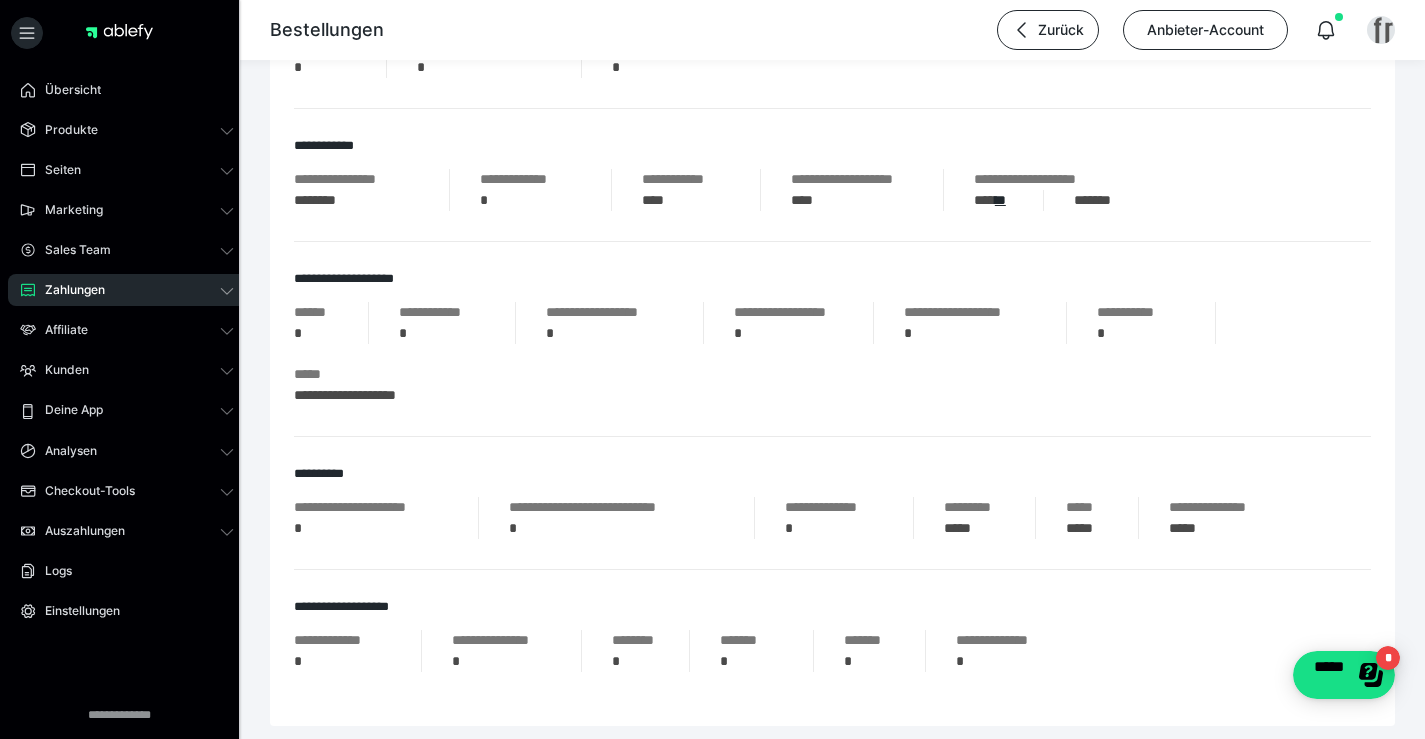 scroll, scrollTop: 200, scrollLeft: 0, axis: vertical 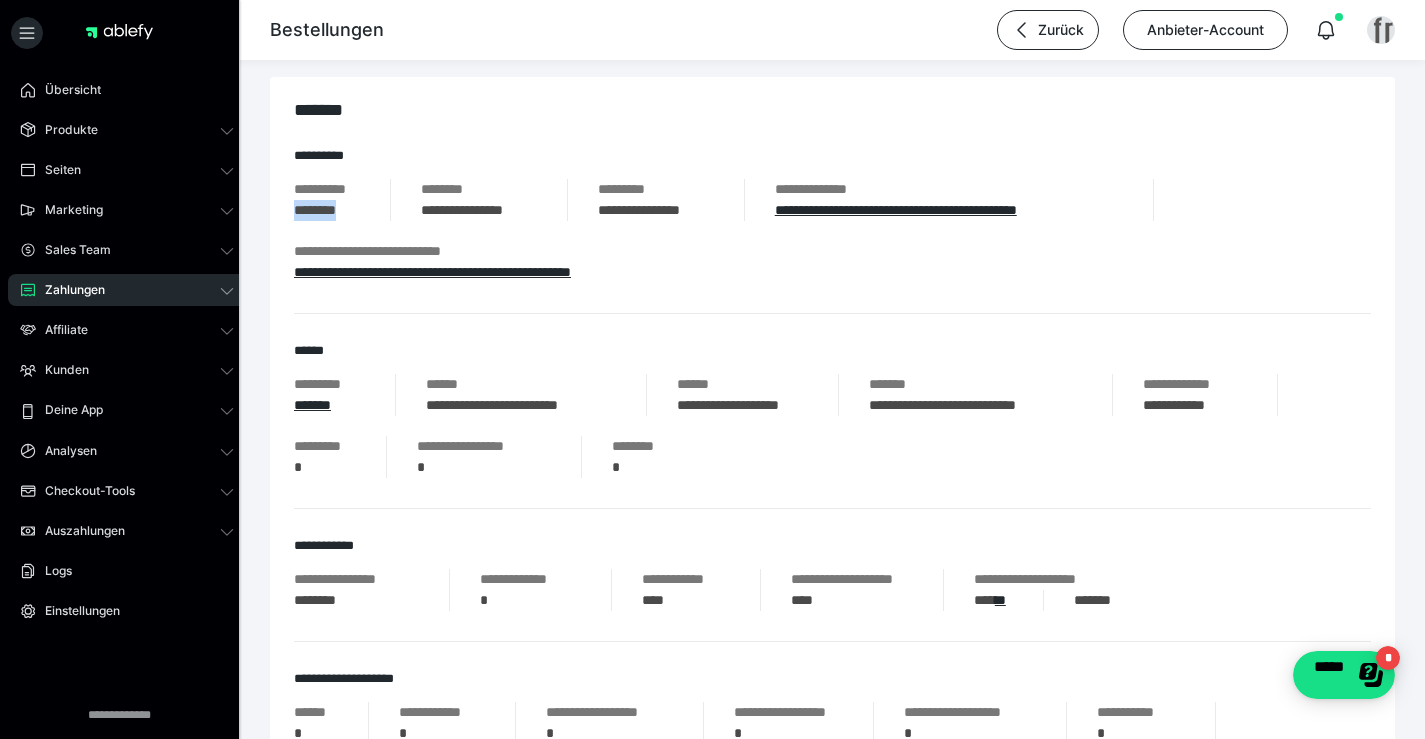 drag, startPoint x: 367, startPoint y: 215, endPoint x: 279, endPoint y: 208, distance: 88.27797 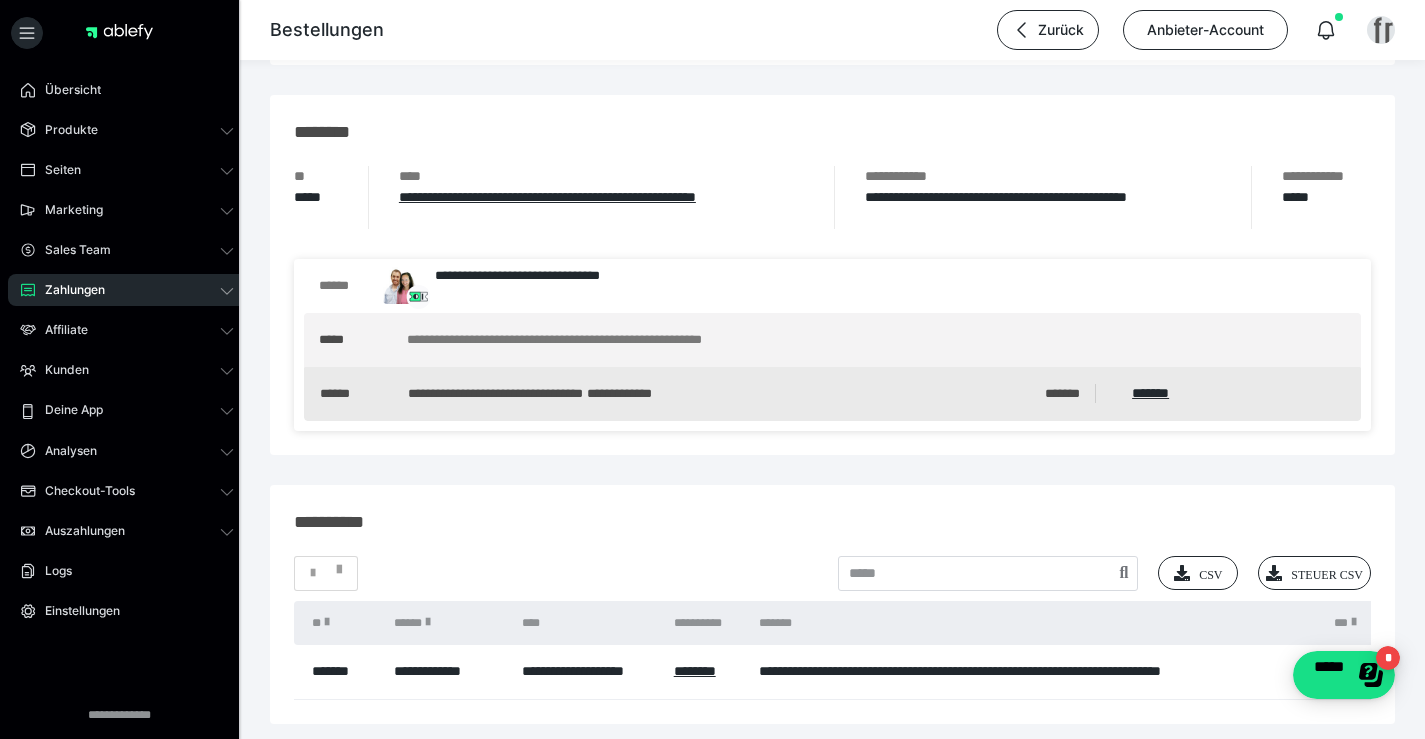 scroll, scrollTop: 2300, scrollLeft: 0, axis: vertical 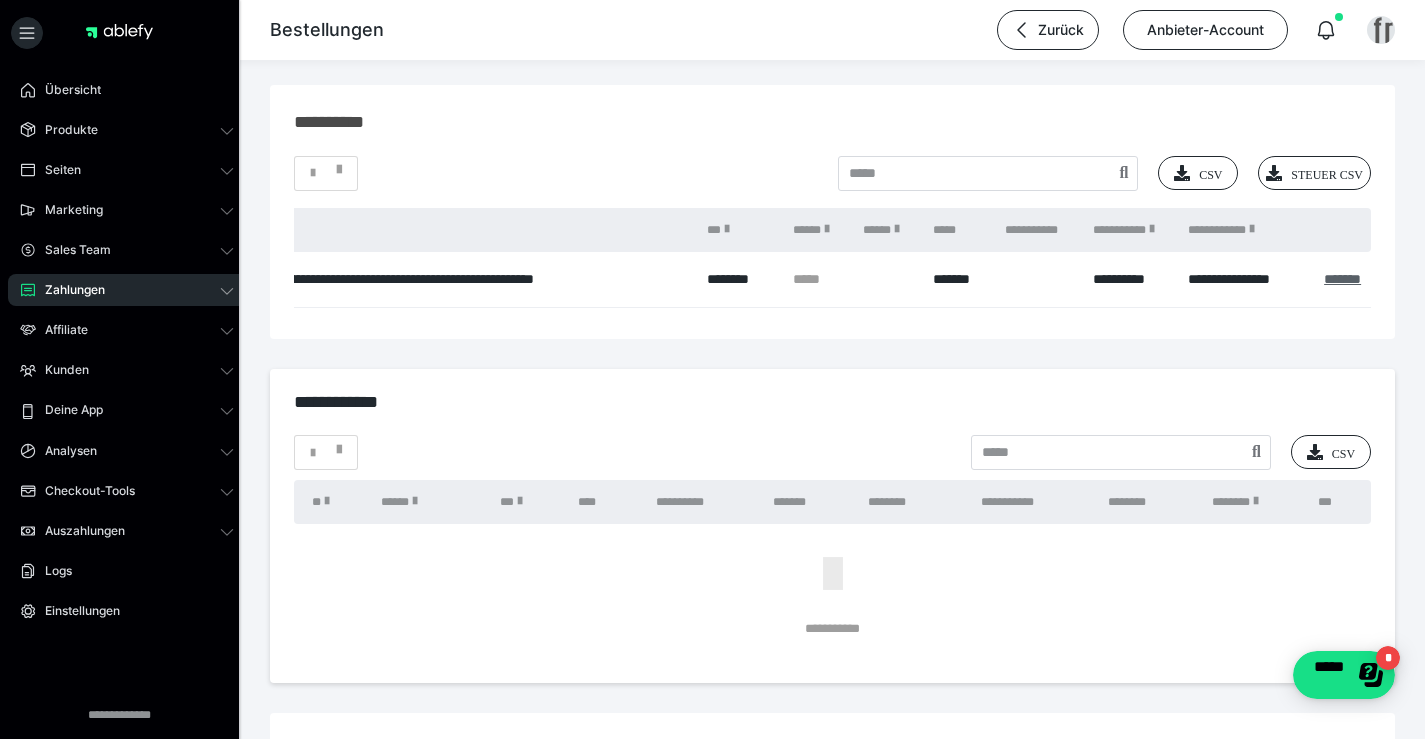 click on "*******" at bounding box center (1342, 279) 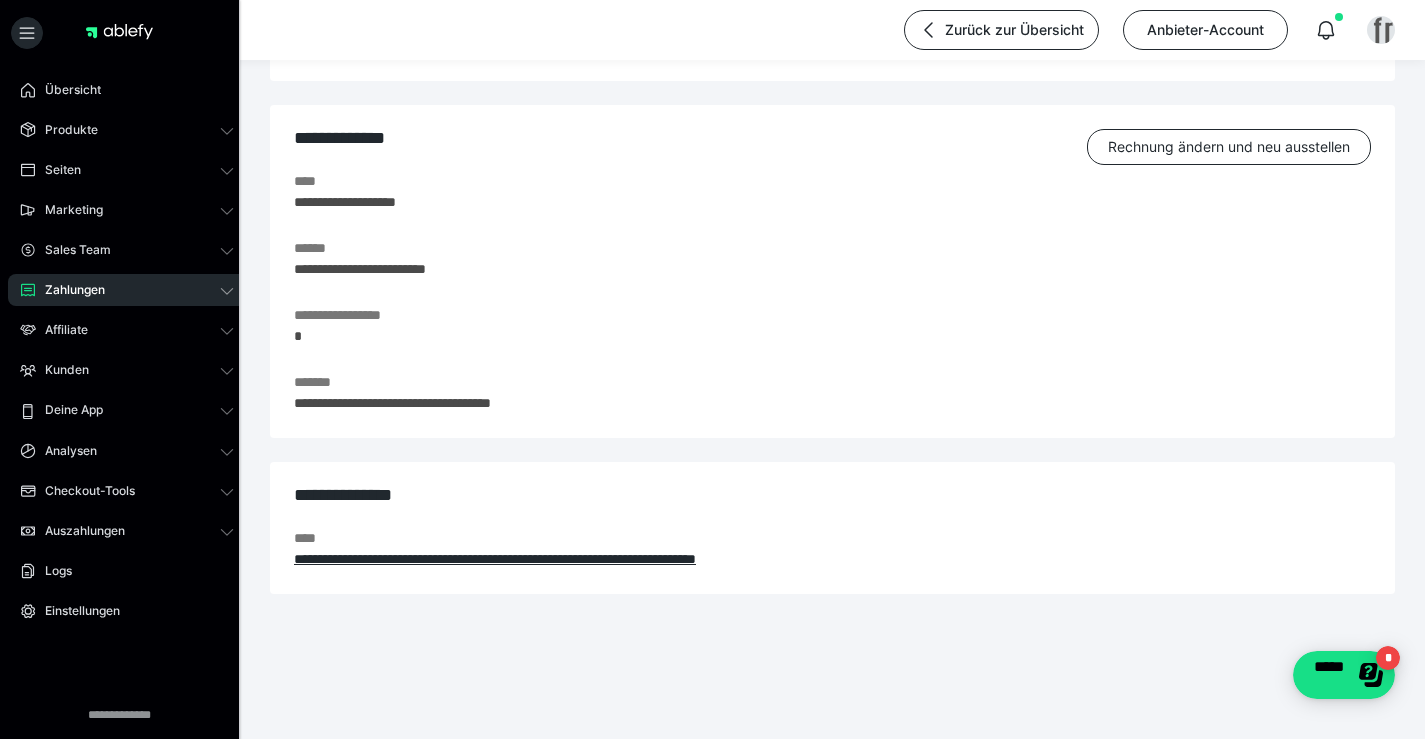 scroll, scrollTop: 0, scrollLeft: 0, axis: both 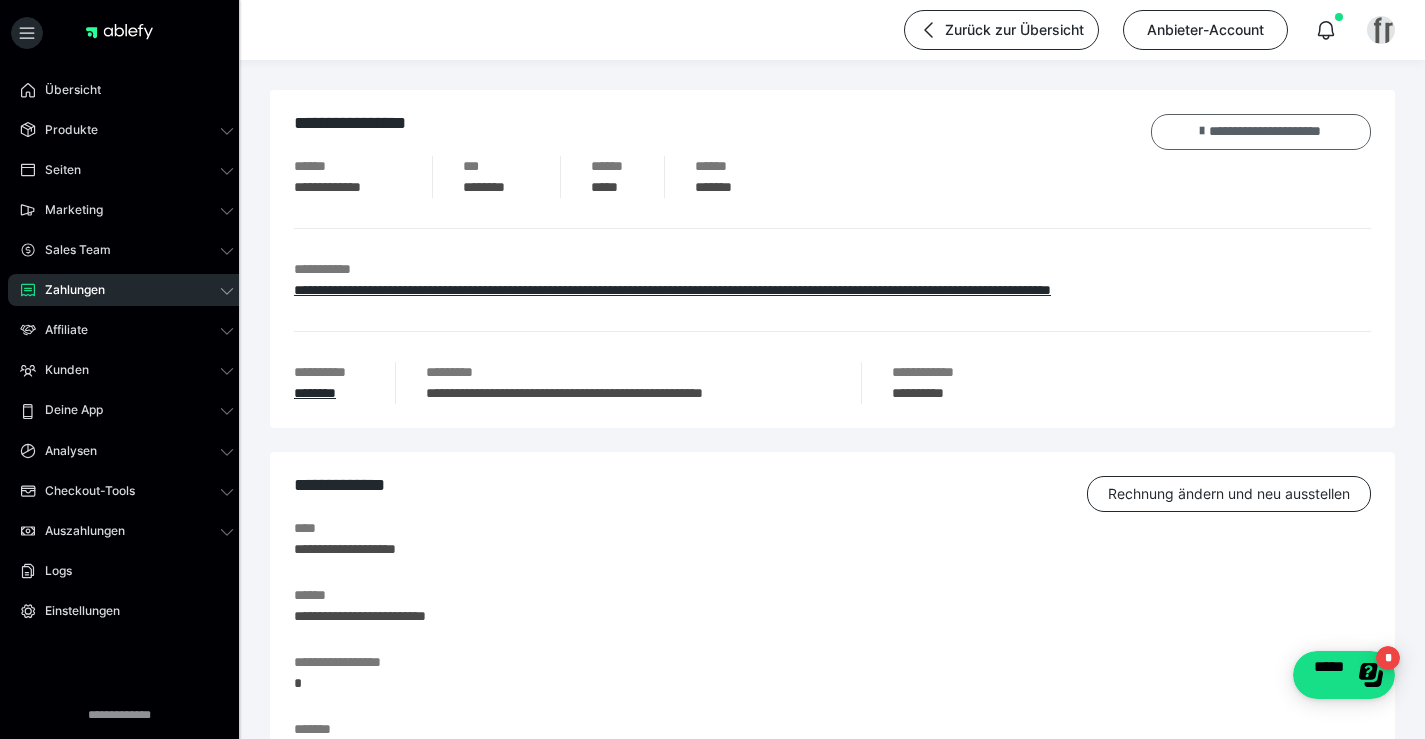 click on "**********" at bounding box center [1261, 132] 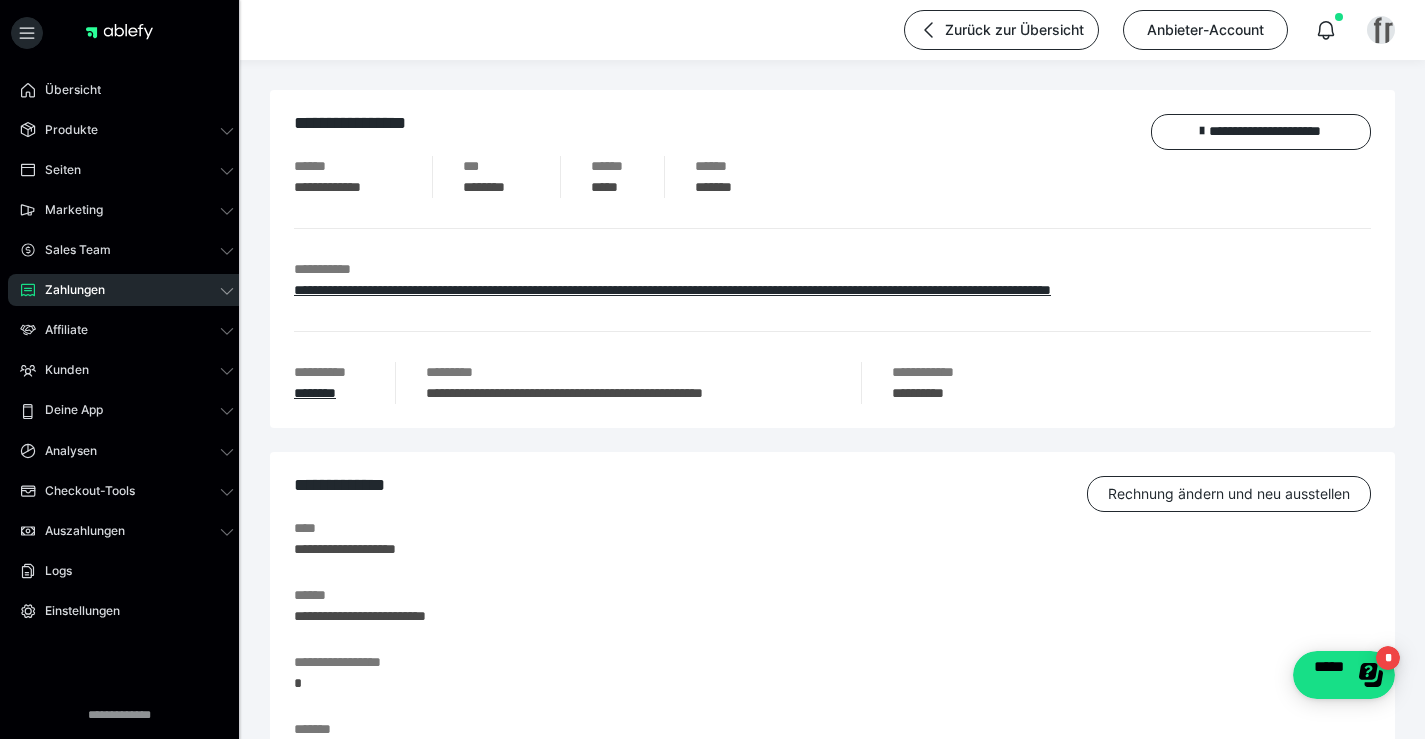 click on "Zahlungen" at bounding box center (127, 290) 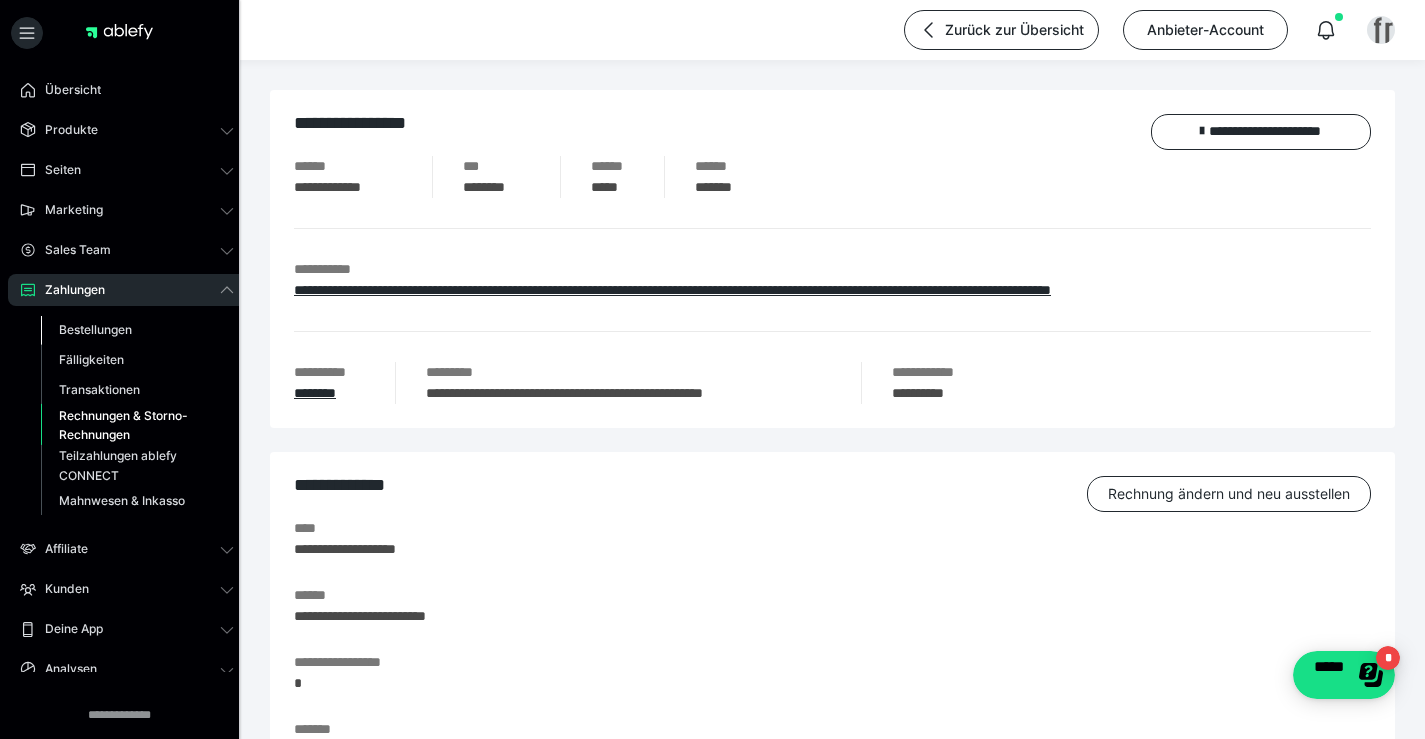 click on "Bestellungen" at bounding box center (95, 329) 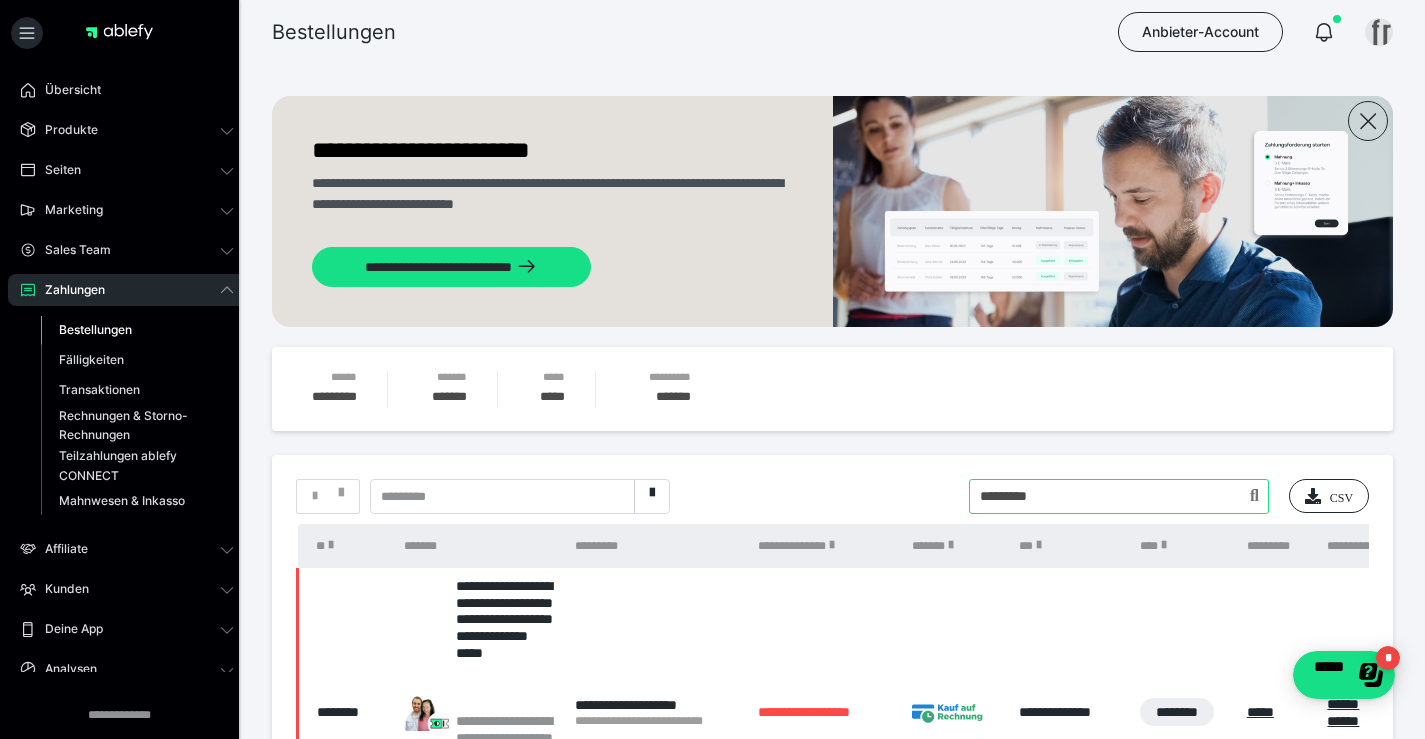drag, startPoint x: 1112, startPoint y: 503, endPoint x: 427, endPoint y: 459, distance: 686.4117 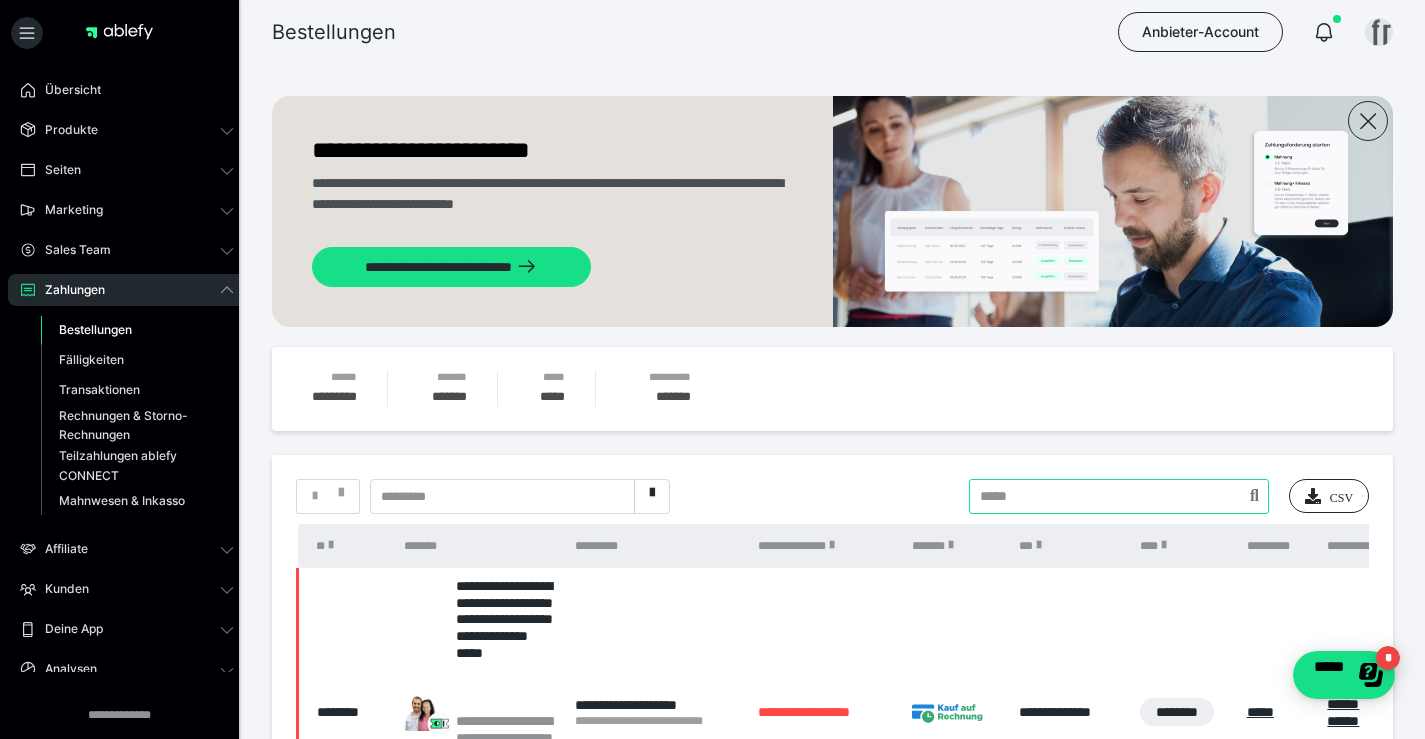 type 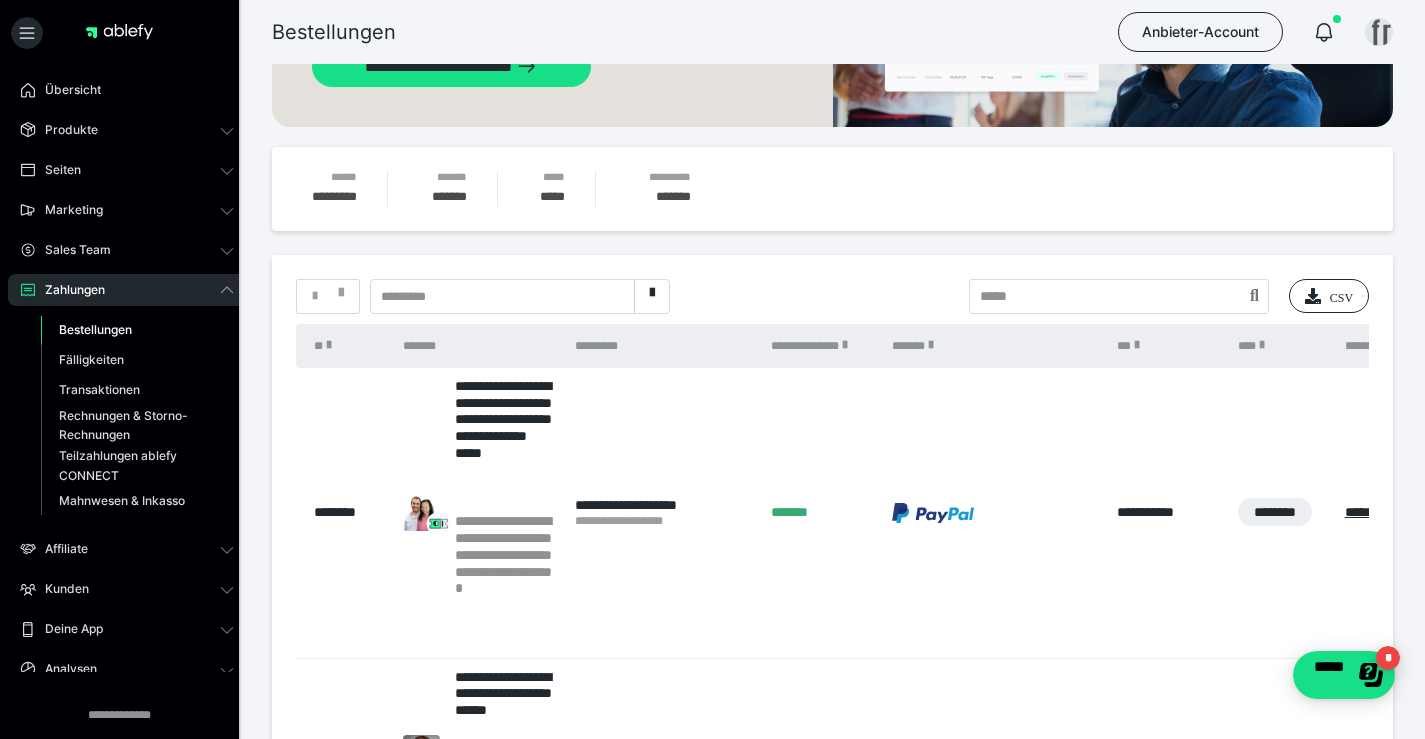 scroll, scrollTop: 300, scrollLeft: 0, axis: vertical 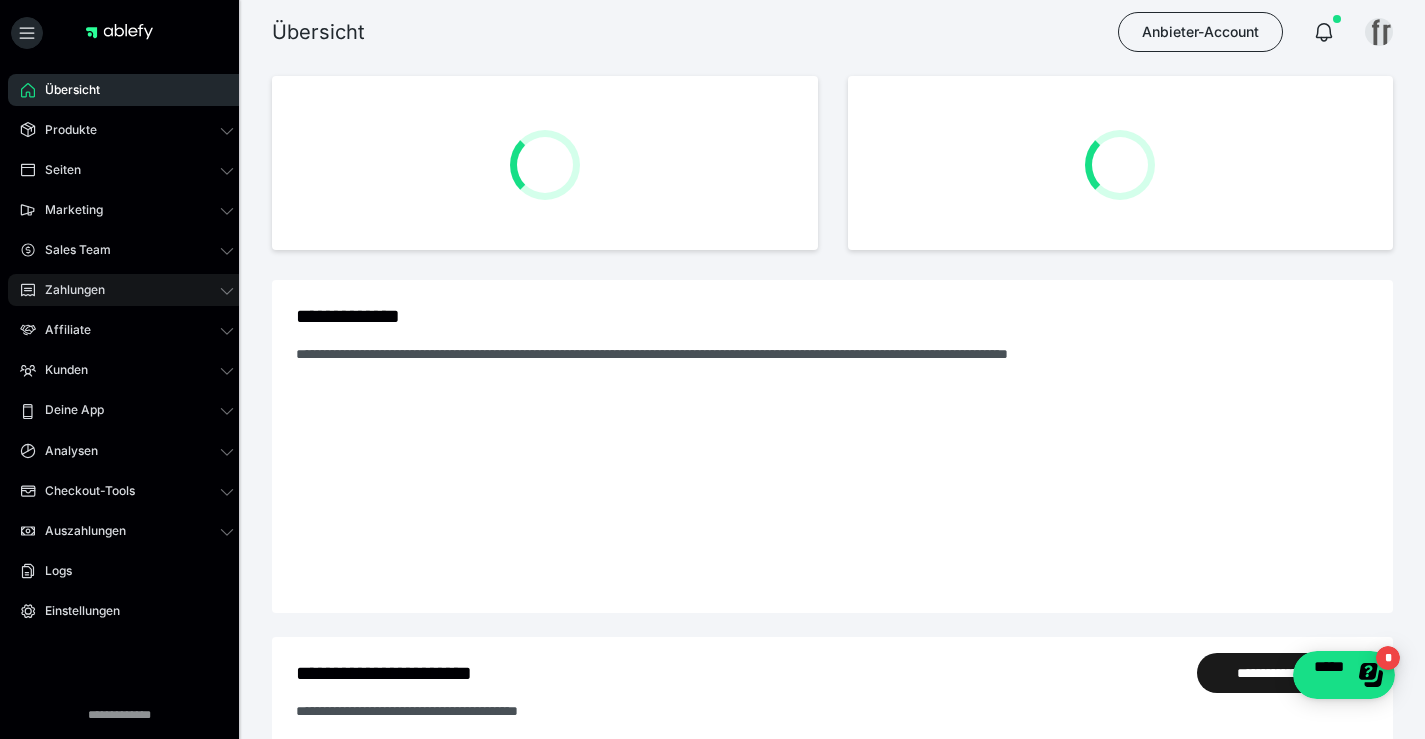 click on "Zahlungen" at bounding box center [127, 290] 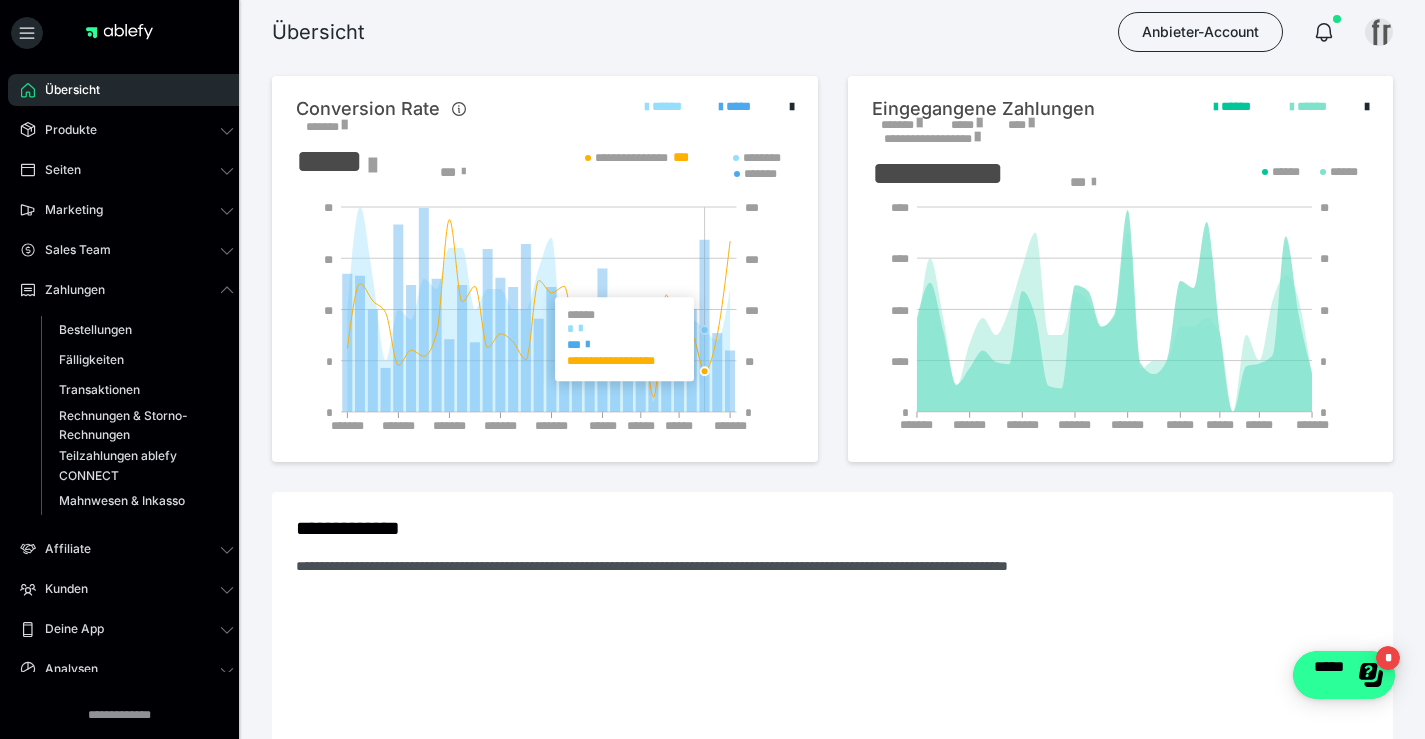 click on "*****" 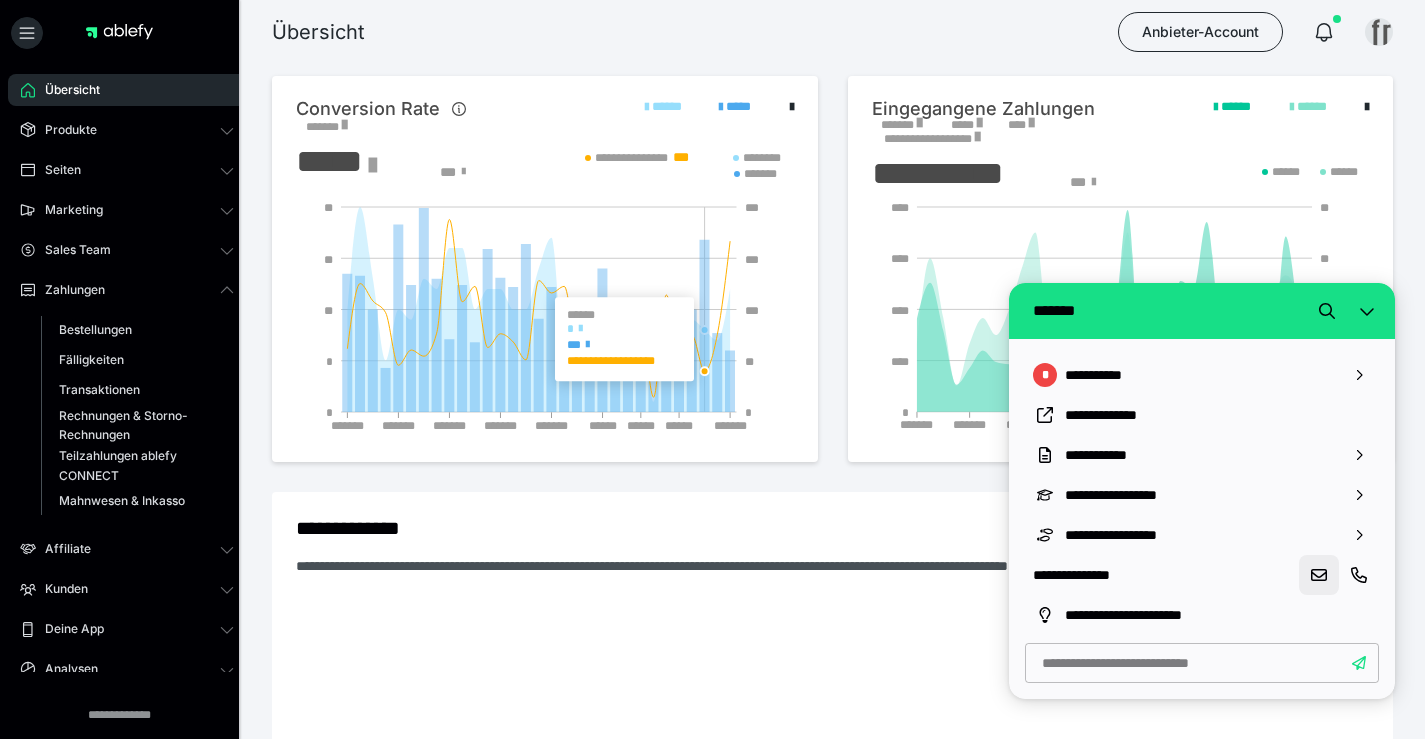 click 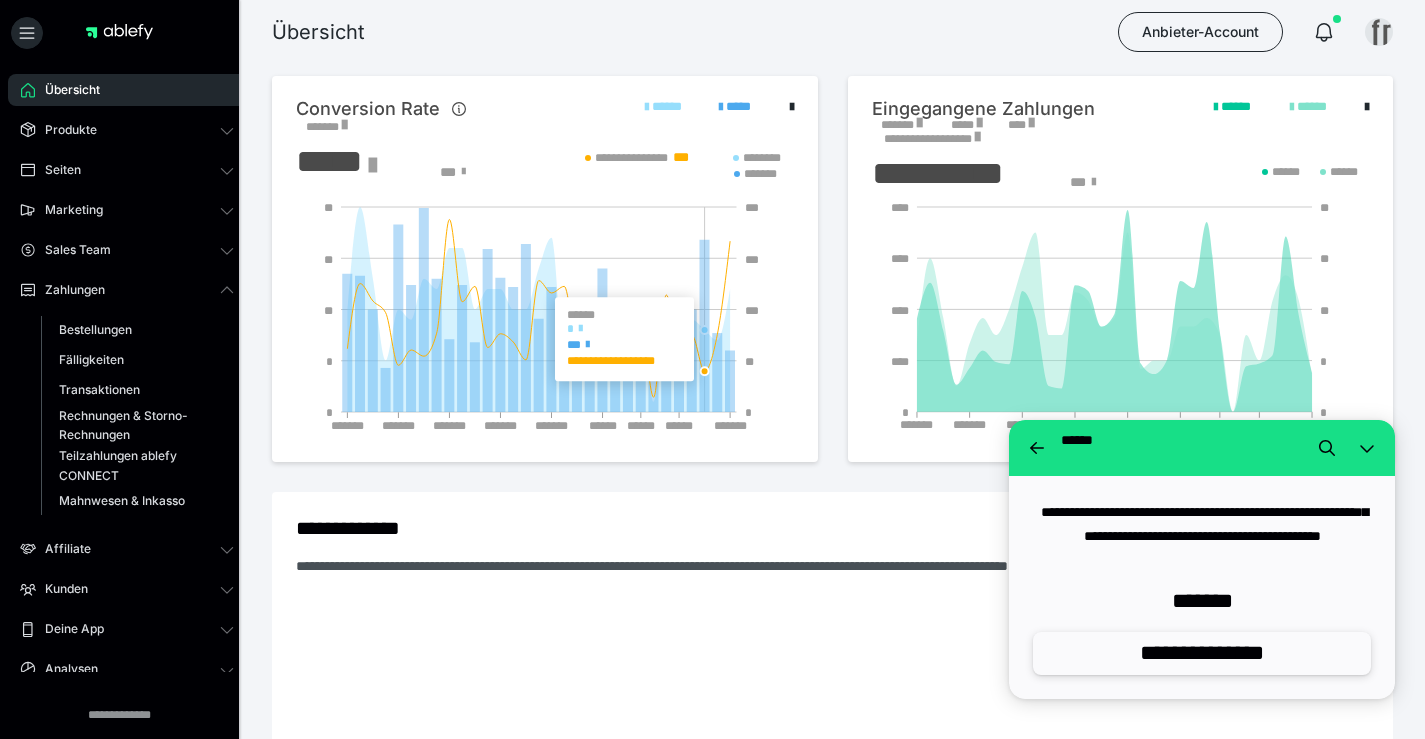 click on "**********" at bounding box center [1202, 653] 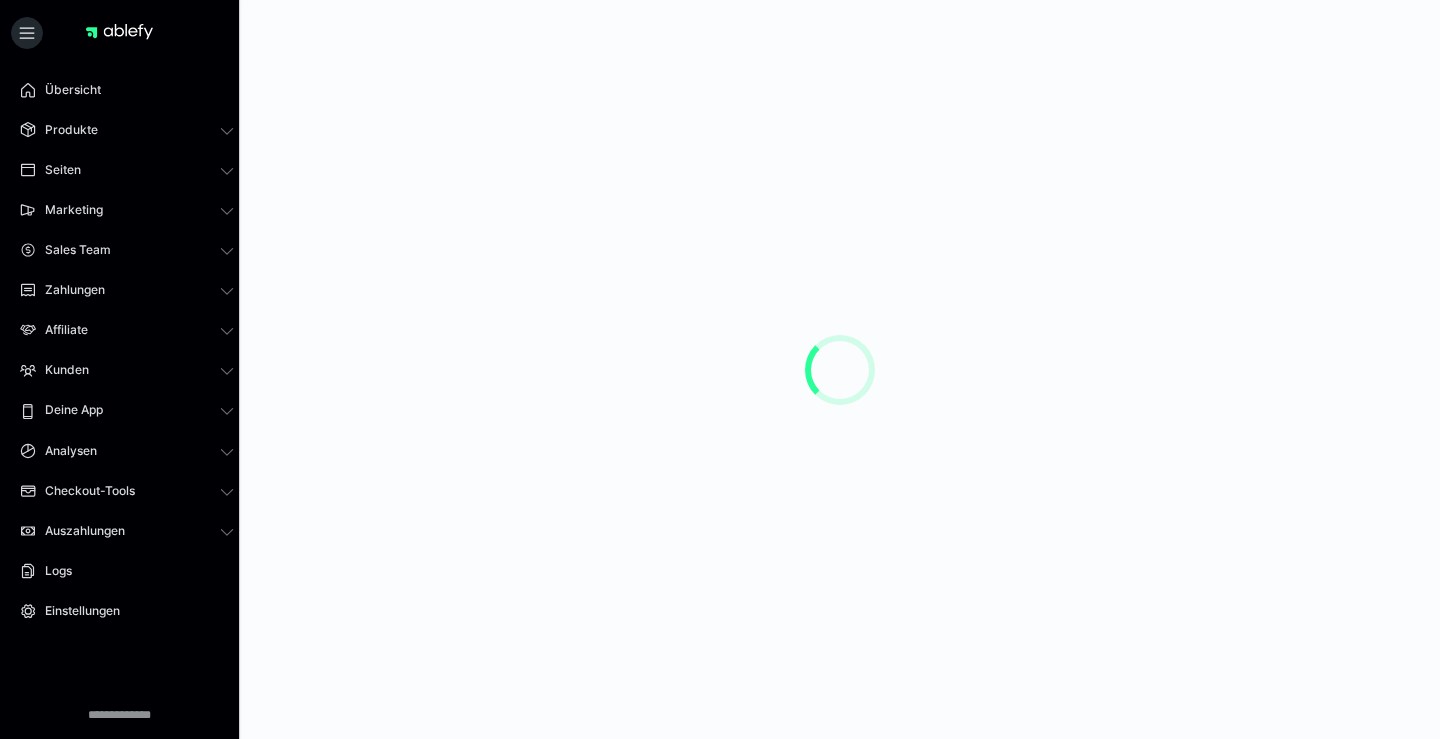 scroll, scrollTop: 0, scrollLeft: 0, axis: both 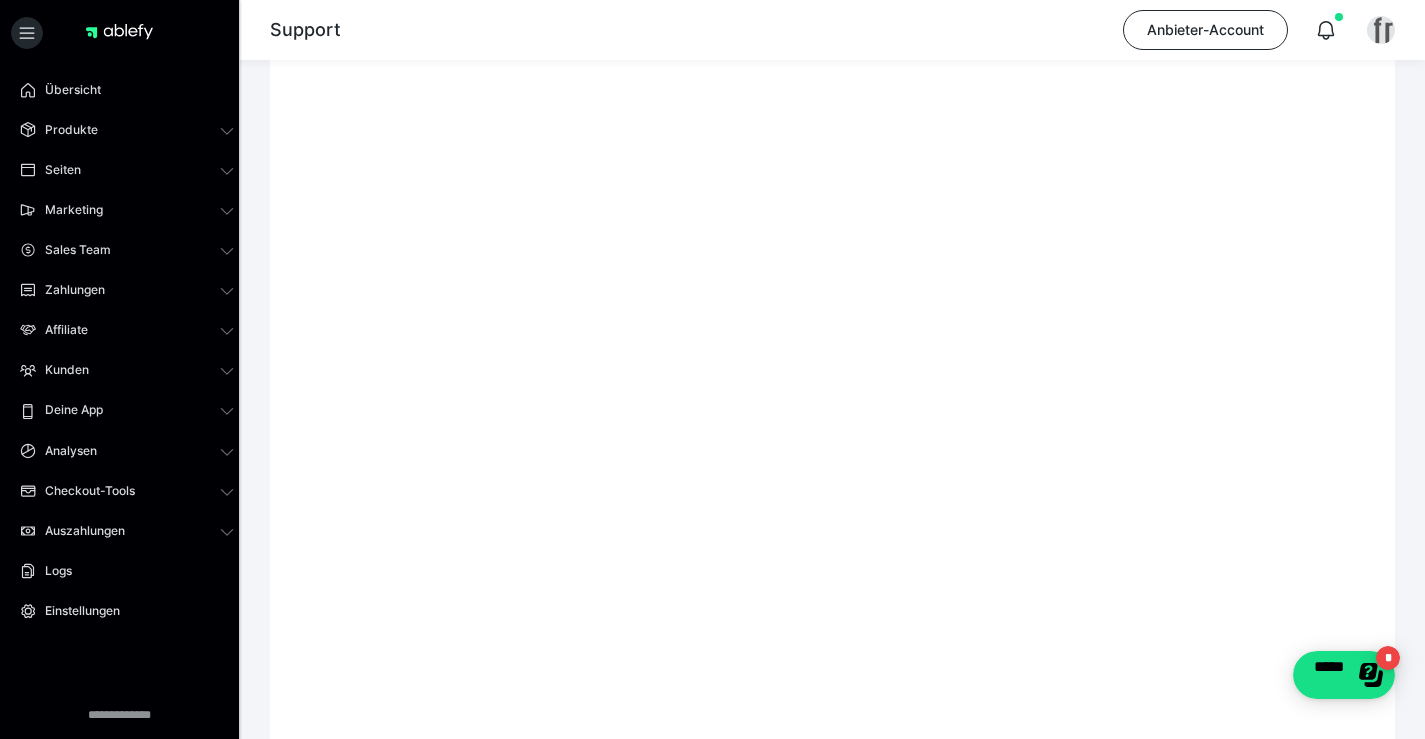 click at bounding box center (832, 498) 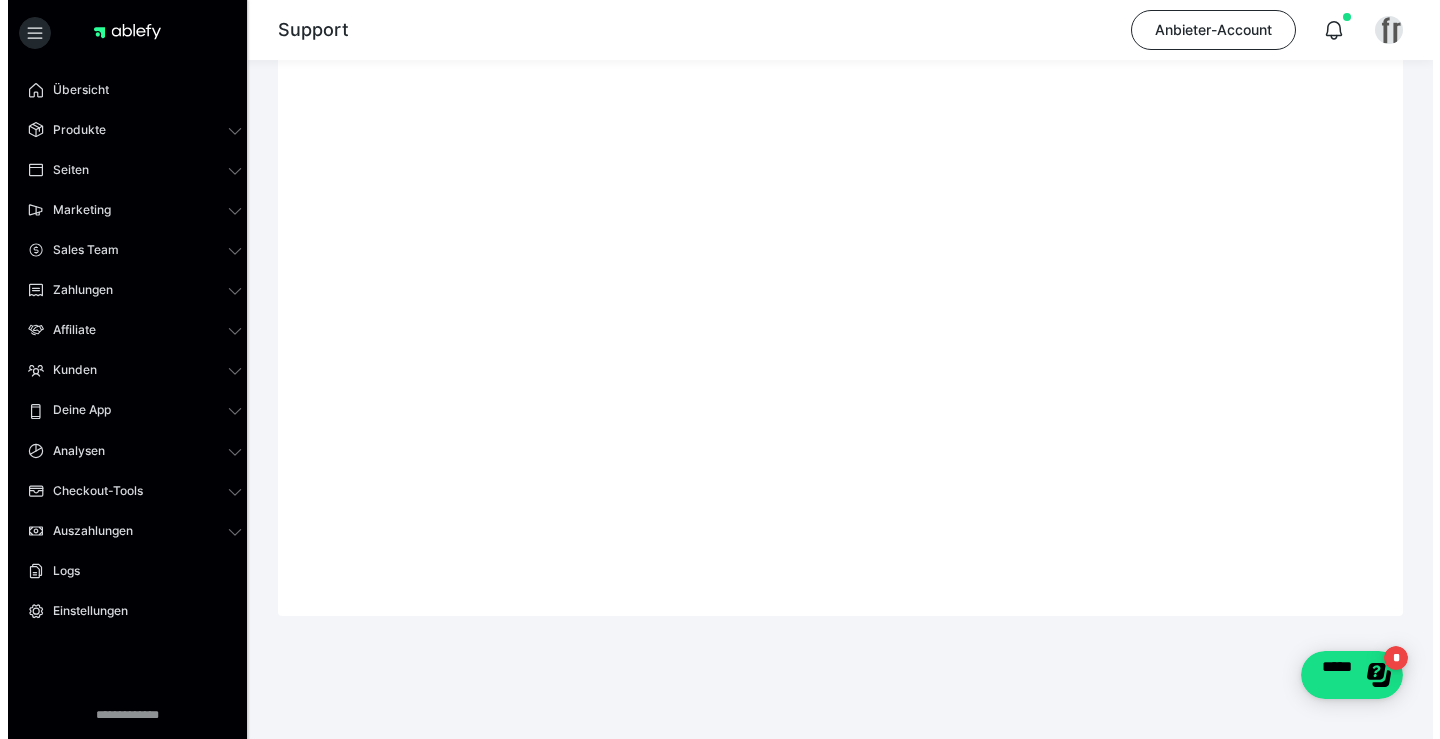 scroll, scrollTop: 0, scrollLeft: 0, axis: both 